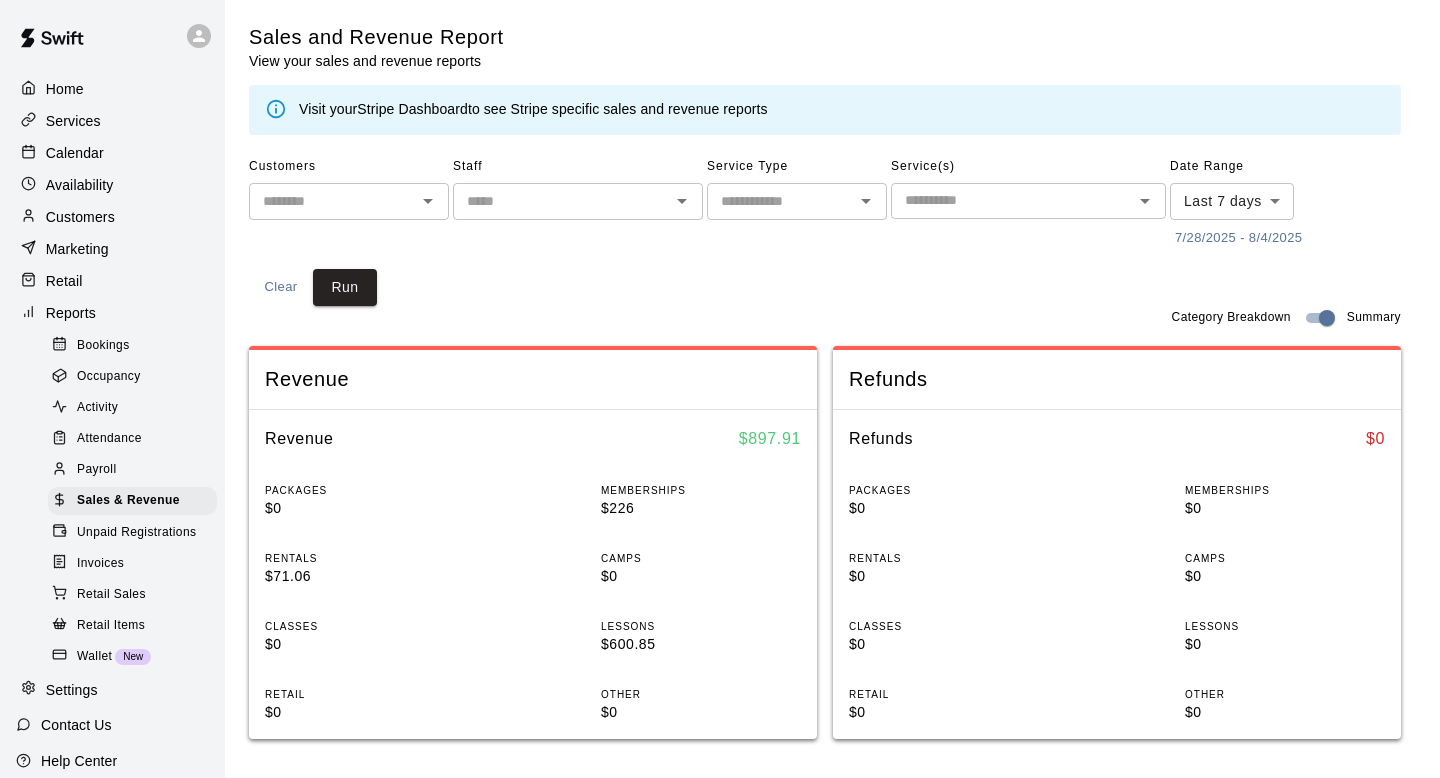 scroll, scrollTop: 0, scrollLeft: 0, axis: both 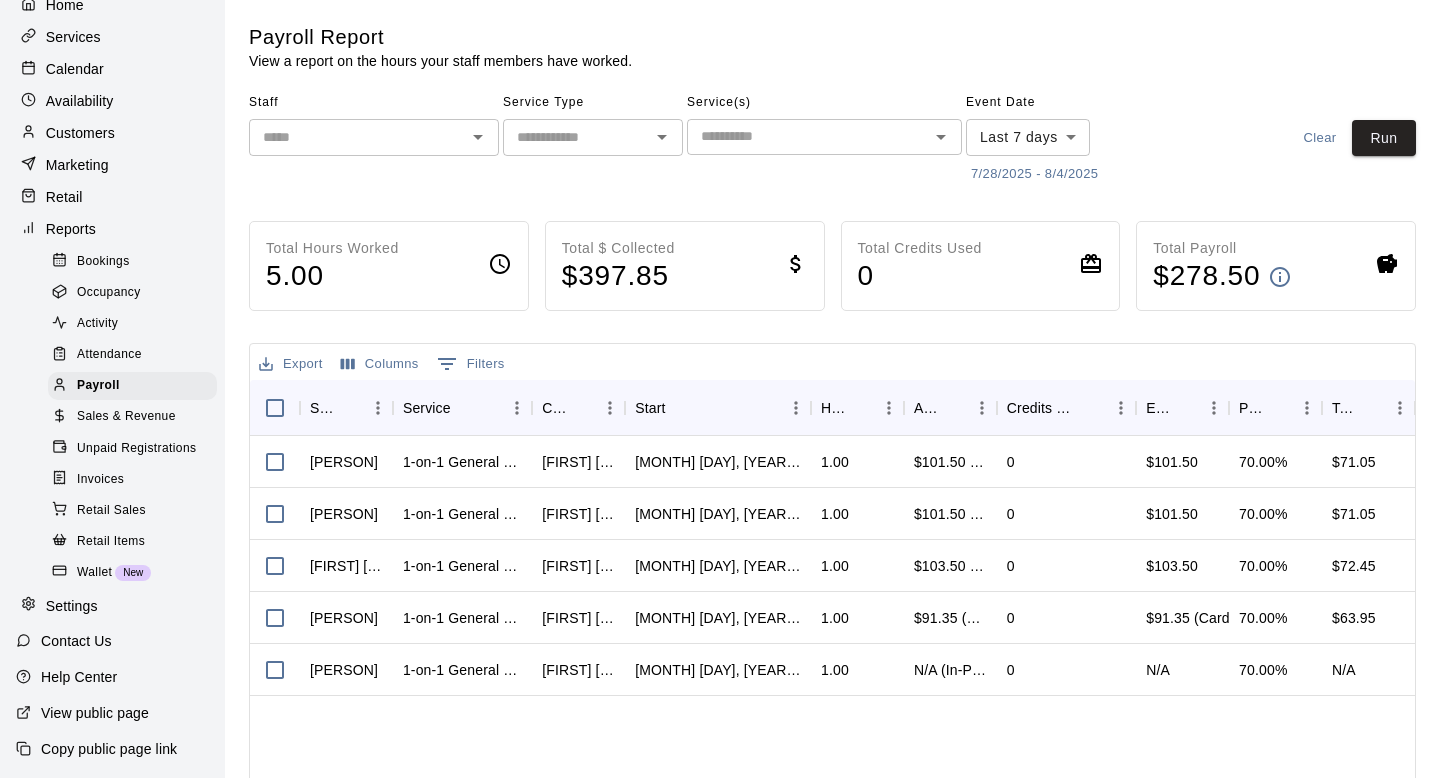 click on "Settings" at bounding box center [112, 606] 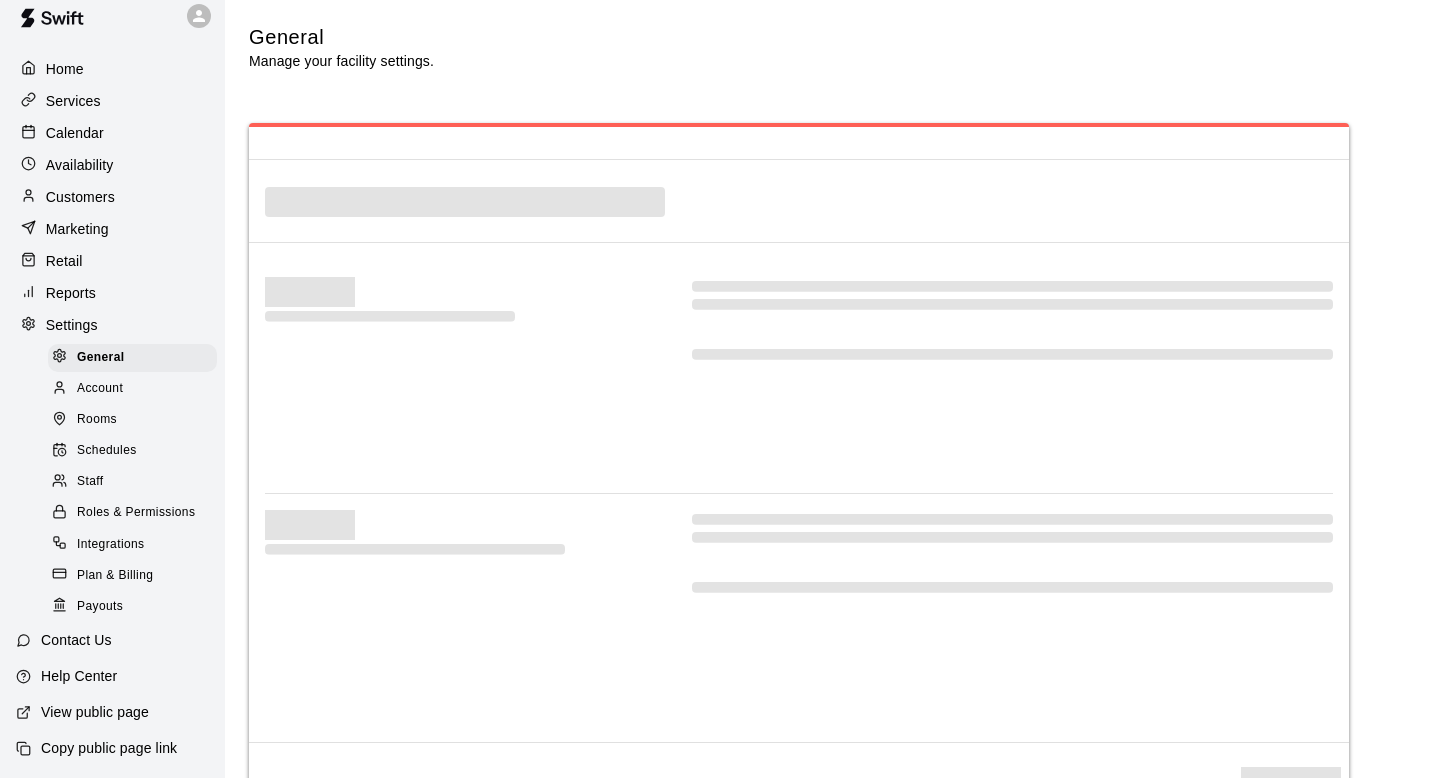 scroll, scrollTop: 20, scrollLeft: 0, axis: vertical 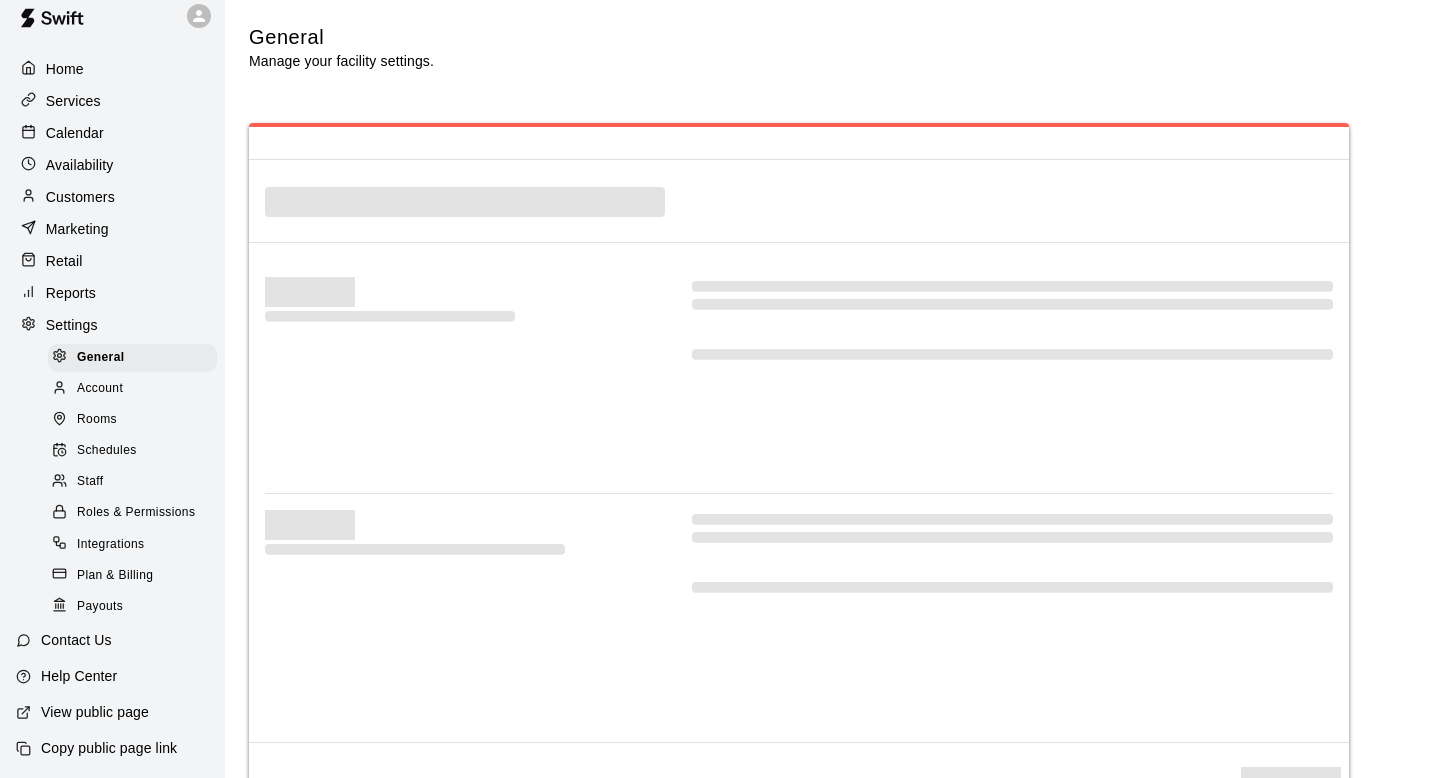 select on "**" 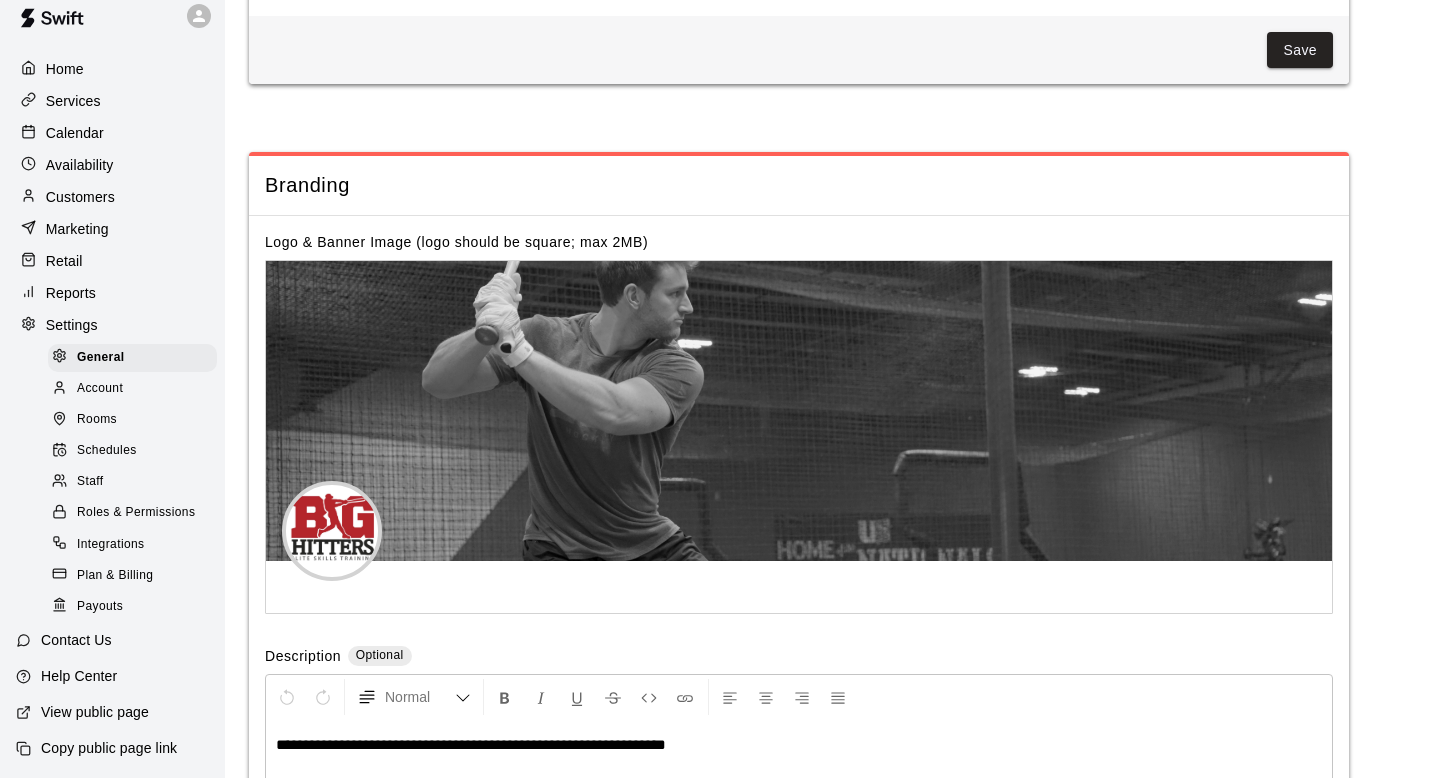 scroll, scrollTop: 3999, scrollLeft: 0, axis: vertical 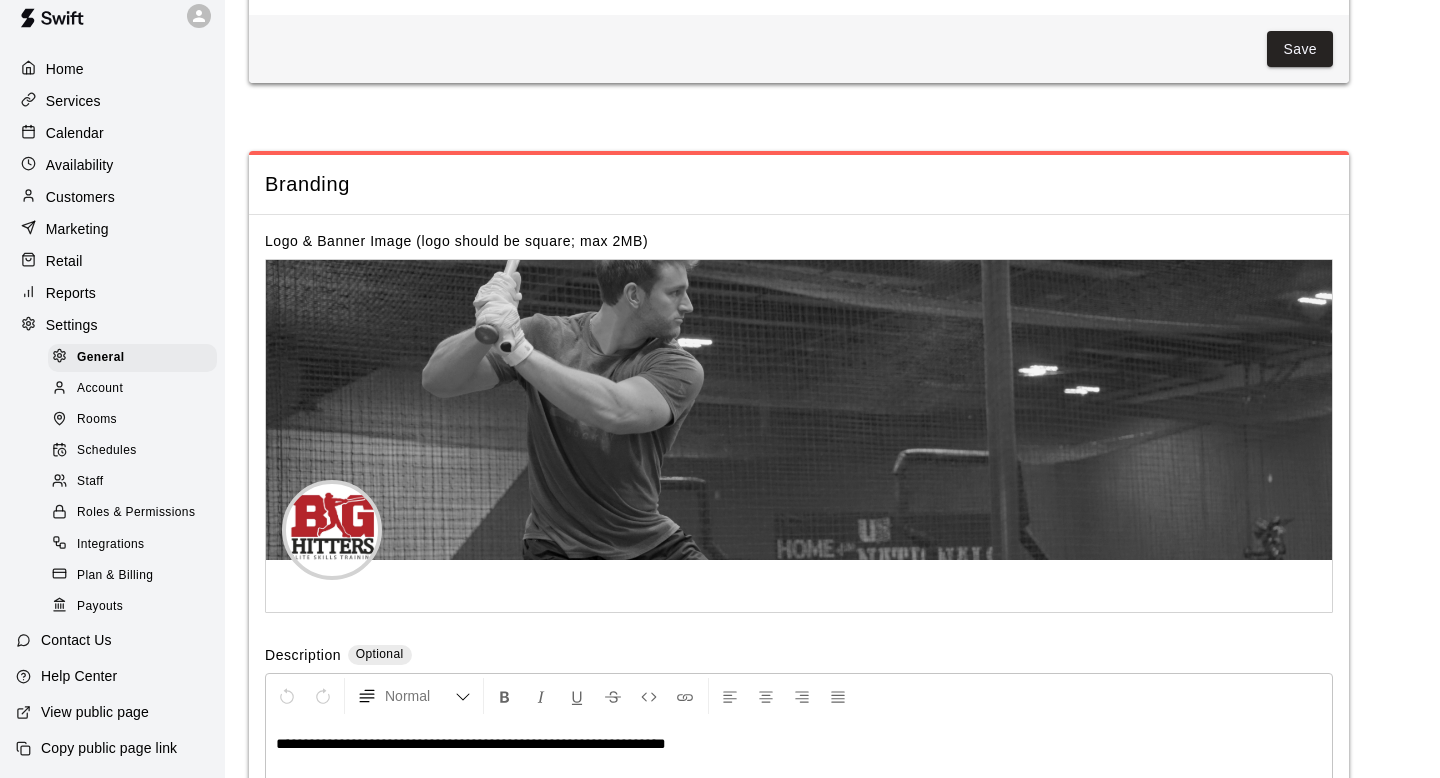 click on "Staff" at bounding box center (90, 482) 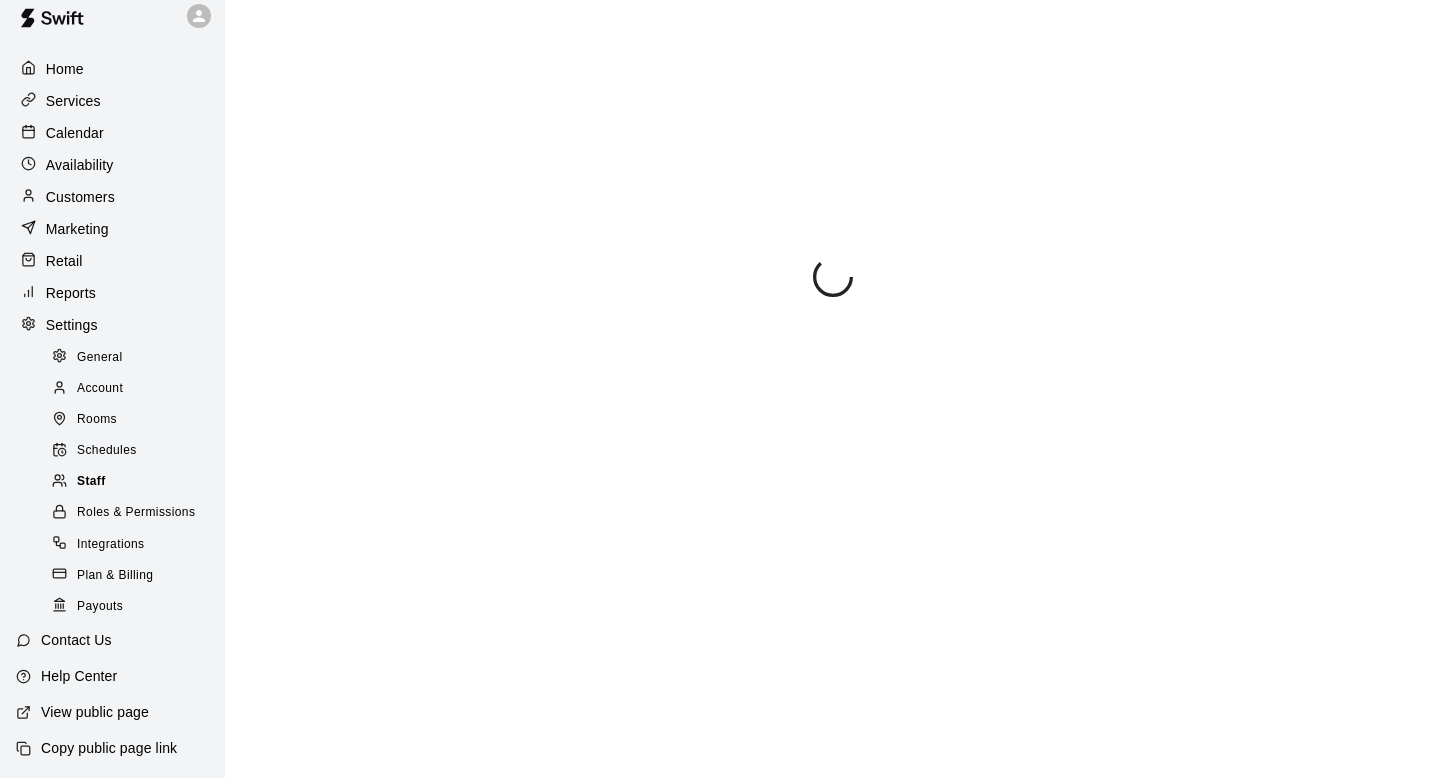 scroll, scrollTop: 0, scrollLeft: 0, axis: both 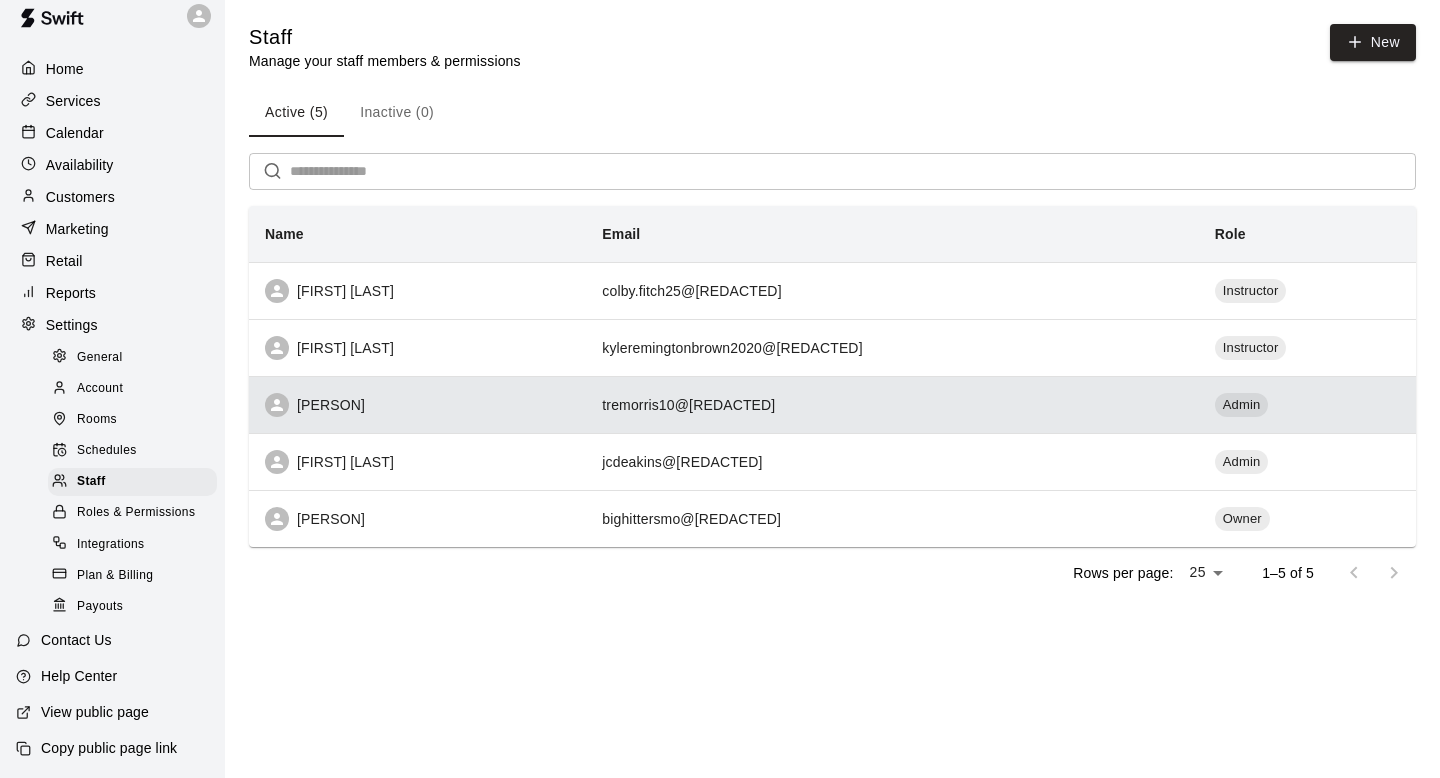 click on "[PERSON]" at bounding box center (417, 404) 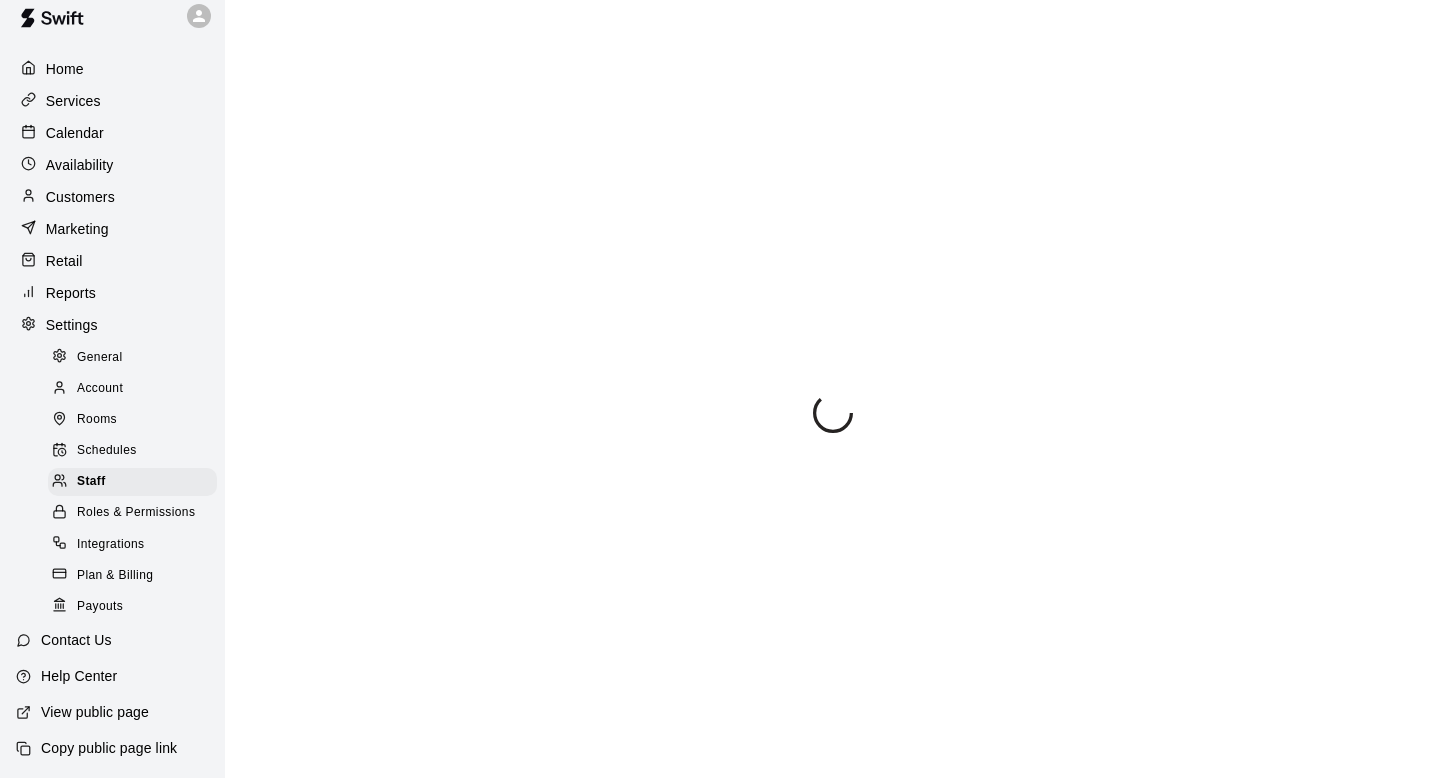 select on "**" 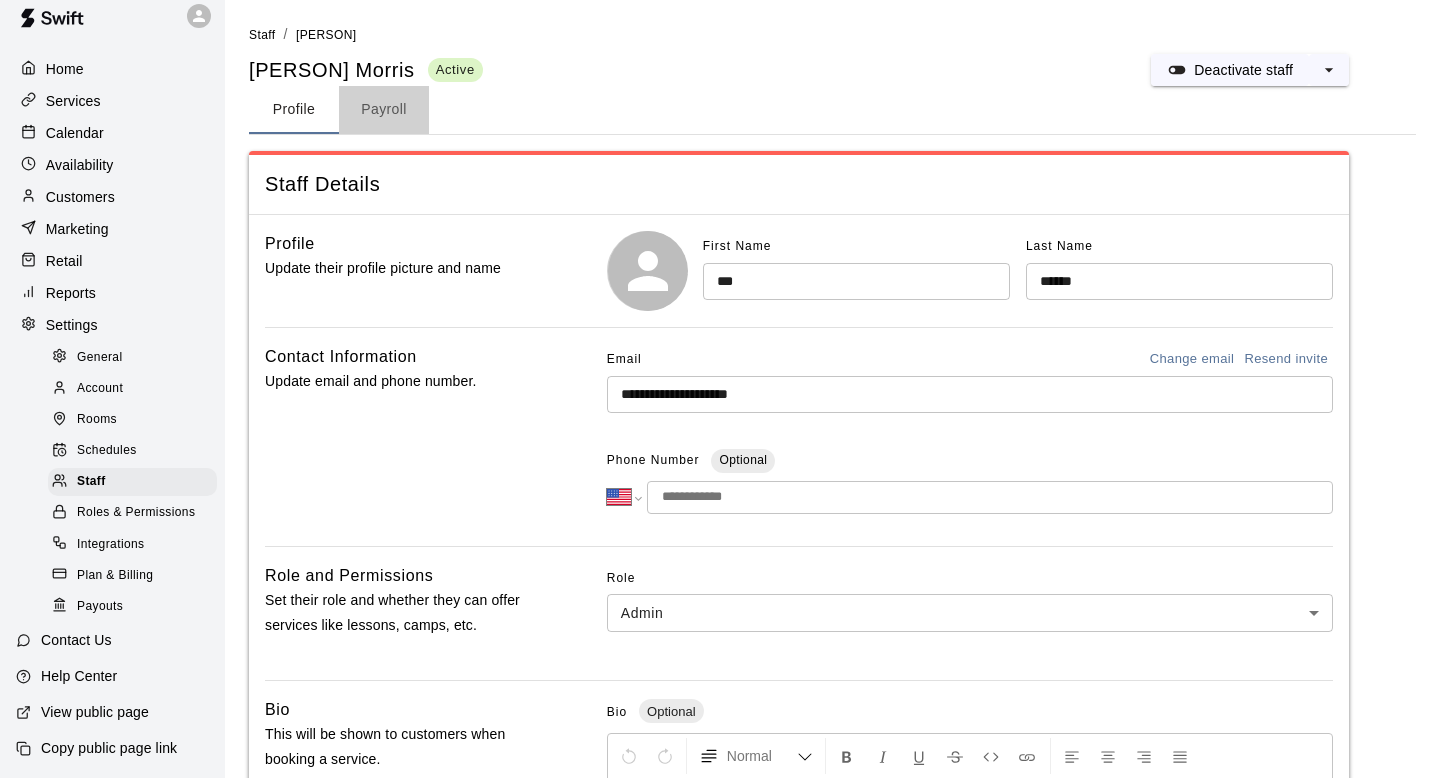 click on "Payroll" at bounding box center [384, 110] 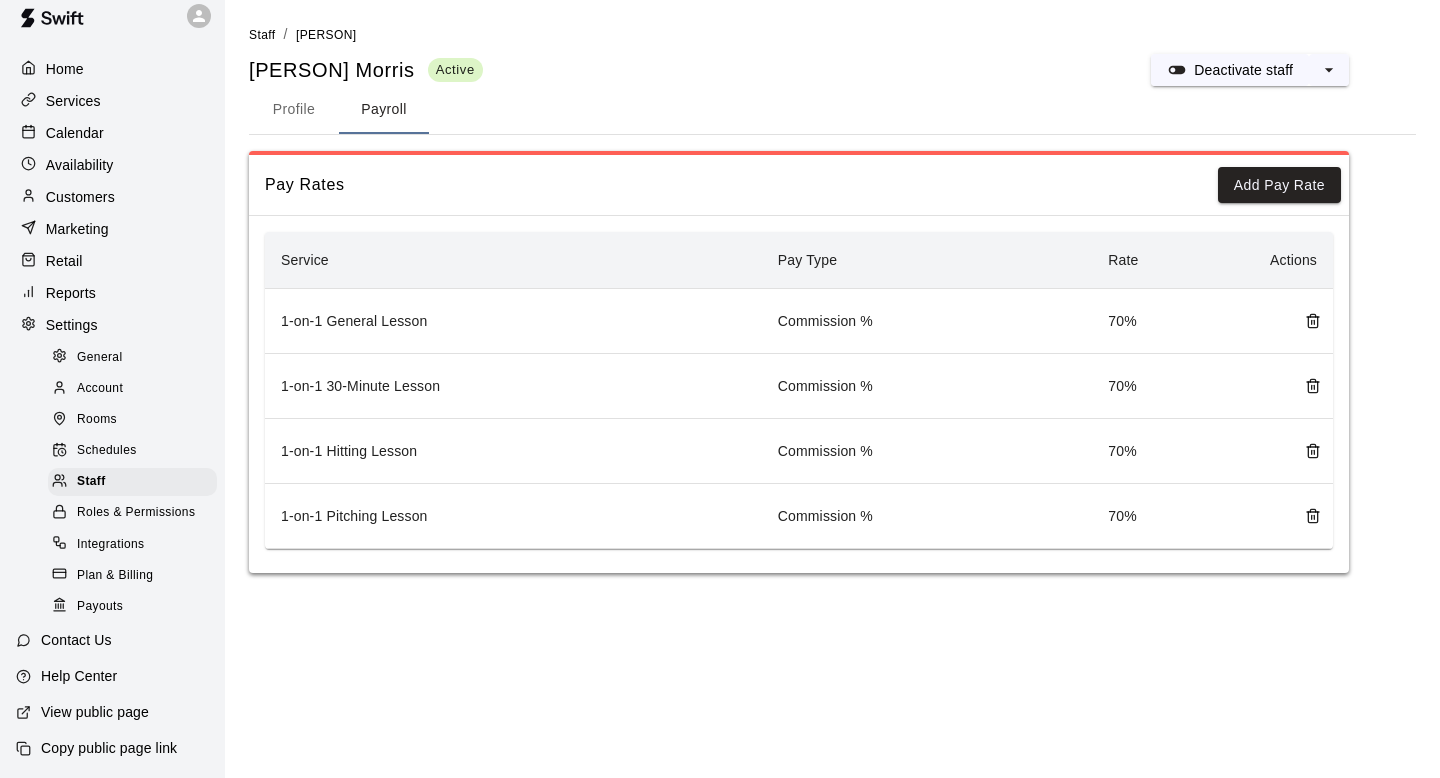 click on "Commission %" at bounding box center (927, 321) 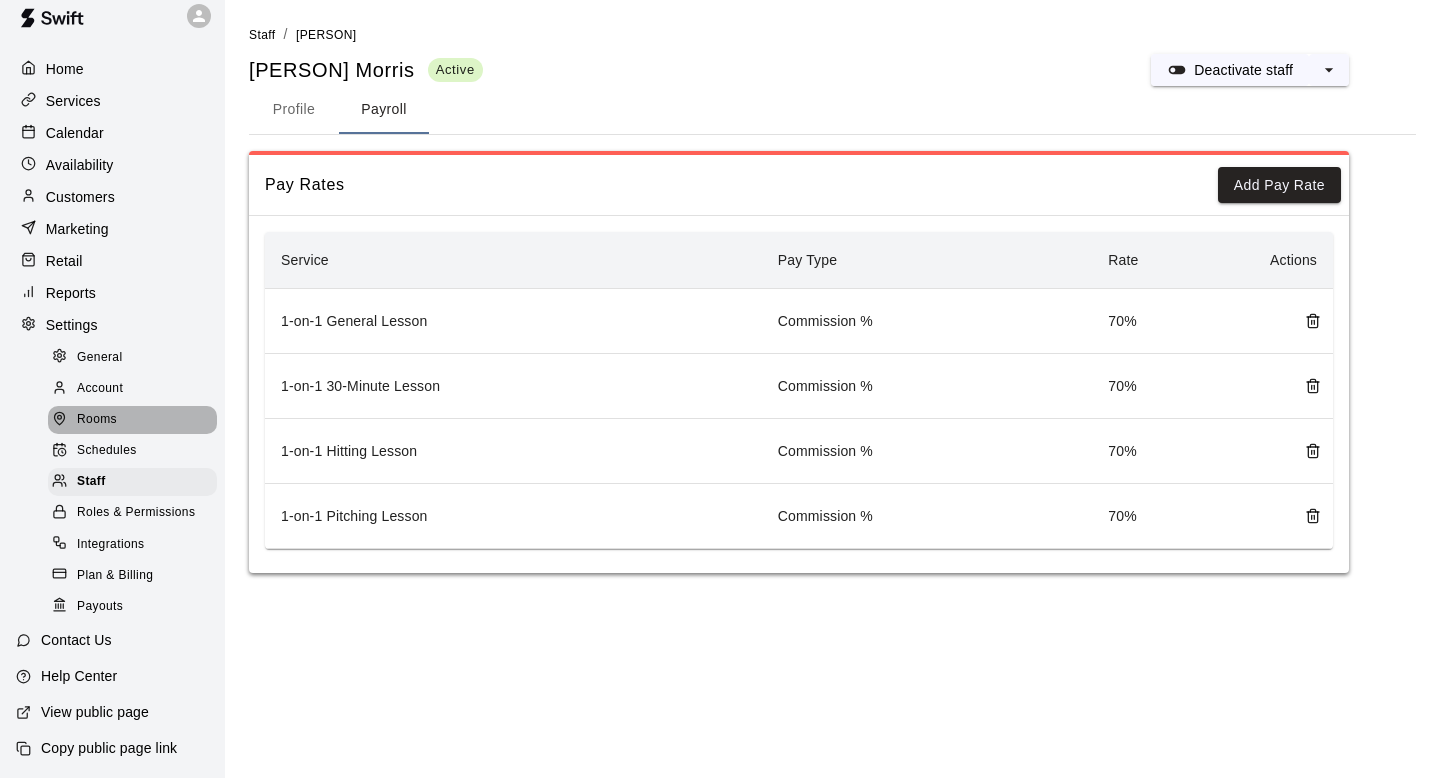 click on "Rooms" at bounding box center [132, 420] 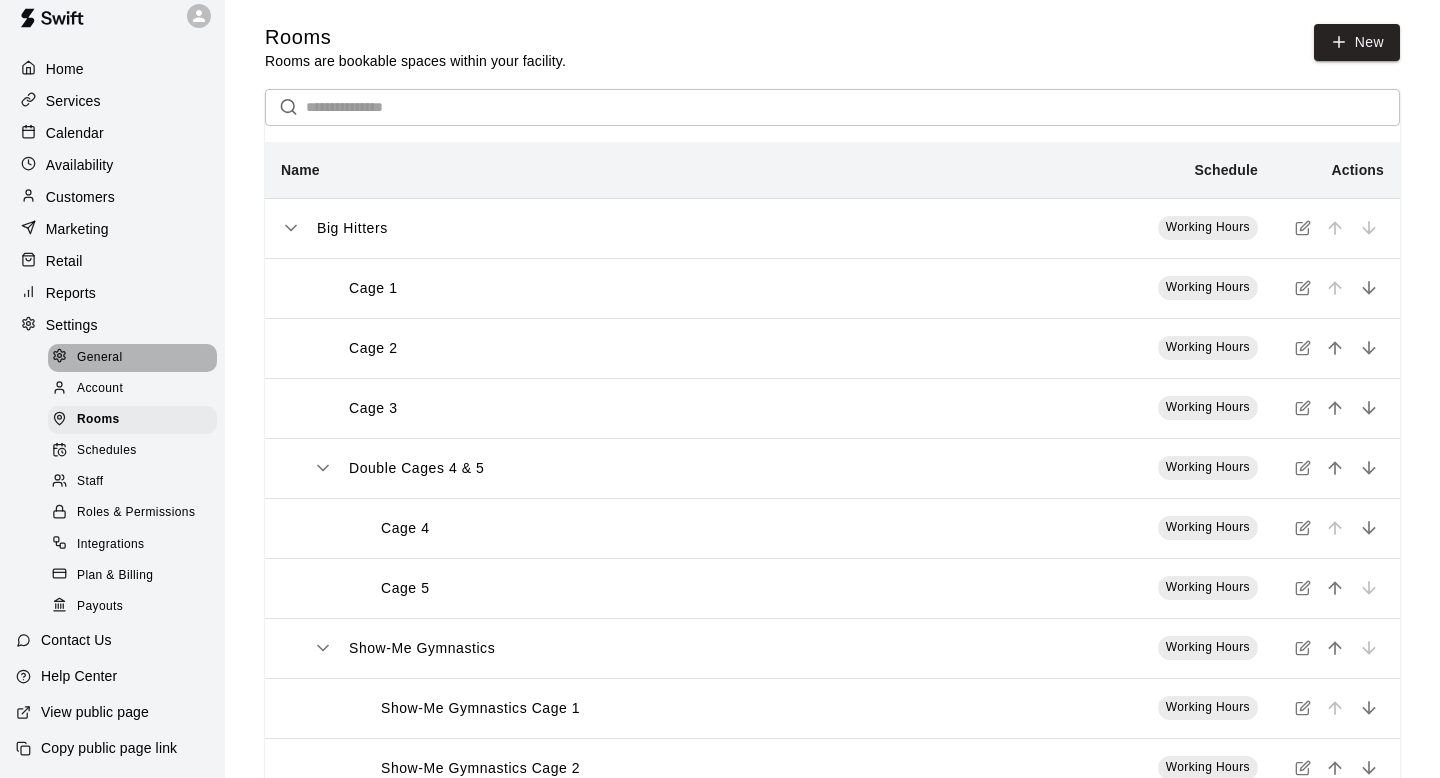 click on "General" at bounding box center [100, 358] 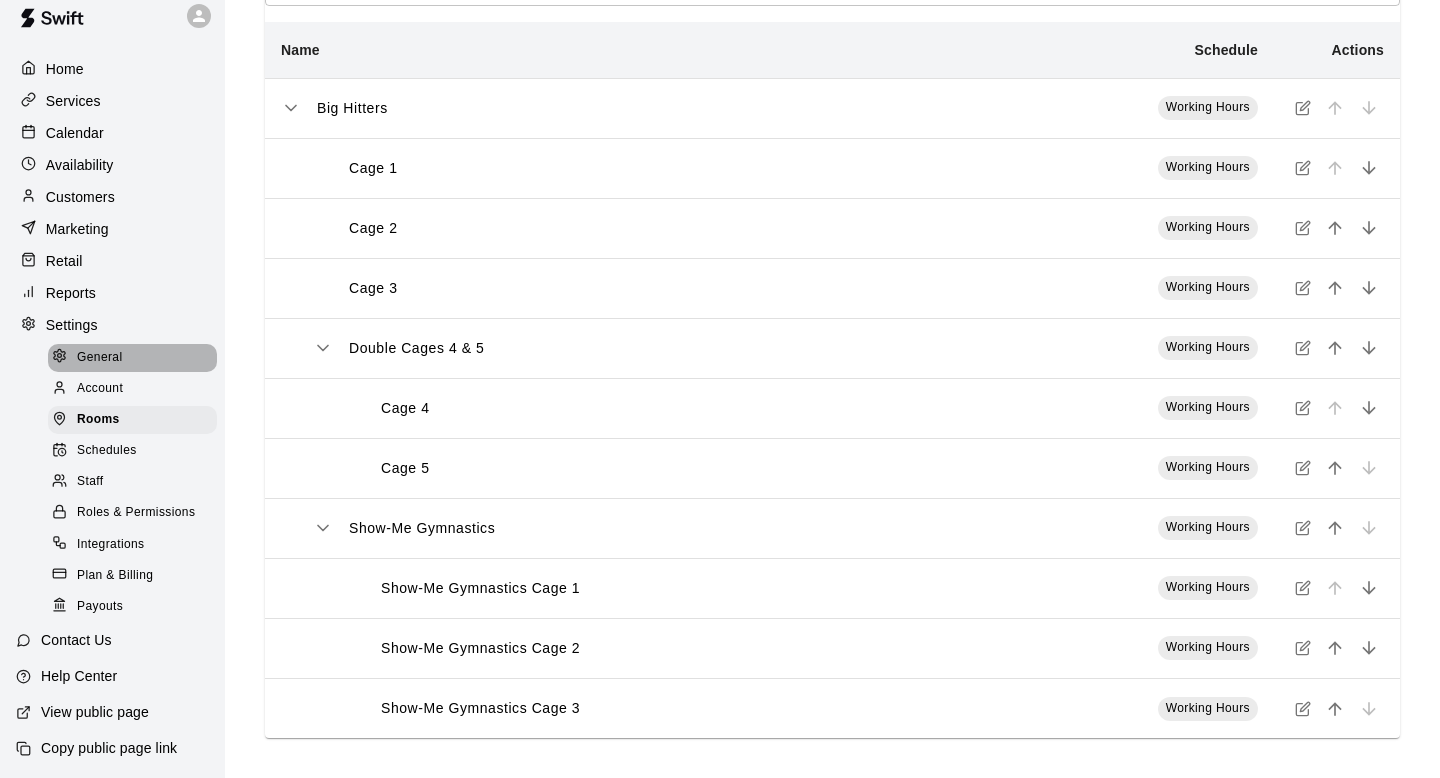 select on "**" 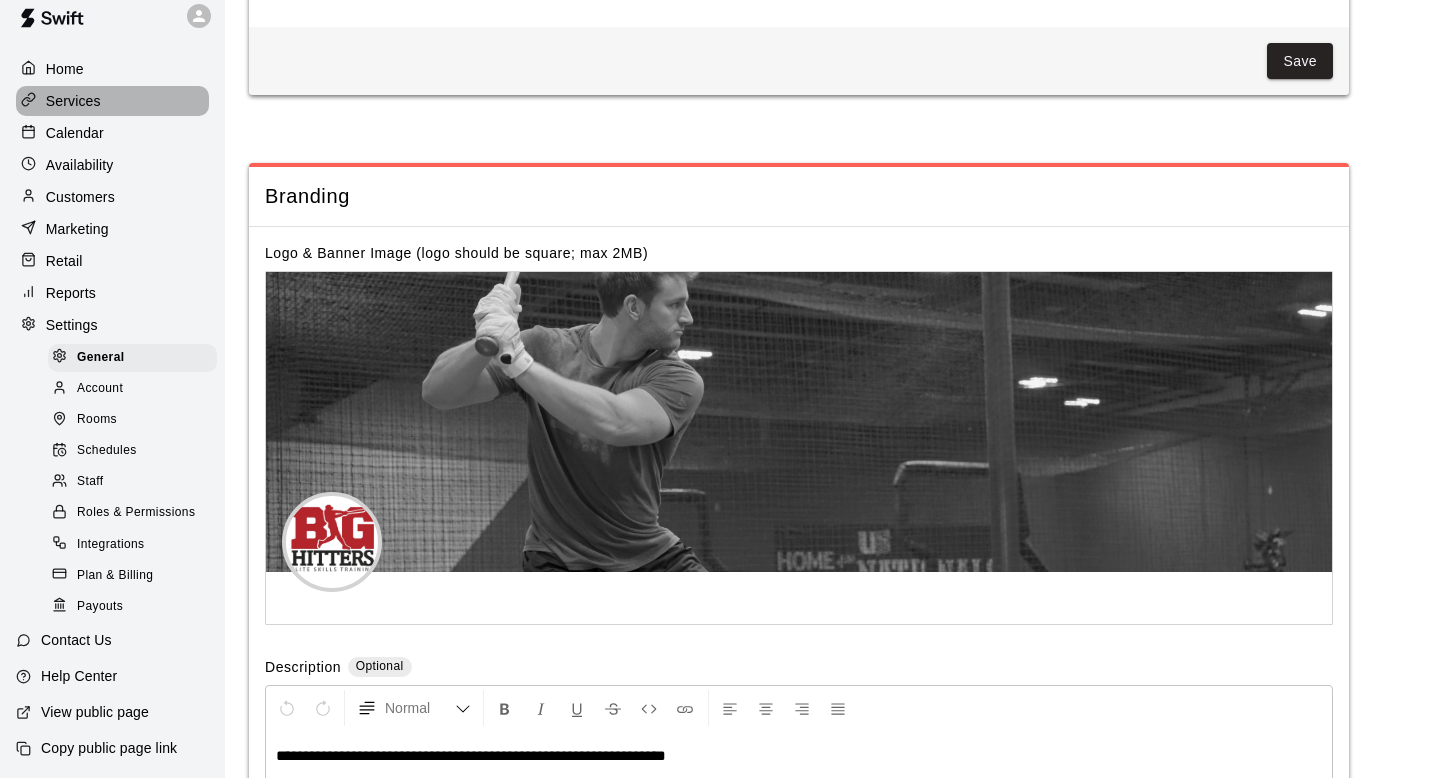 click on "Services" at bounding box center [112, 101] 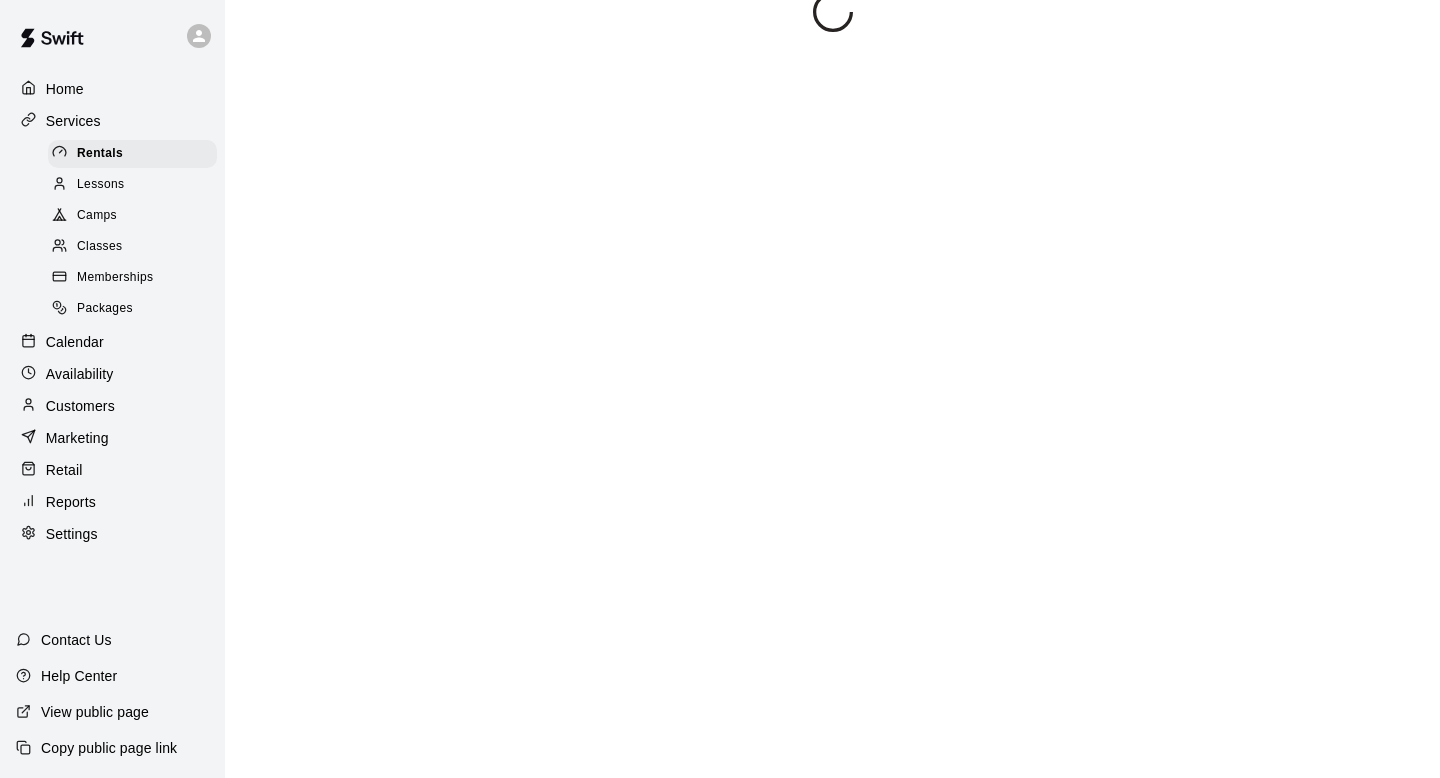 scroll, scrollTop: 0, scrollLeft: 0, axis: both 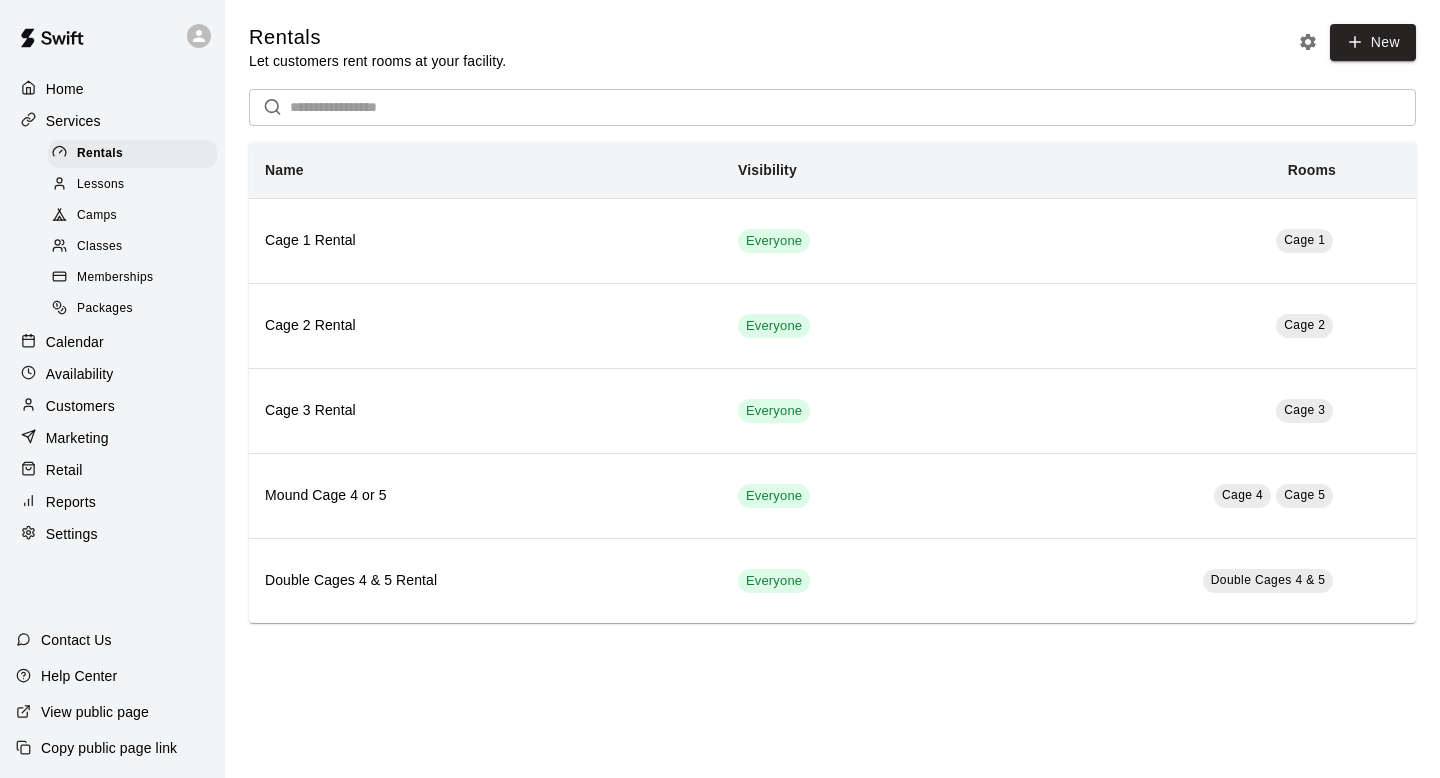click at bounding box center (52, 40) 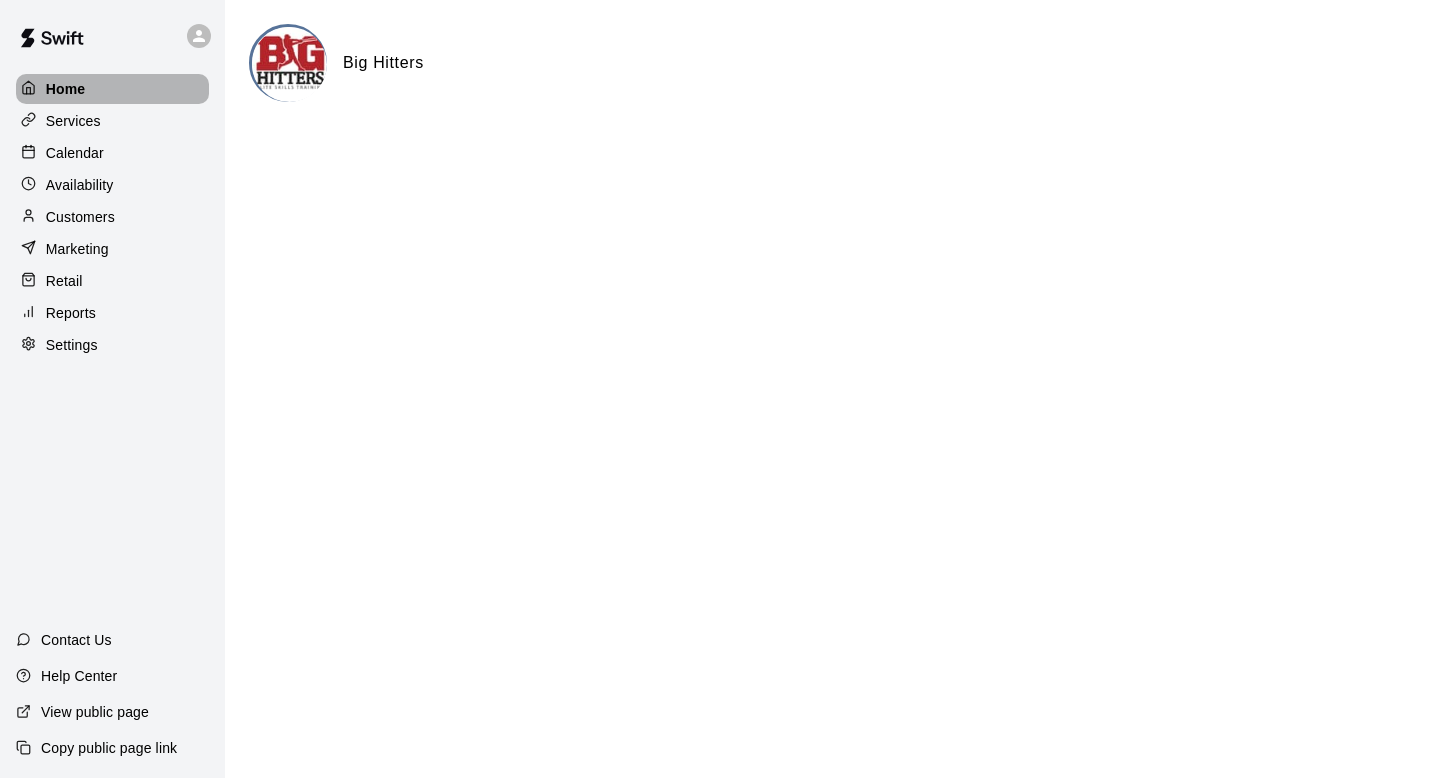 click on "Home" at bounding box center (112, 89) 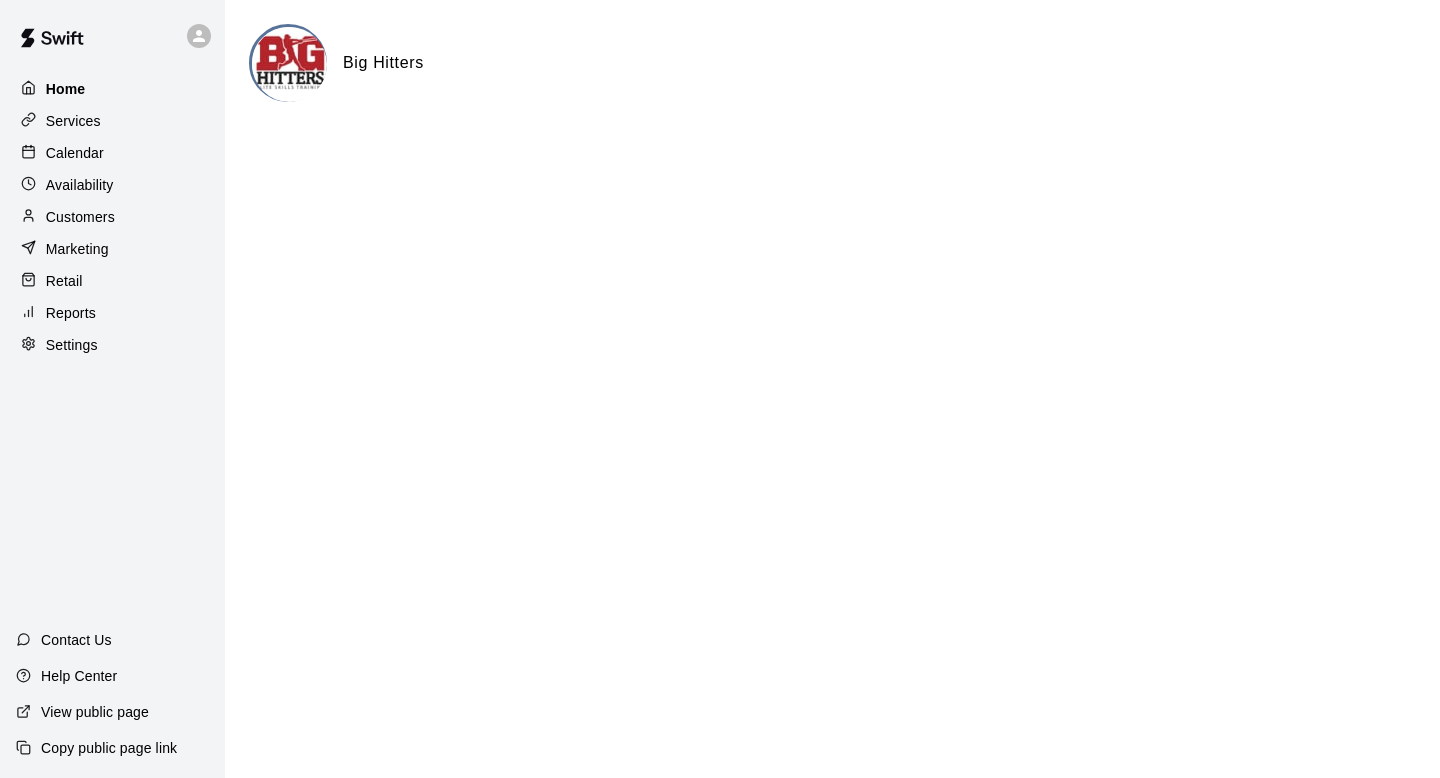 click 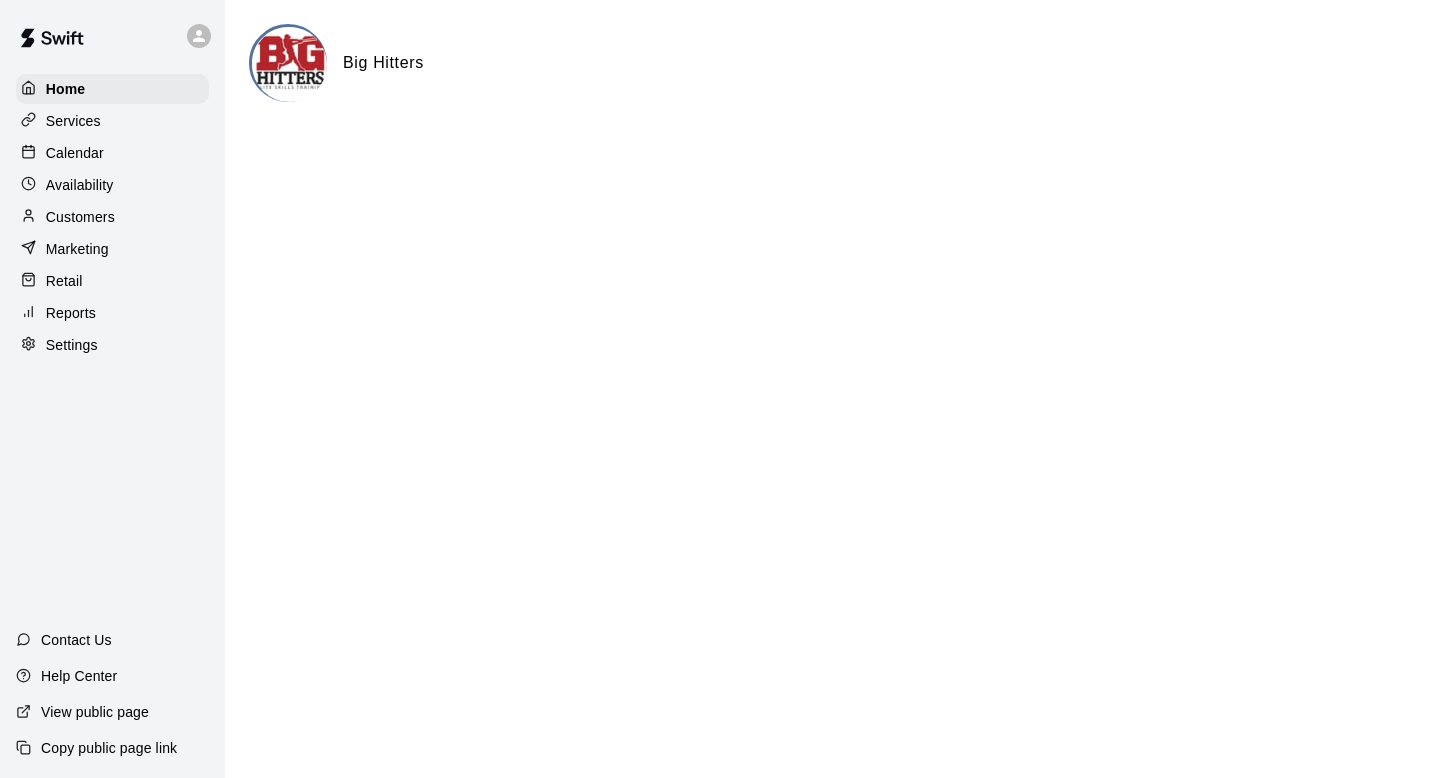 click on "Availability" at bounding box center (80, 185) 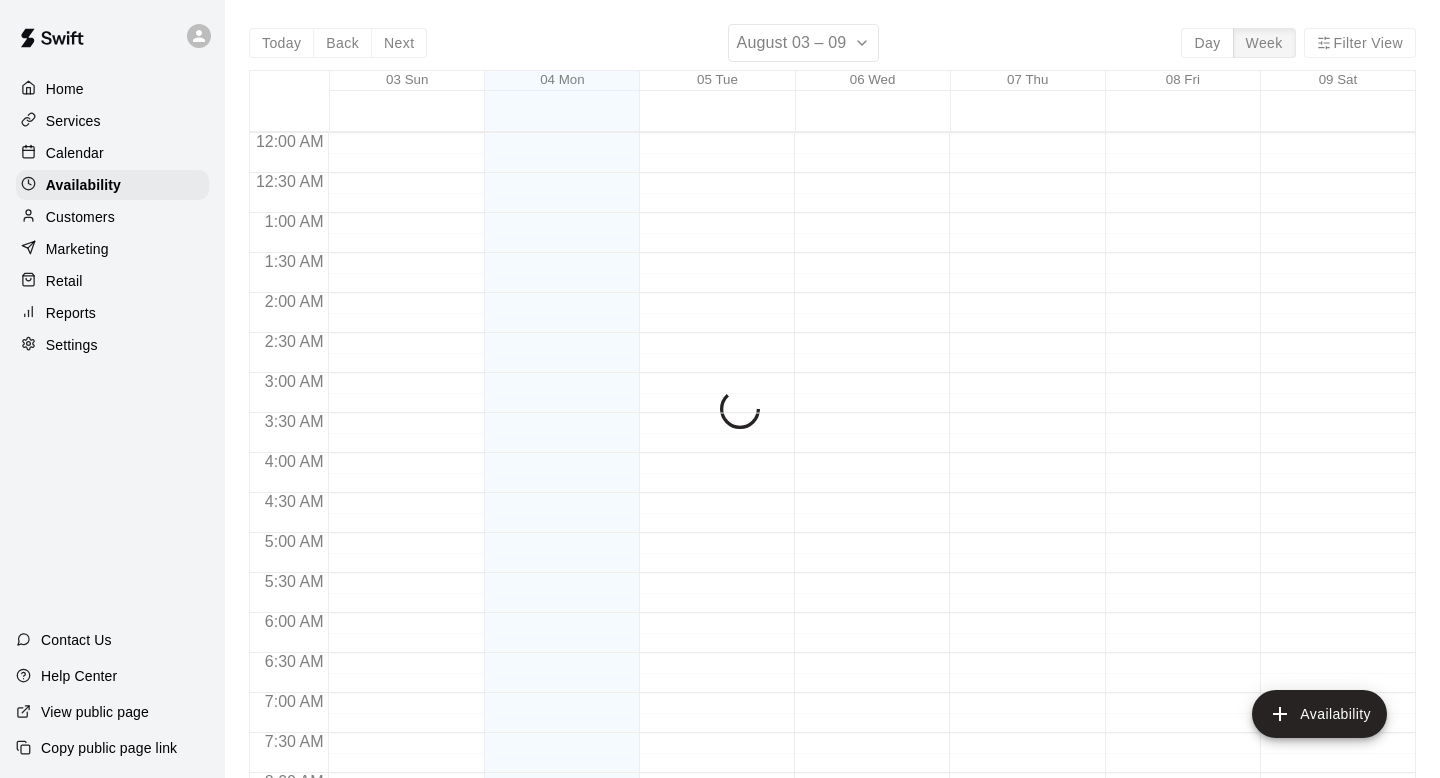 click on "Calendar" at bounding box center (75, 153) 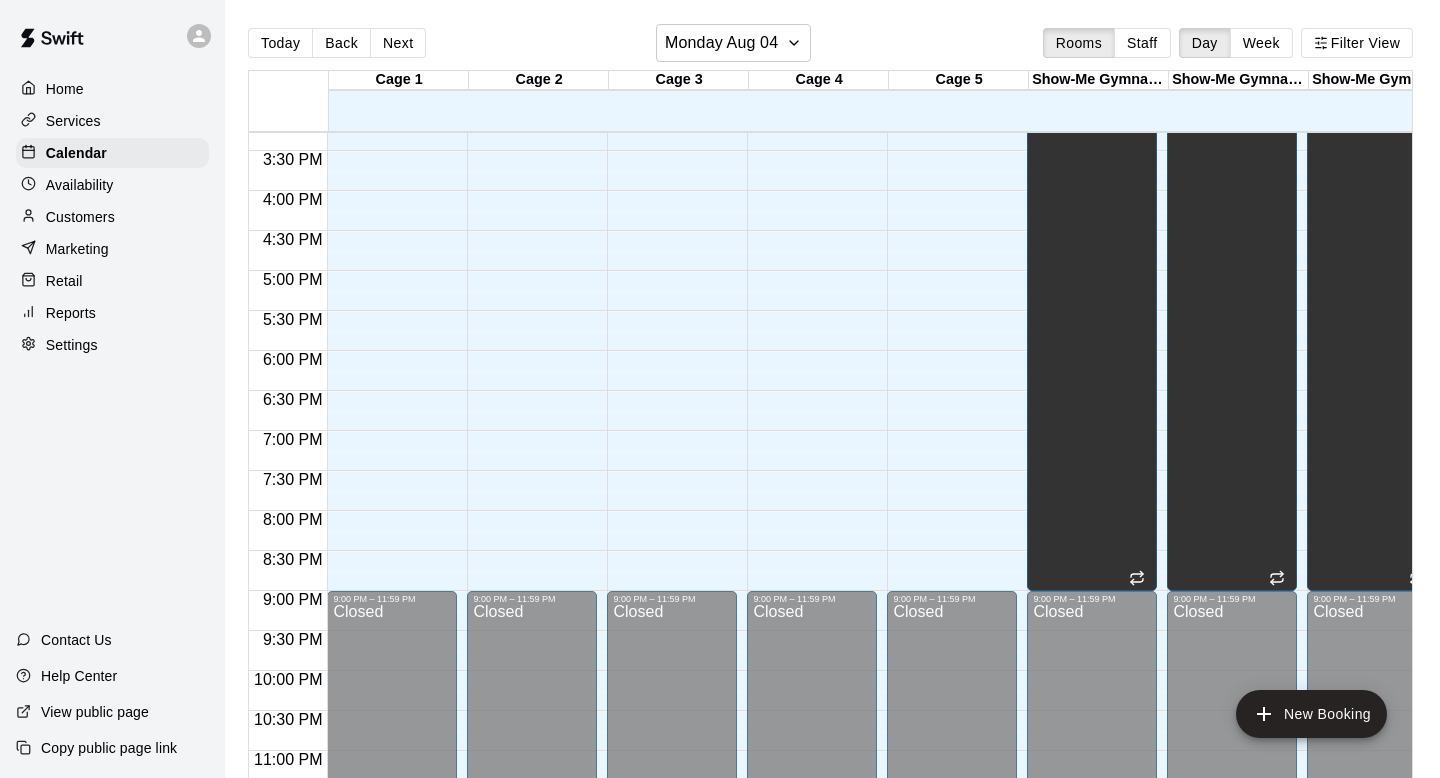 scroll, scrollTop: 1253, scrollLeft: 0, axis: vertical 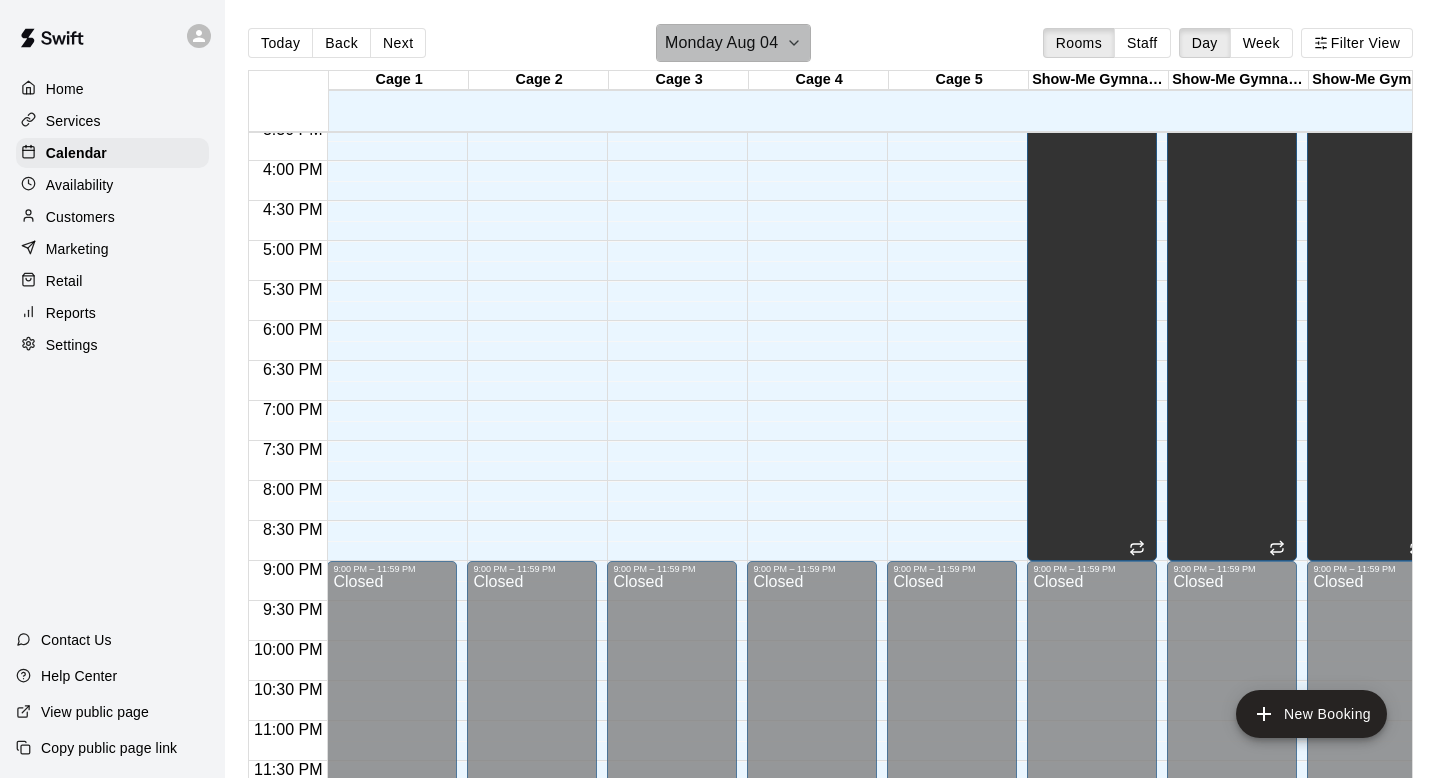click 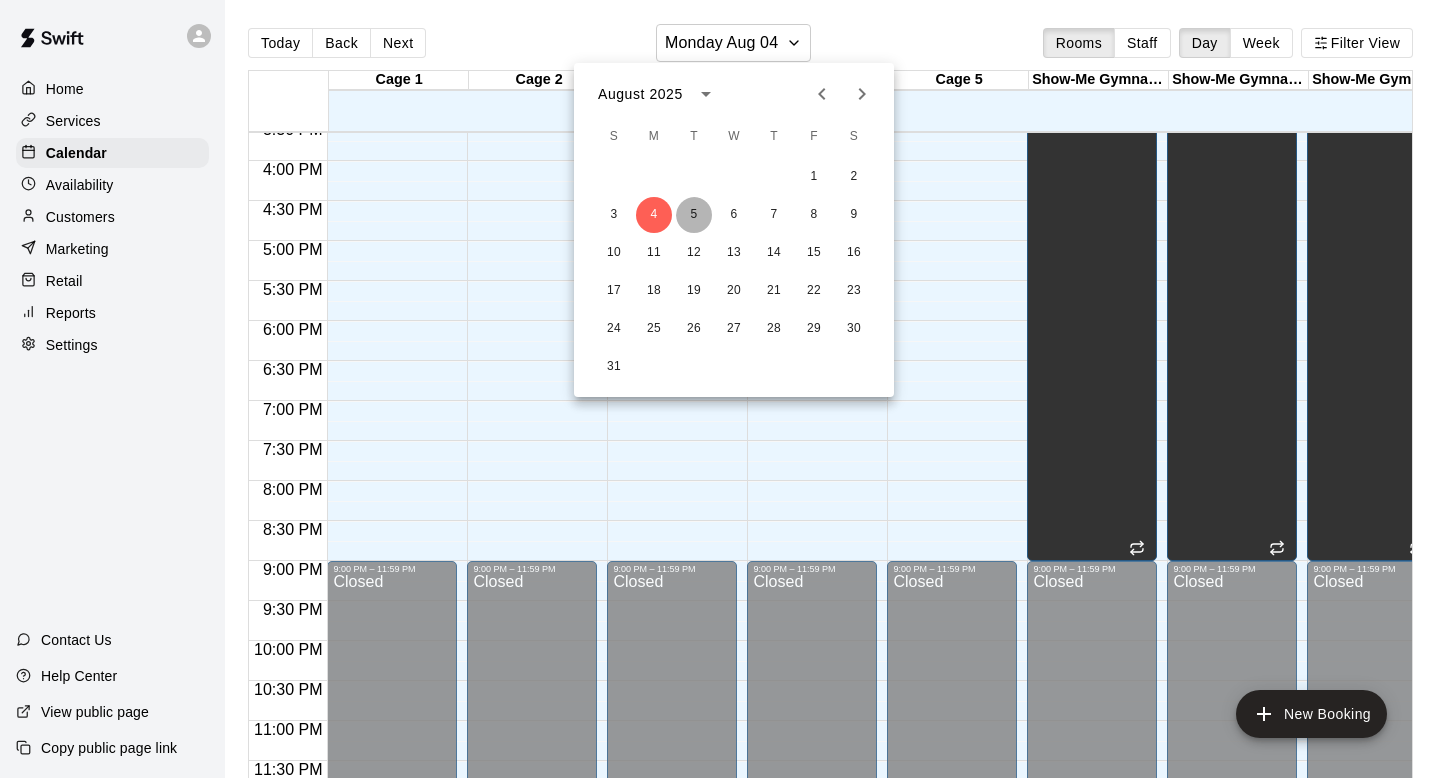 click on "5" at bounding box center [694, 215] 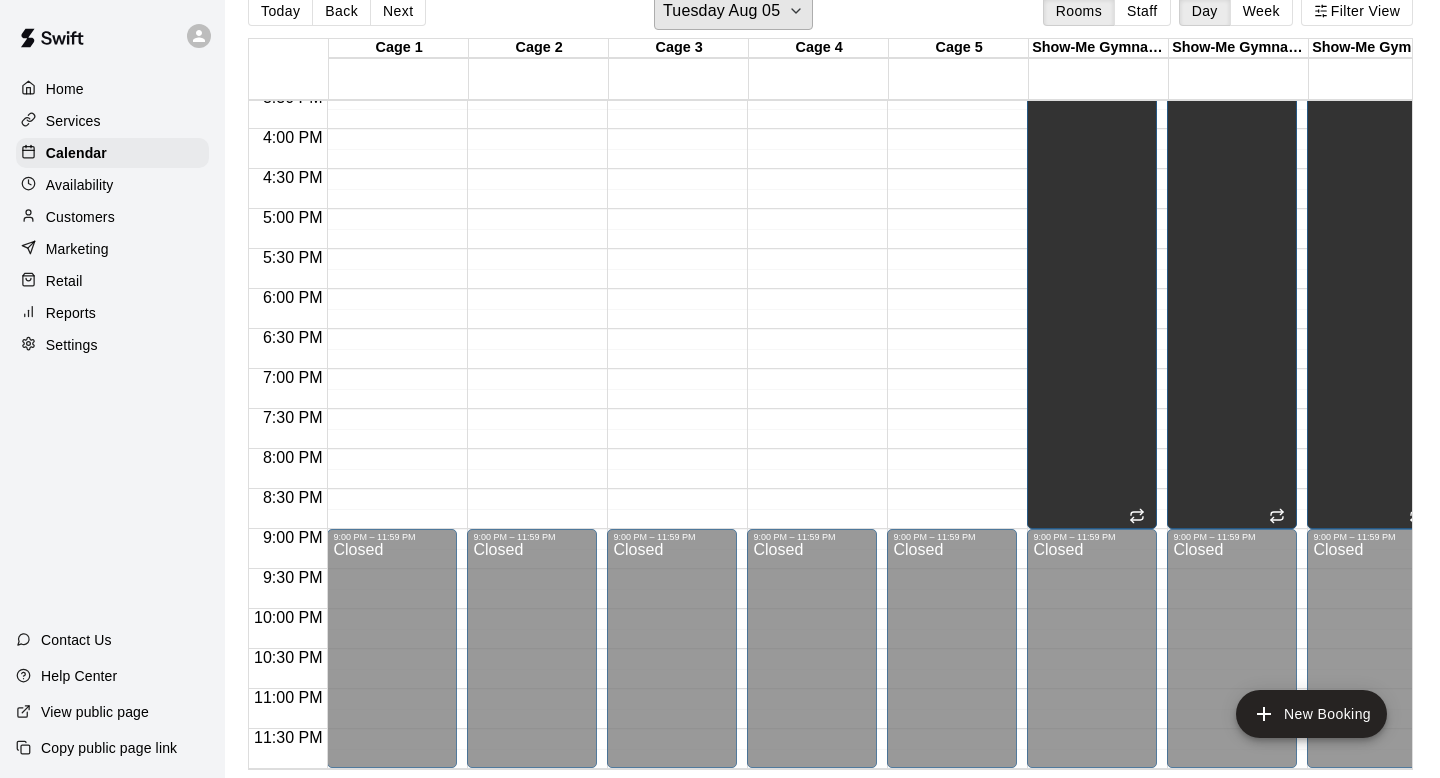 scroll, scrollTop: 0, scrollLeft: 0, axis: both 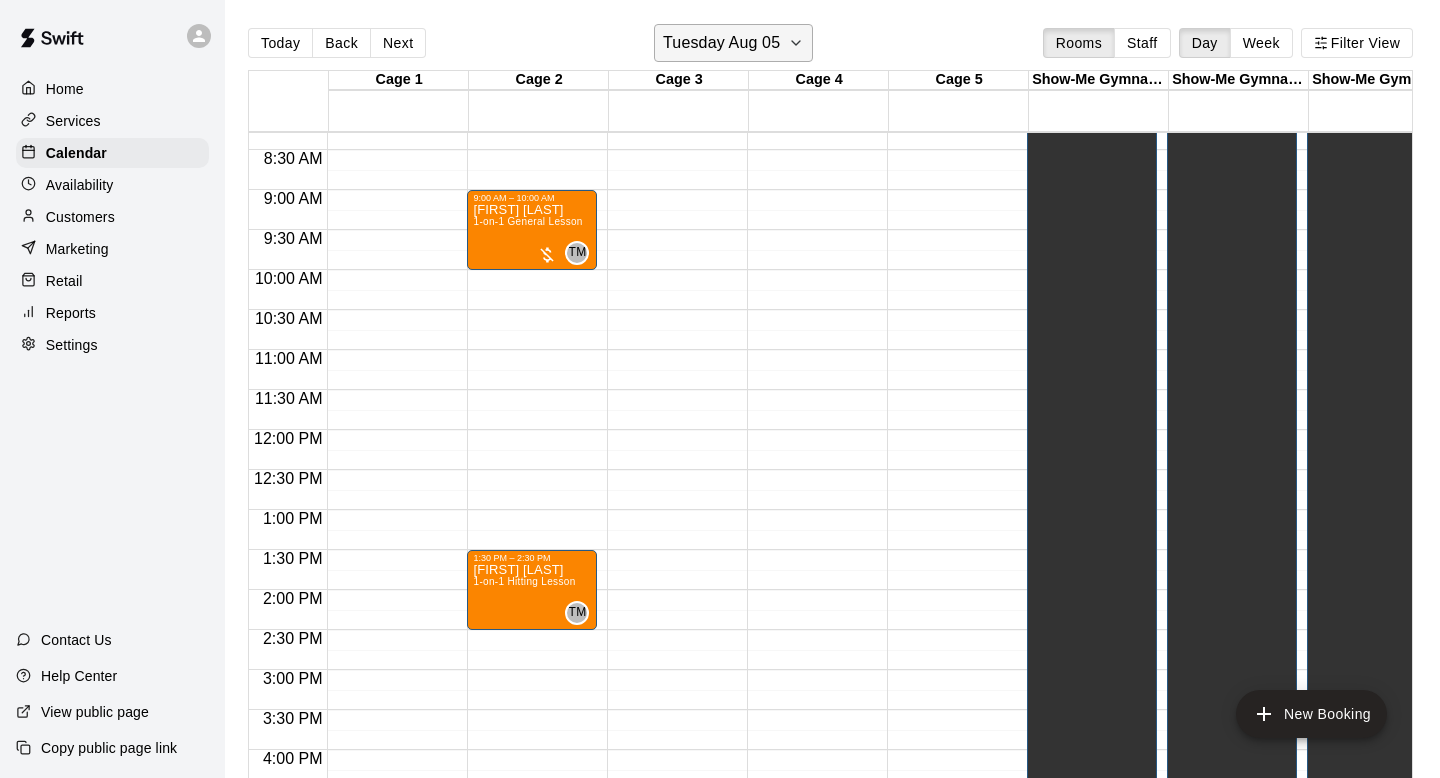 click on "Tuesday Aug 05" at bounding box center [721, 43] 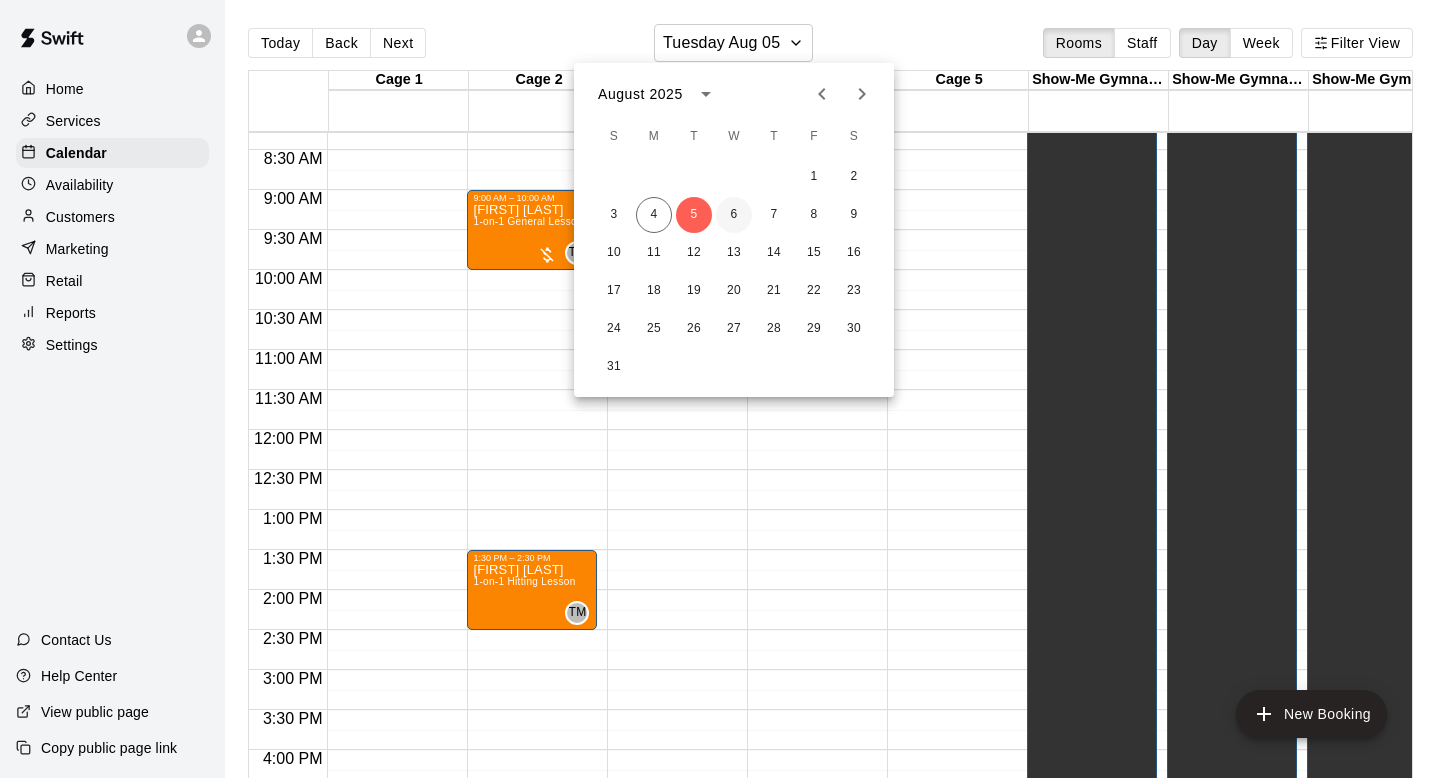 click on "6" at bounding box center [734, 215] 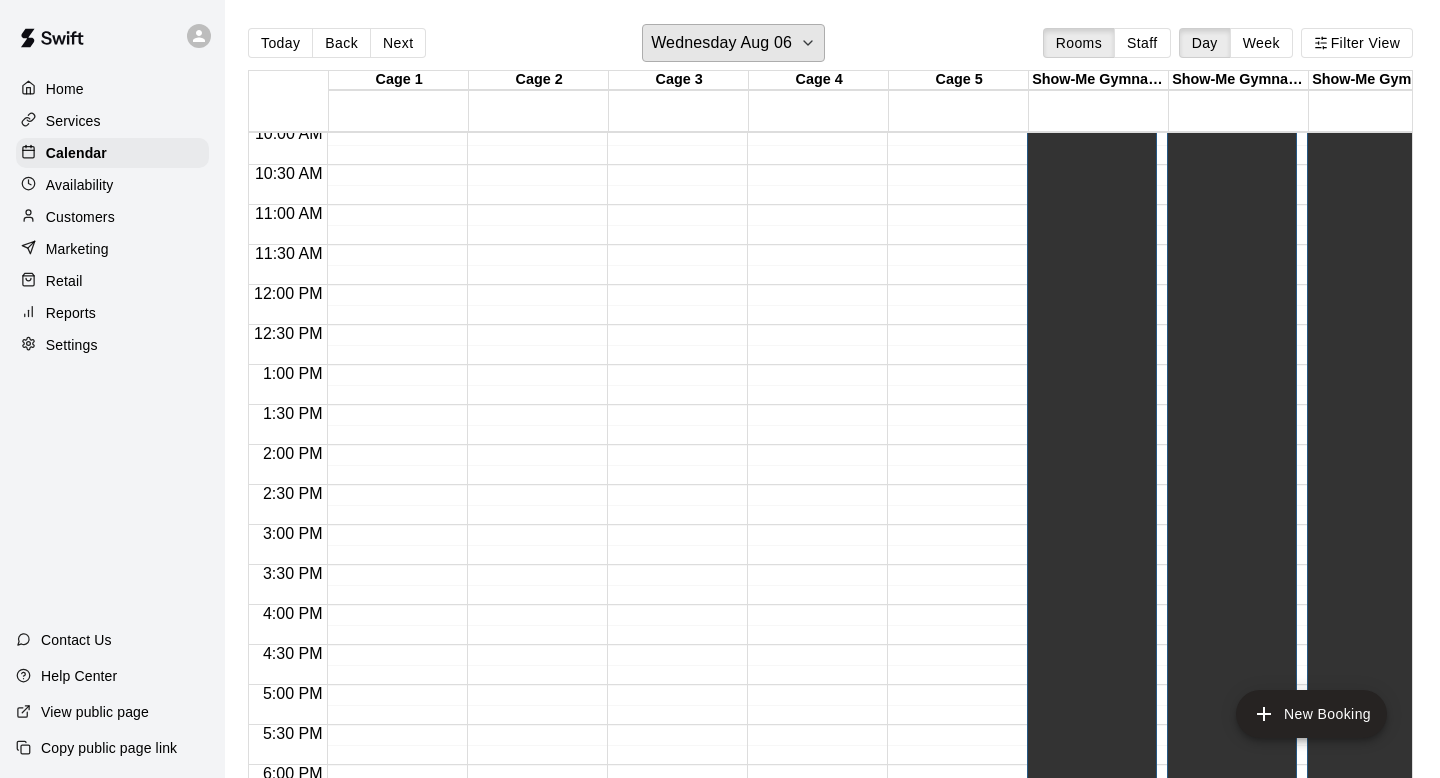 scroll, scrollTop: 1253, scrollLeft: 0, axis: vertical 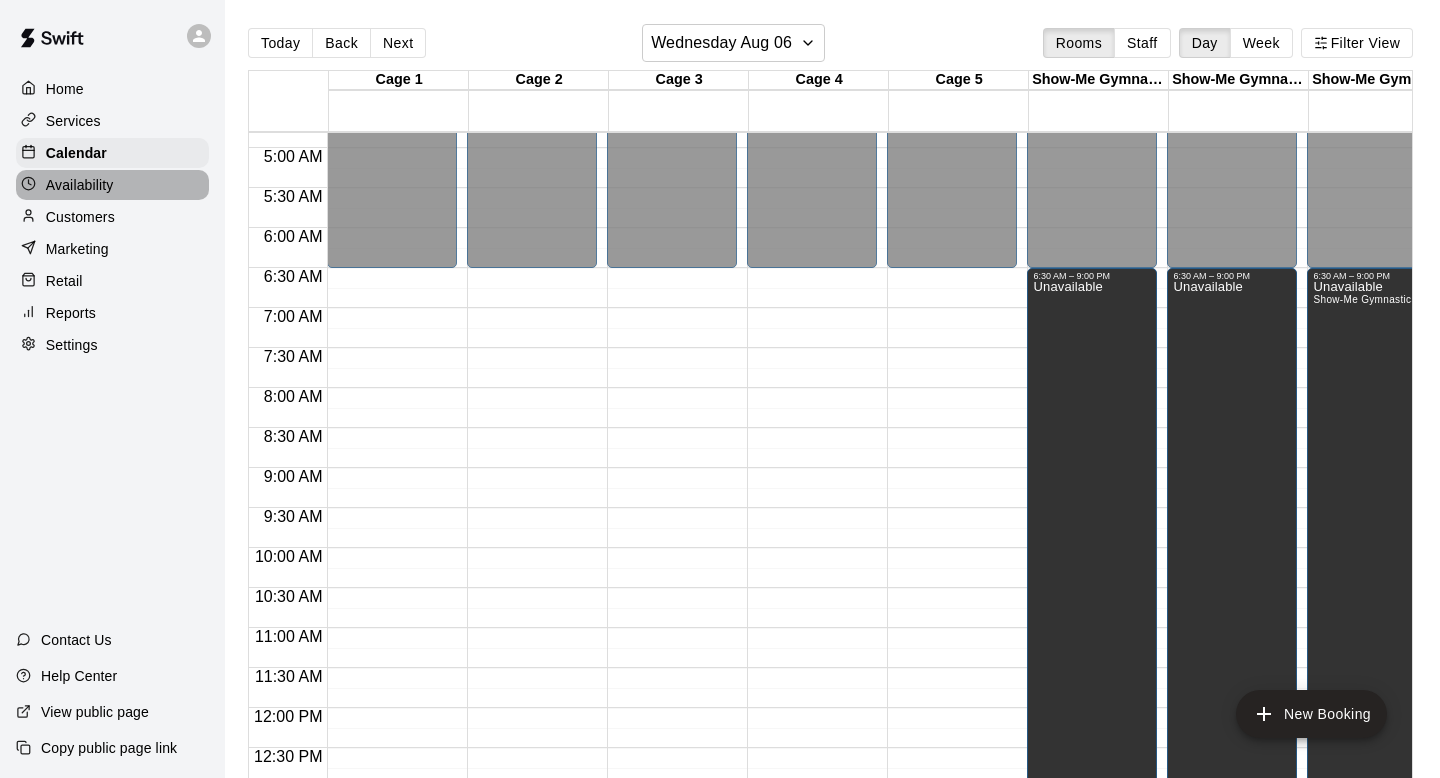 click on "Availability" at bounding box center (80, 185) 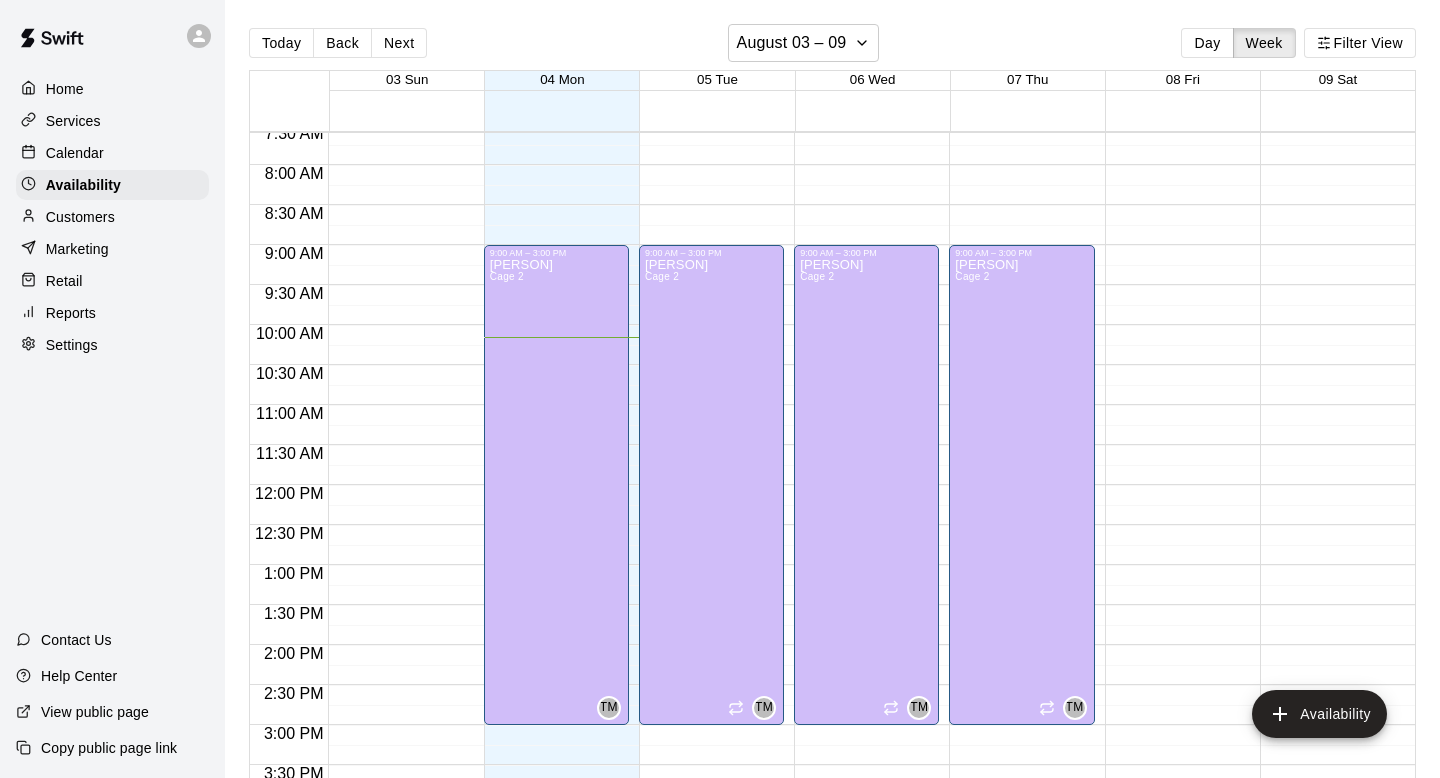 scroll, scrollTop: 609, scrollLeft: 0, axis: vertical 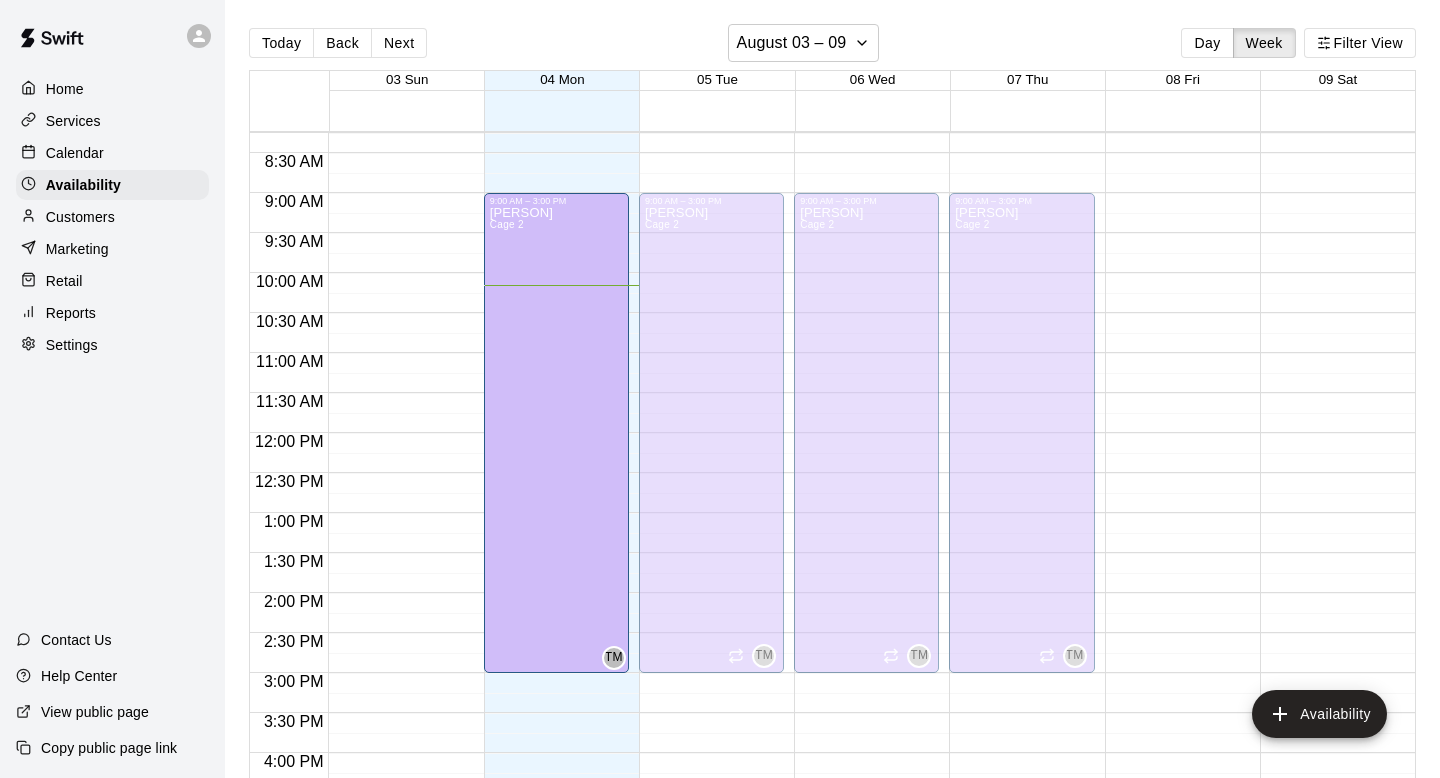 drag, startPoint x: 563, startPoint y: 337, endPoint x: 550, endPoint y: 302, distance: 37.336308 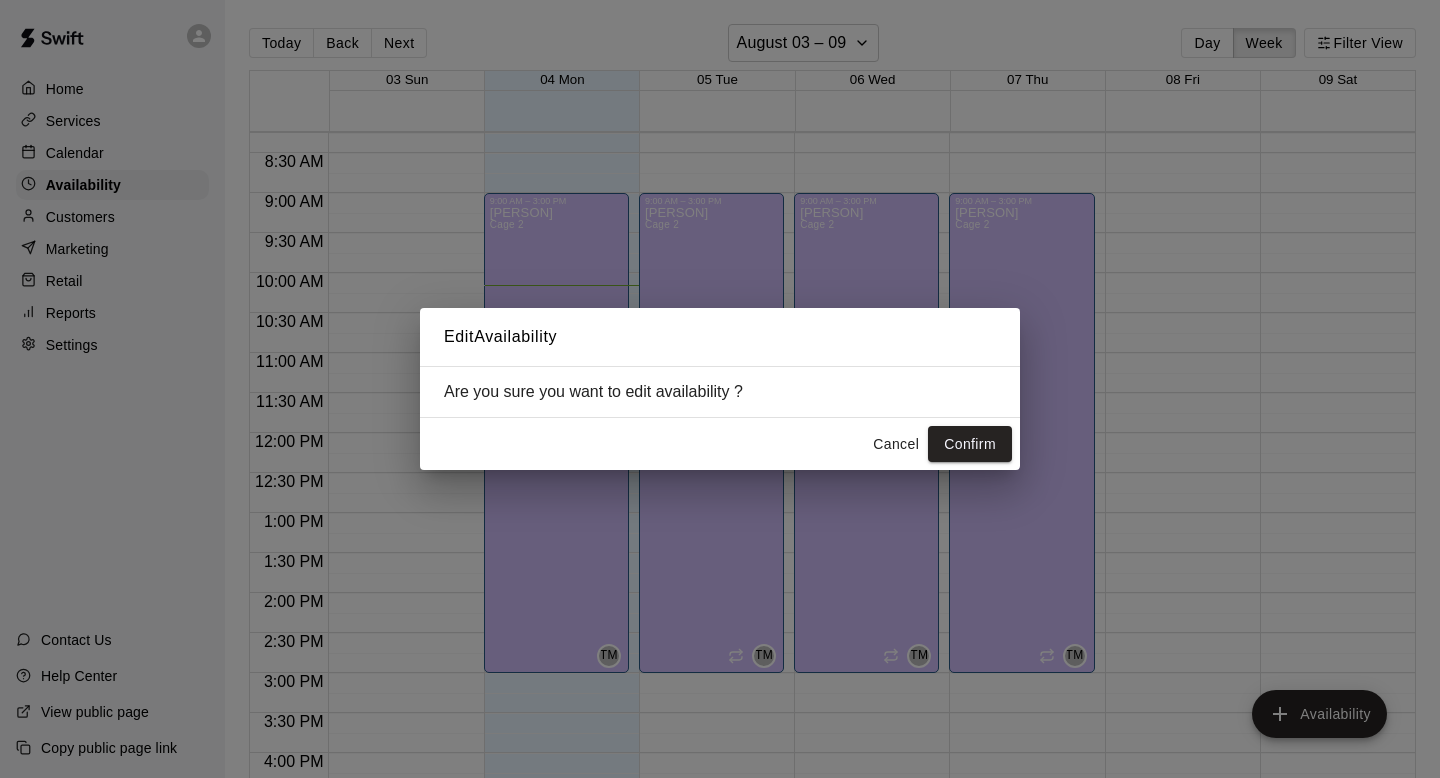 click on "Cancel" at bounding box center [896, 444] 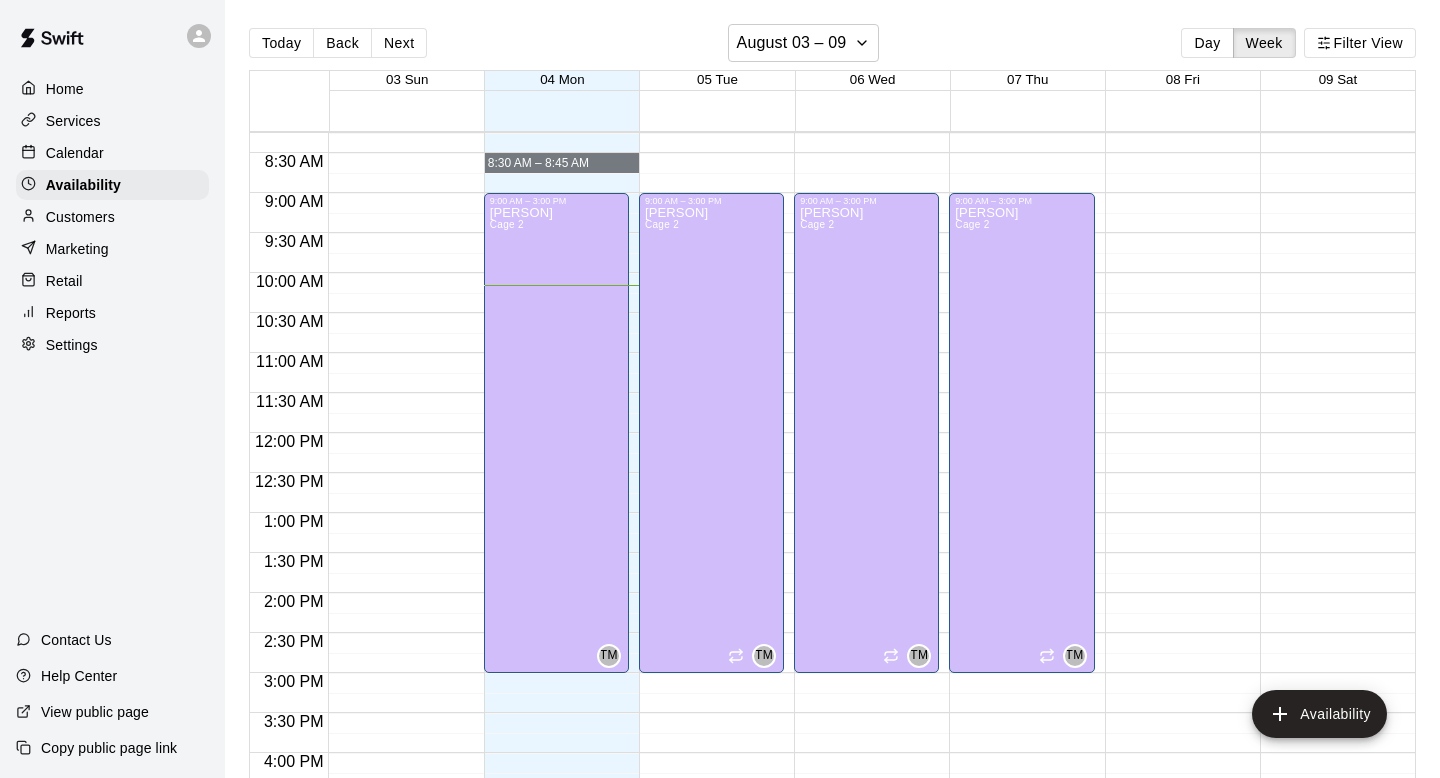 drag, startPoint x: 580, startPoint y: 167, endPoint x: 596, endPoint y: 156, distance: 19.416489 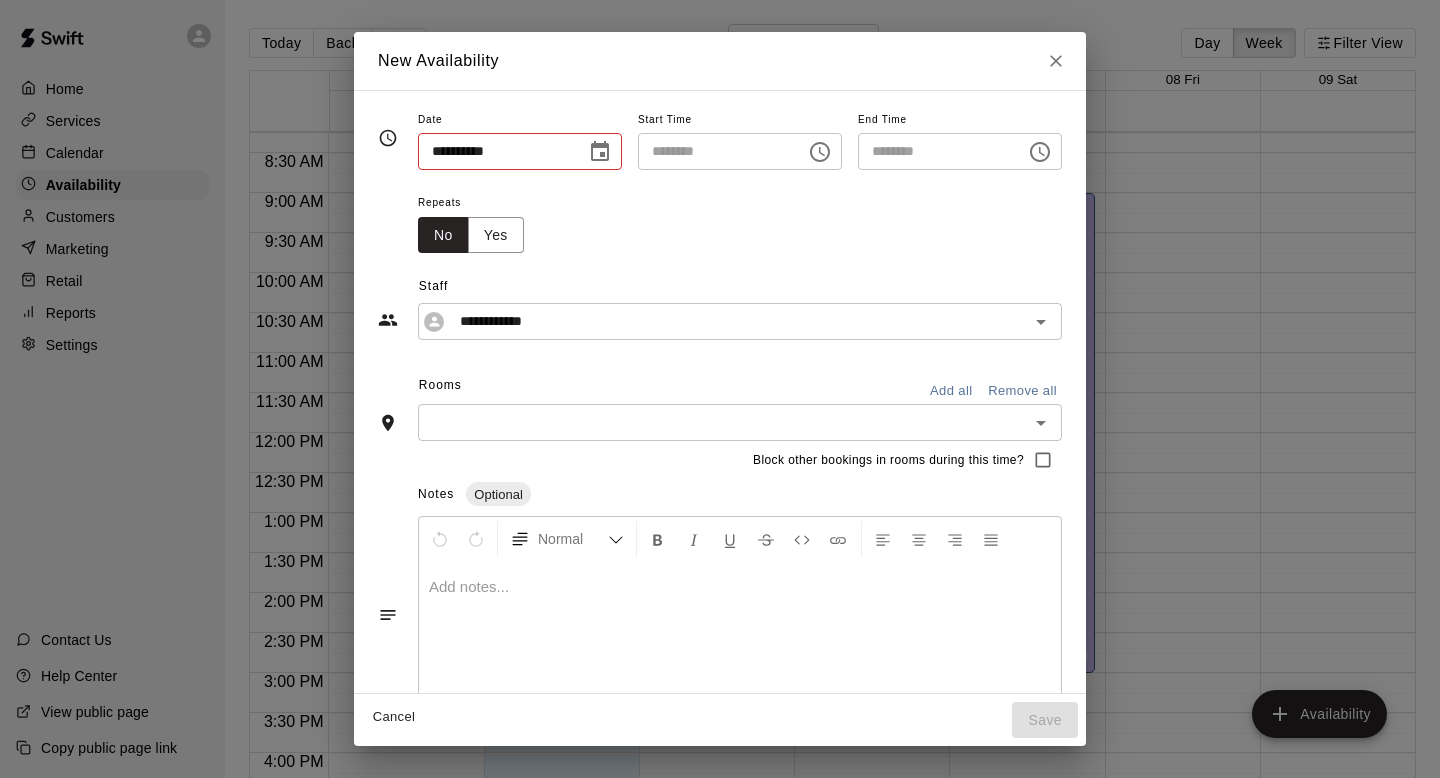 type on "**********" 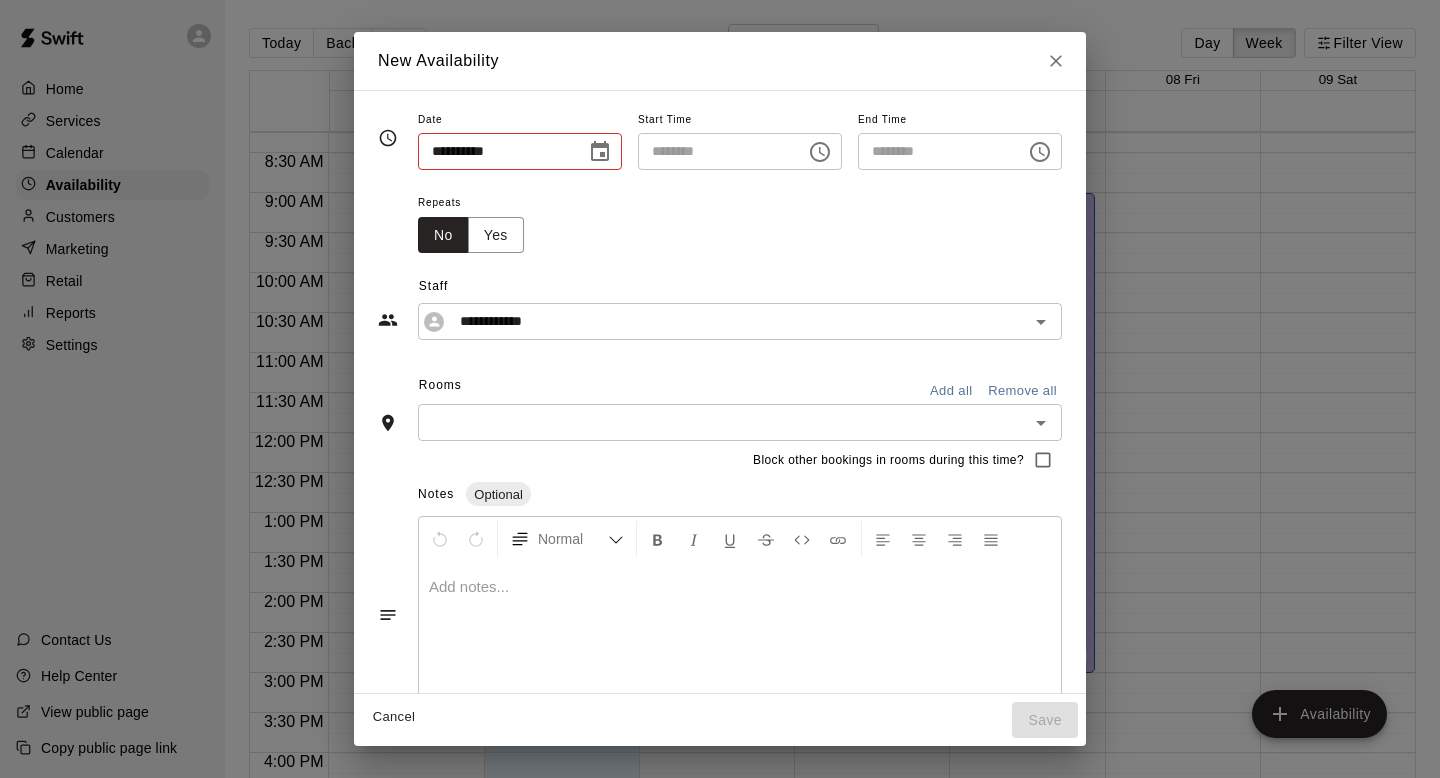 type on "********" 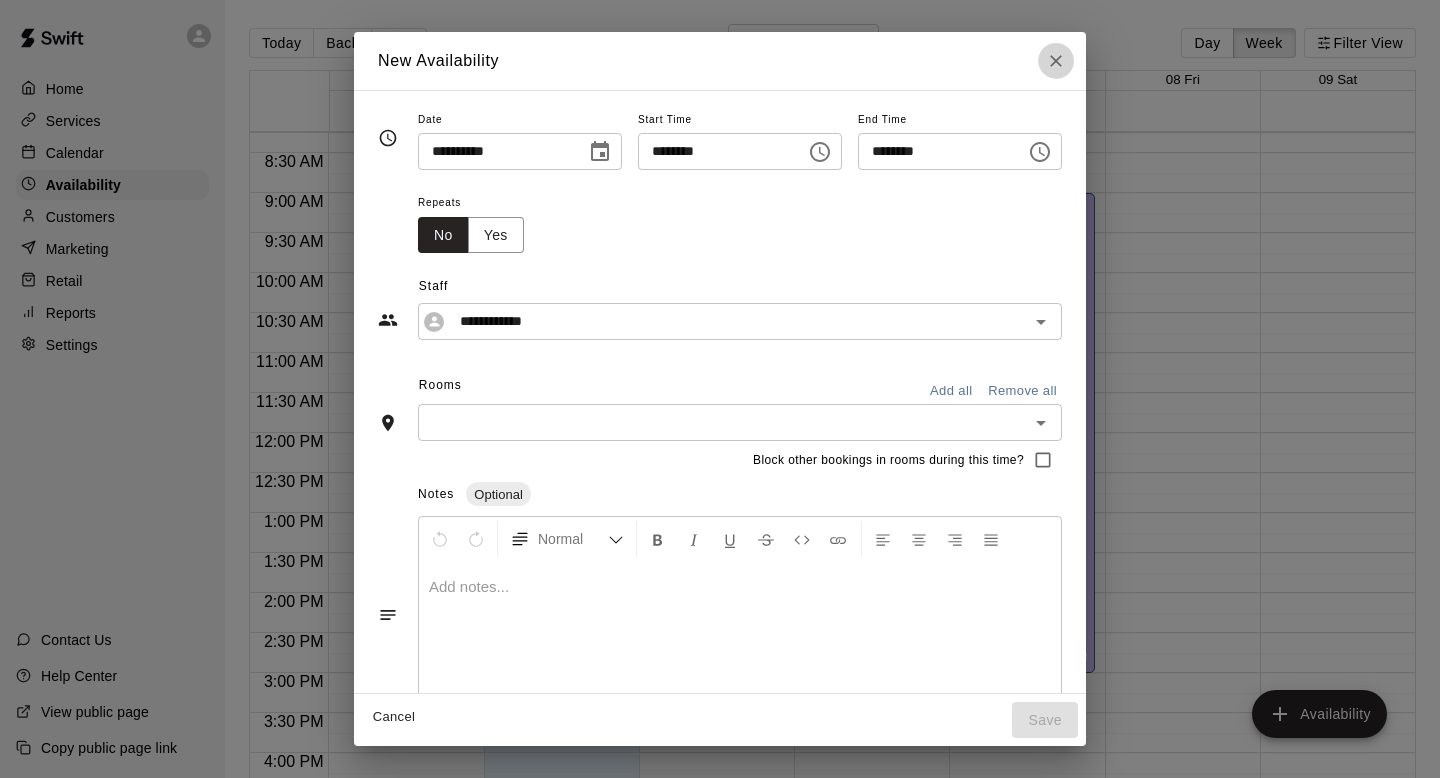 click 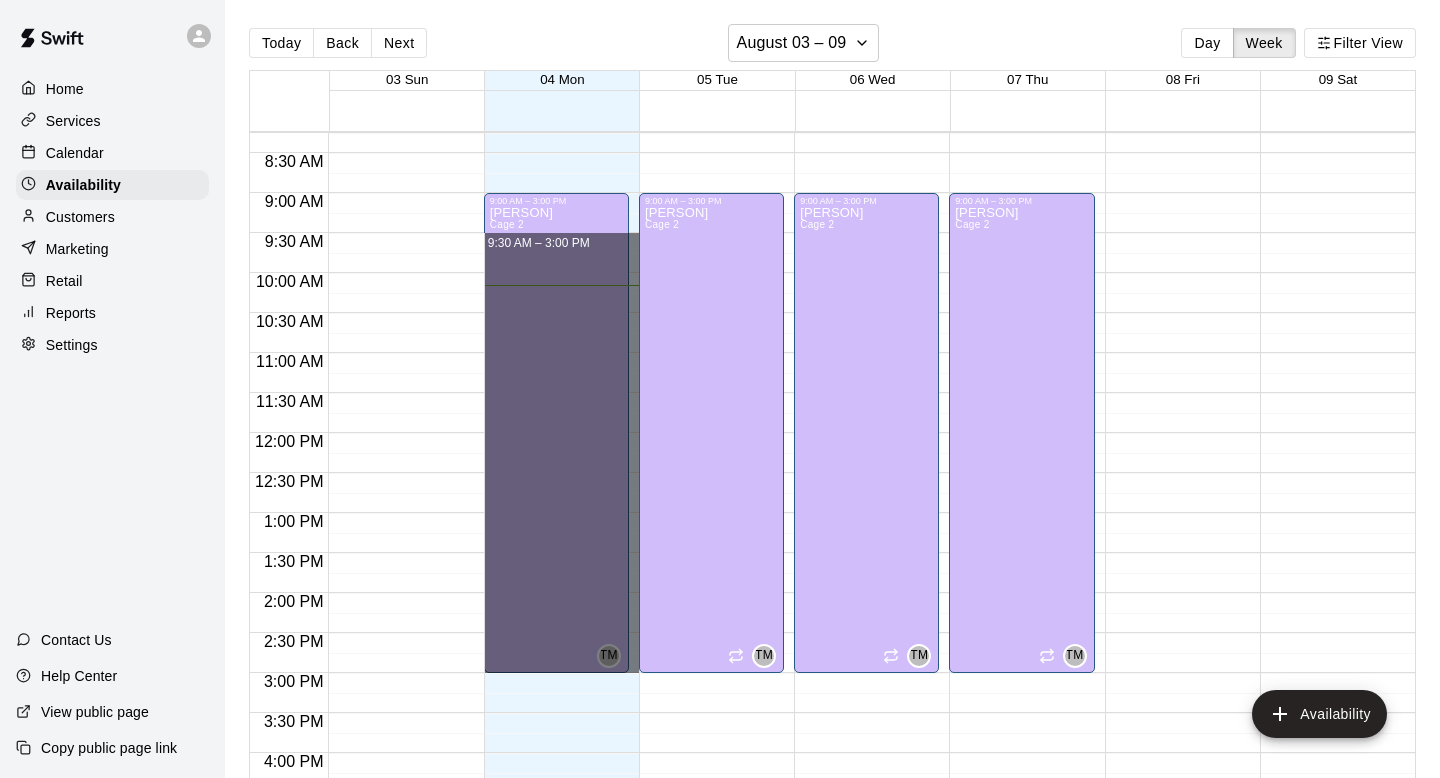 drag, startPoint x: 633, startPoint y: 245, endPoint x: 633, endPoint y: 658, distance: 413 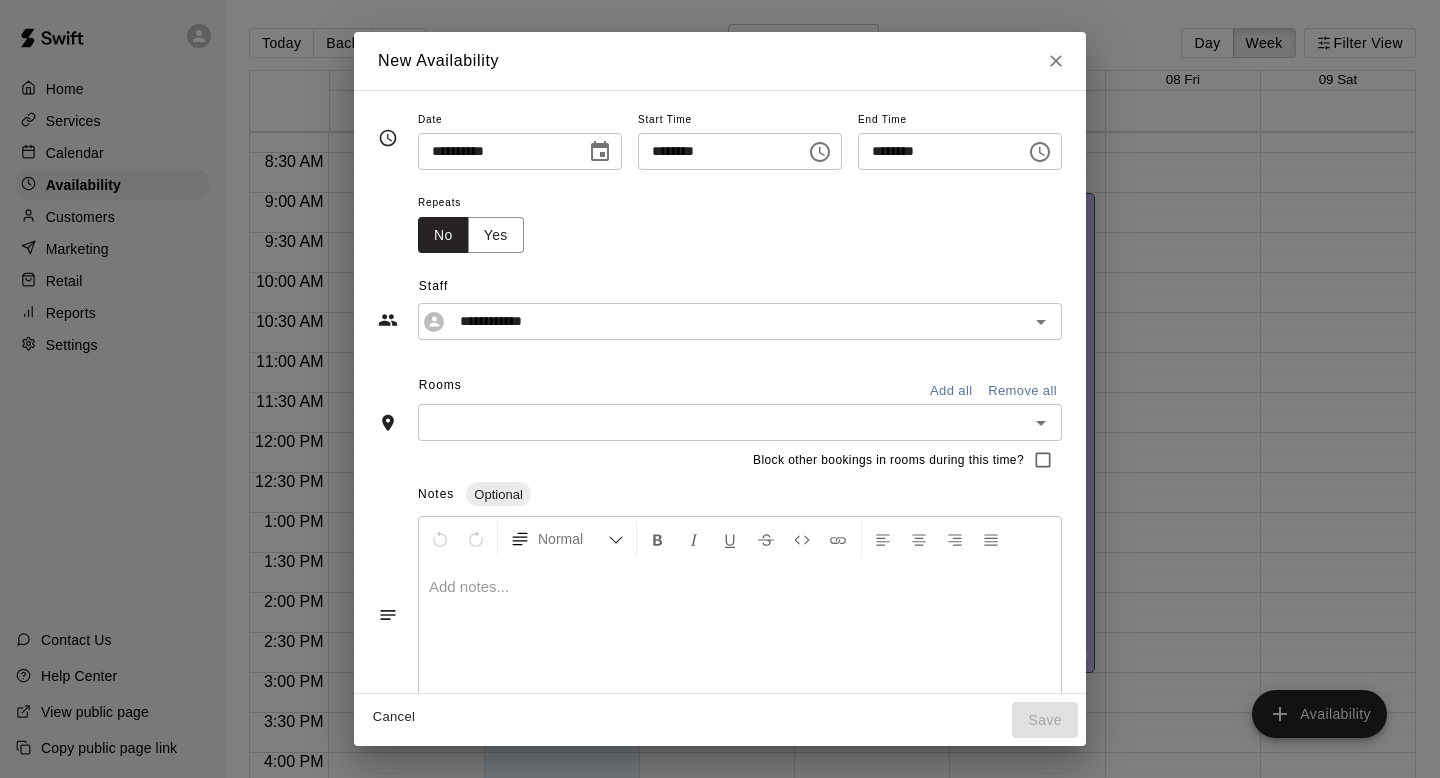 scroll, scrollTop: 42, scrollLeft: 0, axis: vertical 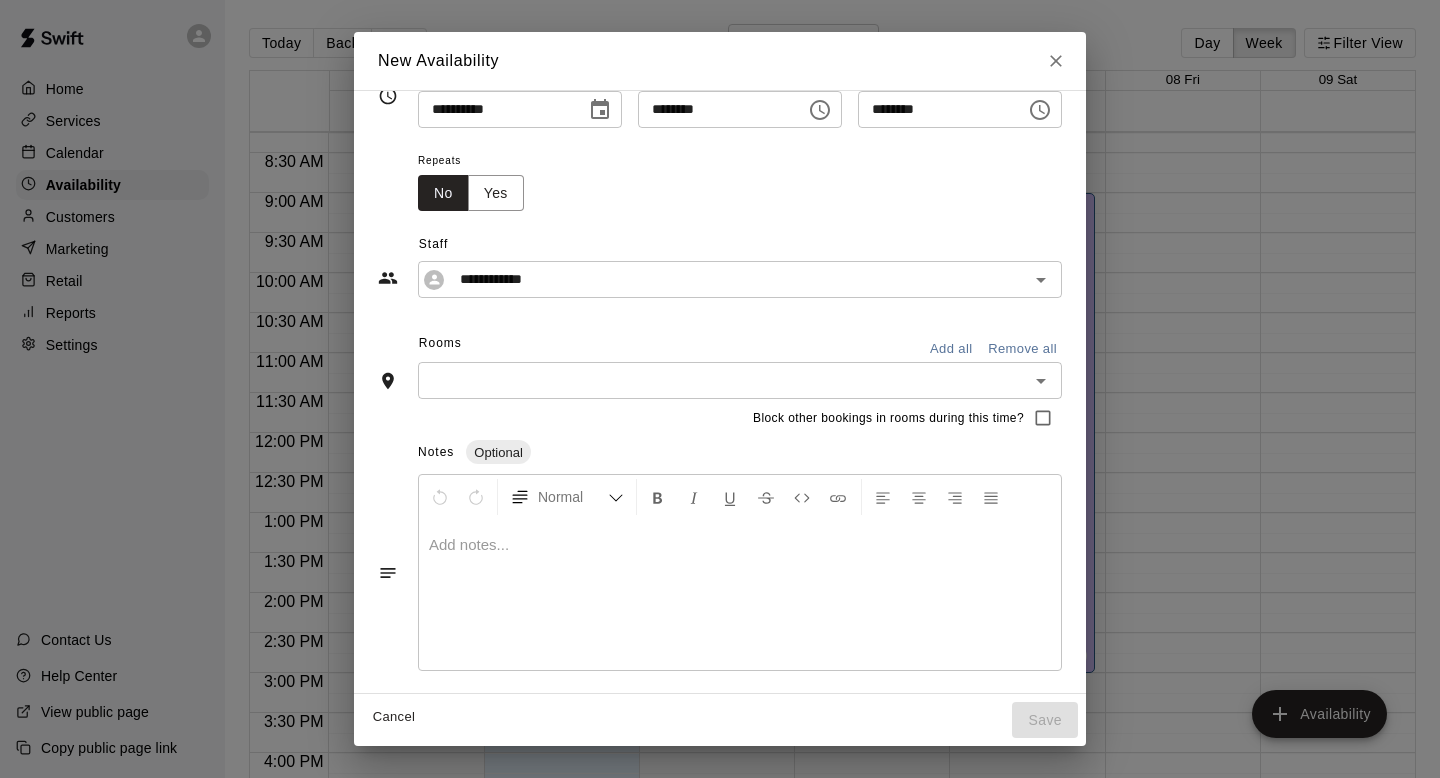 click on "​" at bounding box center [740, 380] 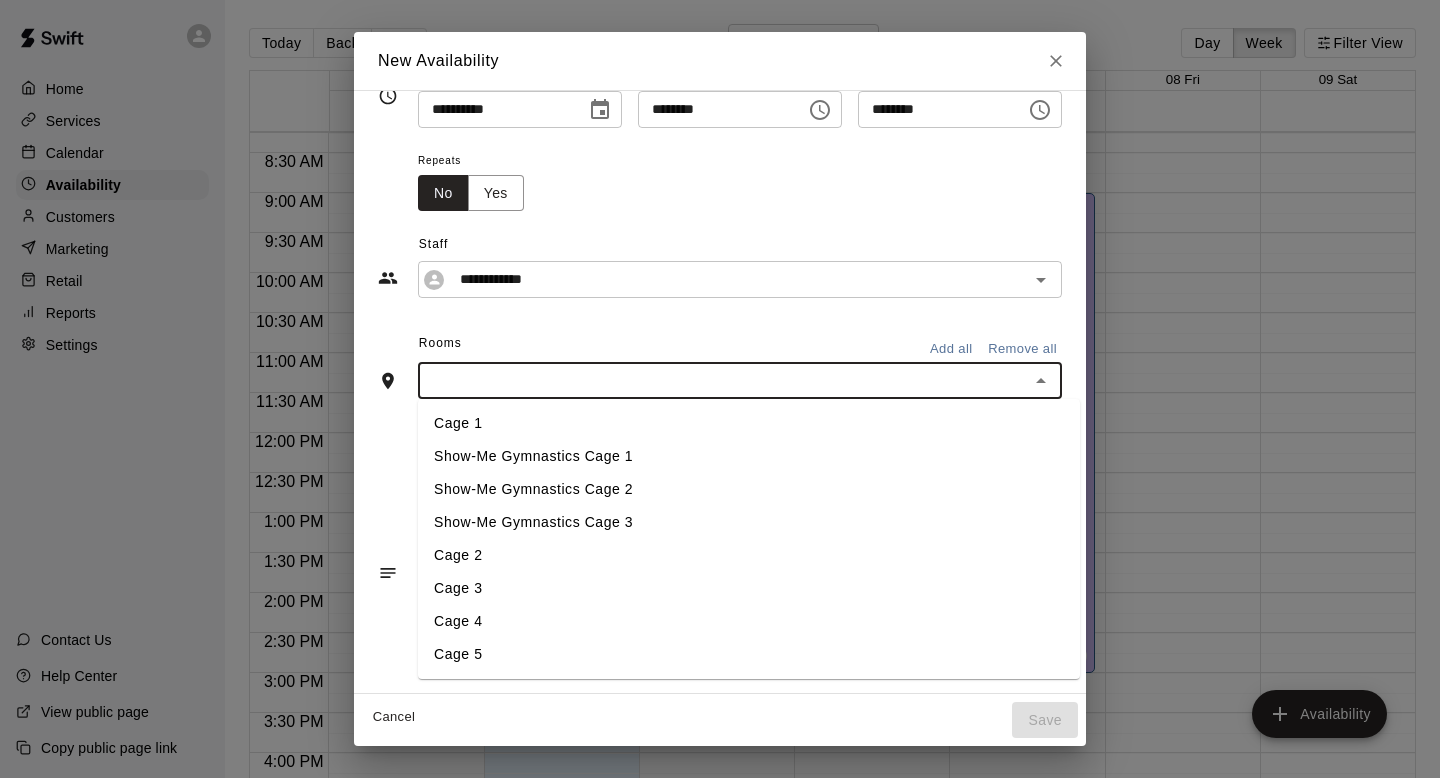 click on "Cage 4" at bounding box center (749, 621) 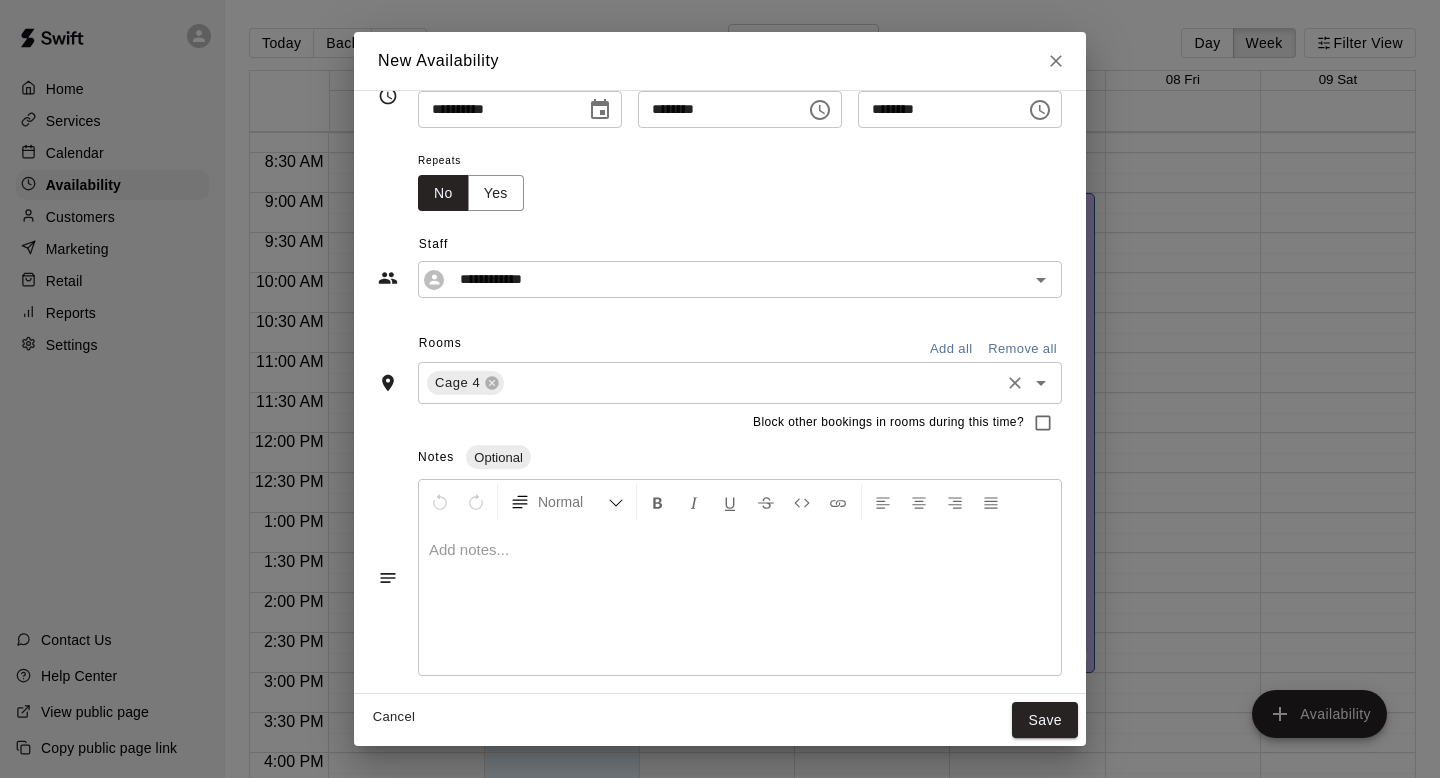 click at bounding box center [752, 383] 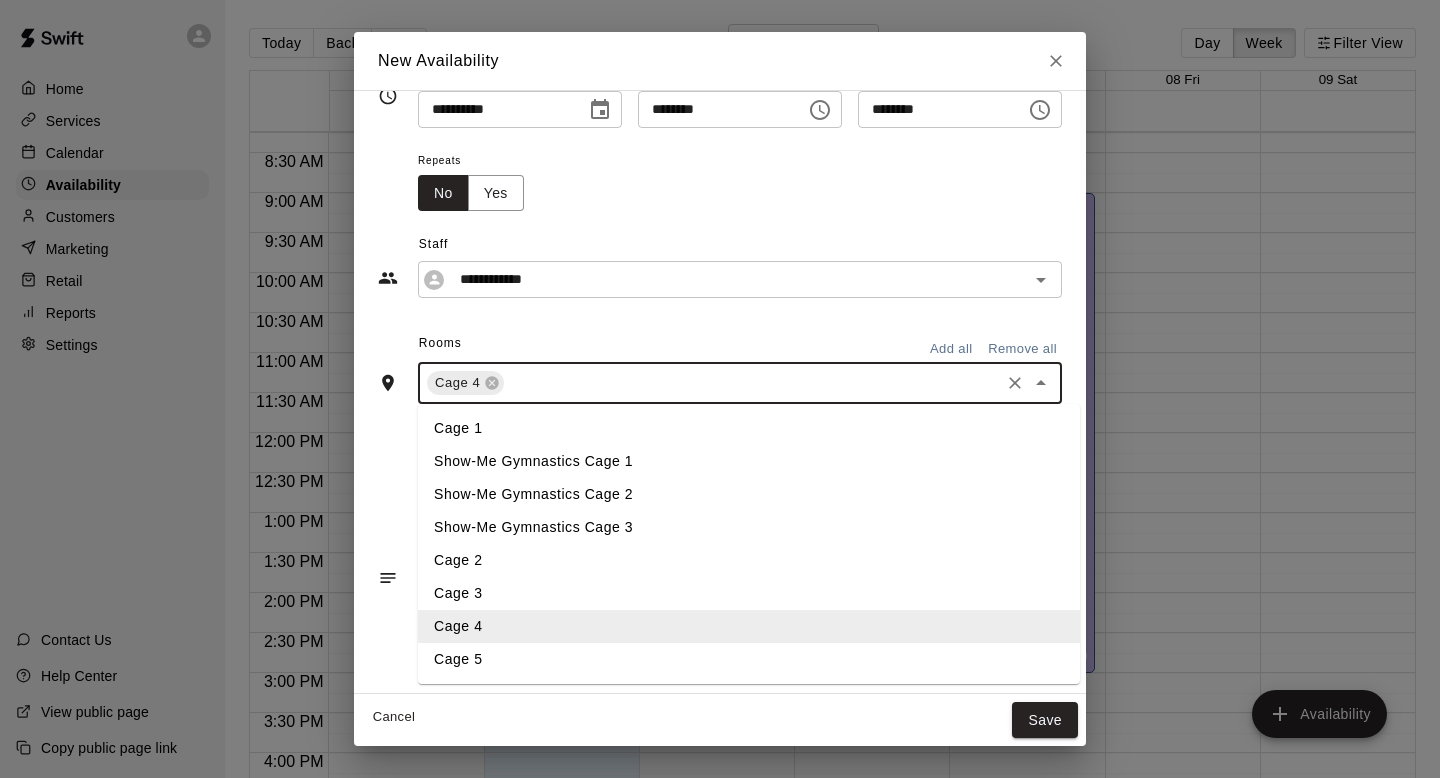 click on "Cage 5" at bounding box center [749, 659] 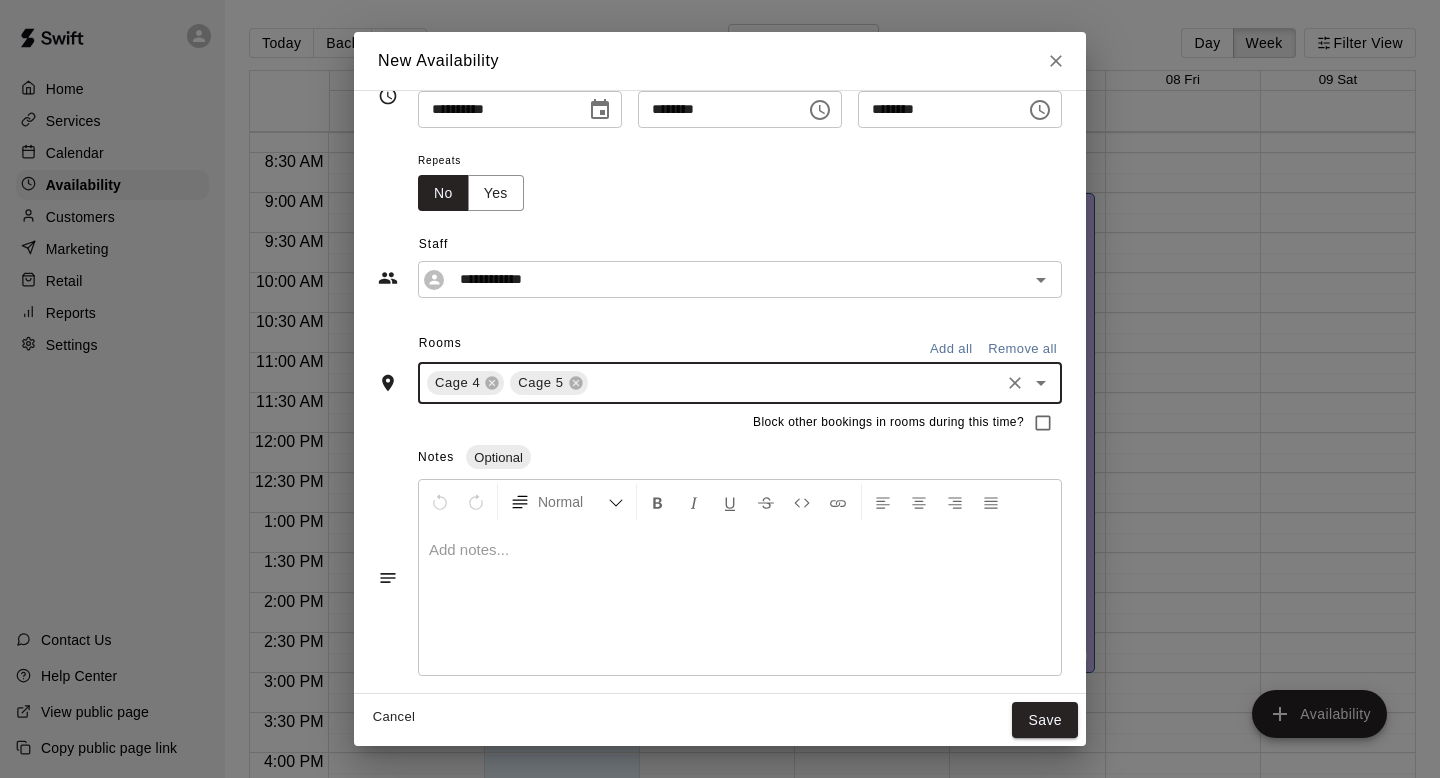 scroll, scrollTop: 46, scrollLeft: 0, axis: vertical 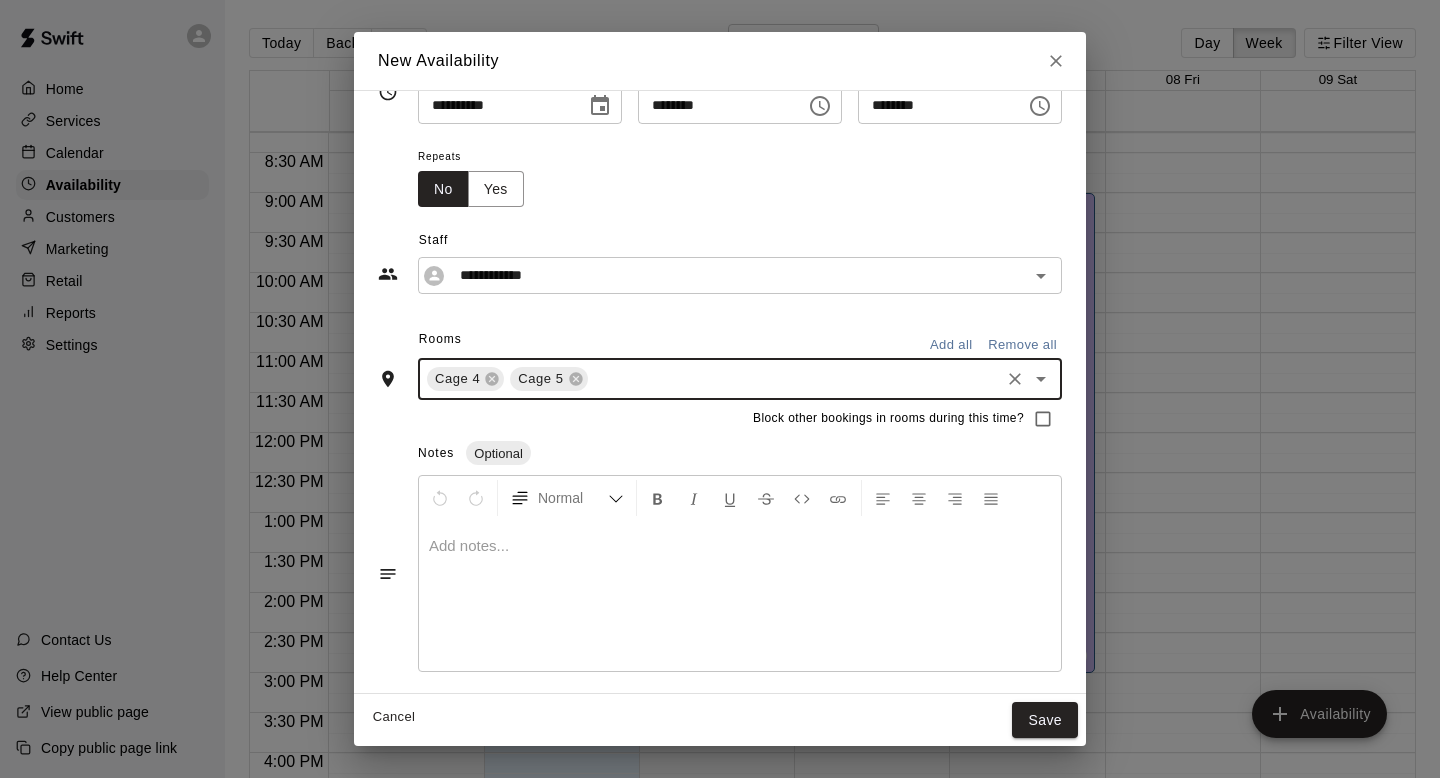 click at bounding box center [794, 379] 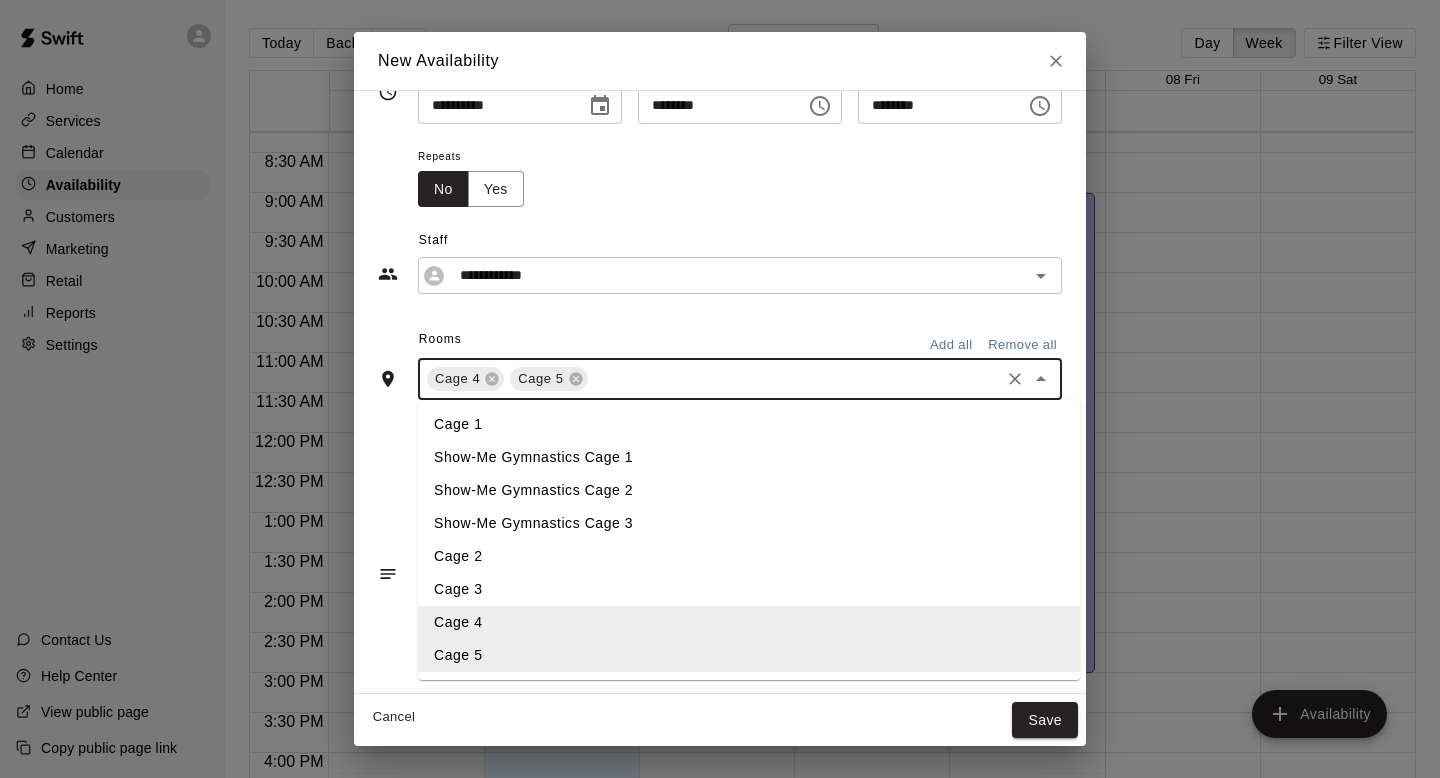 click on "Cage 3" at bounding box center (749, 589) 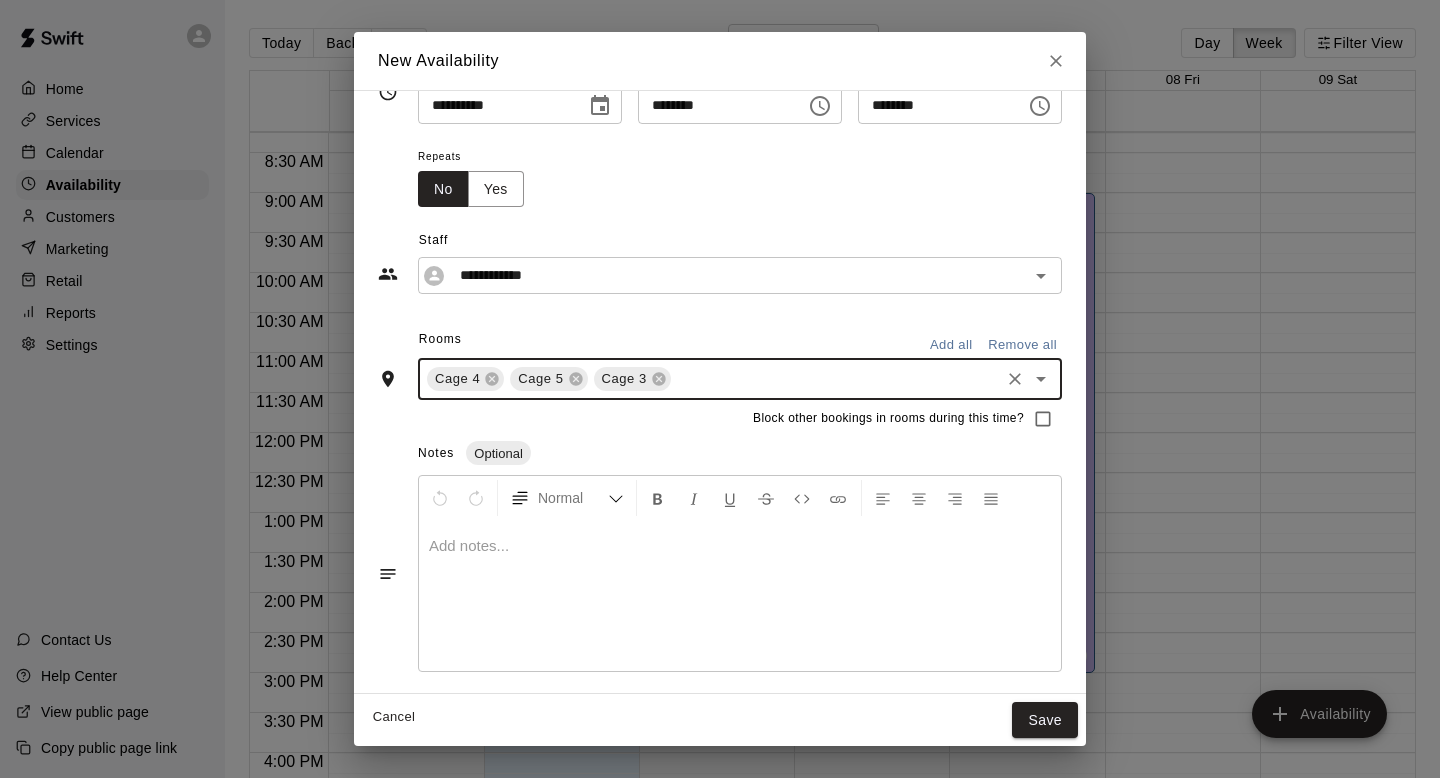 scroll, scrollTop: 0, scrollLeft: 0, axis: both 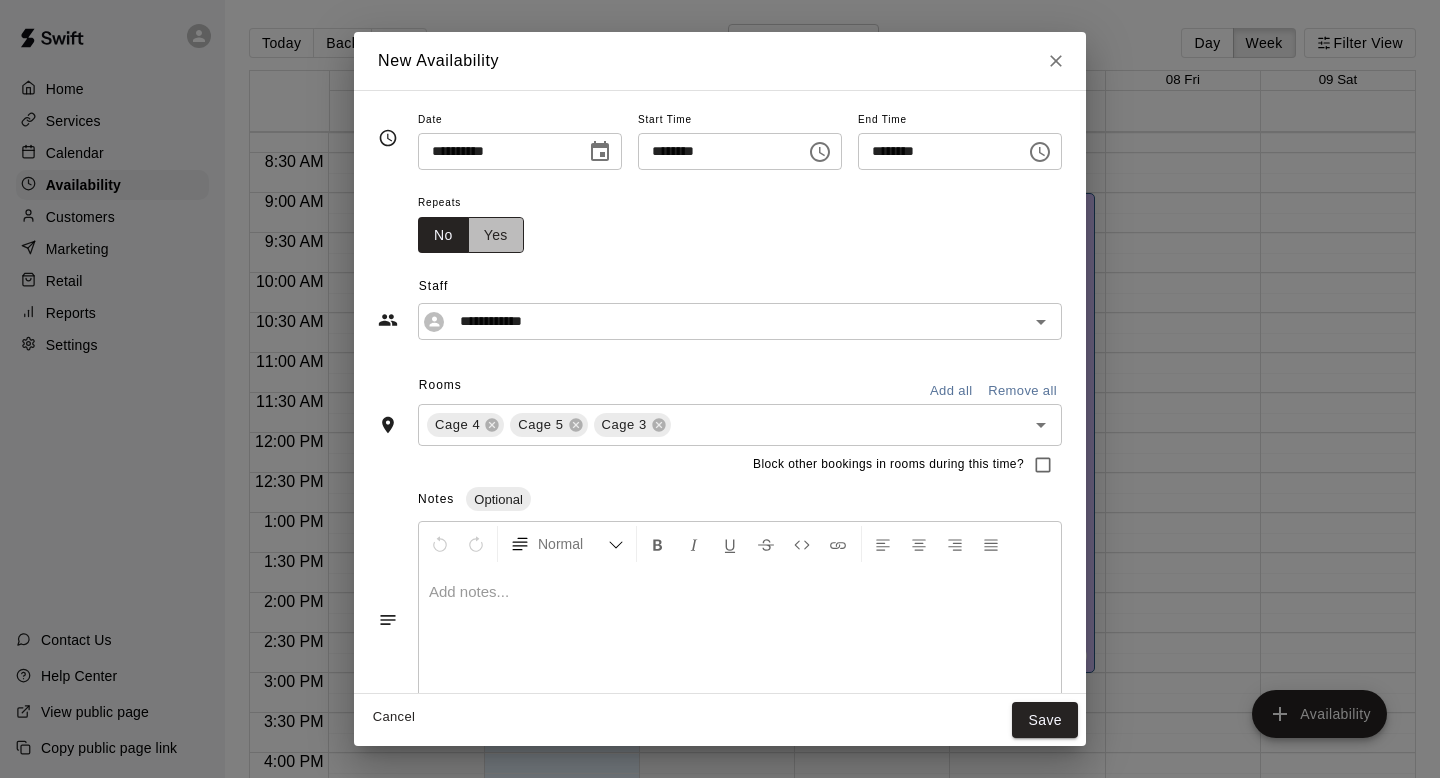 click on "Yes" at bounding box center (496, 235) 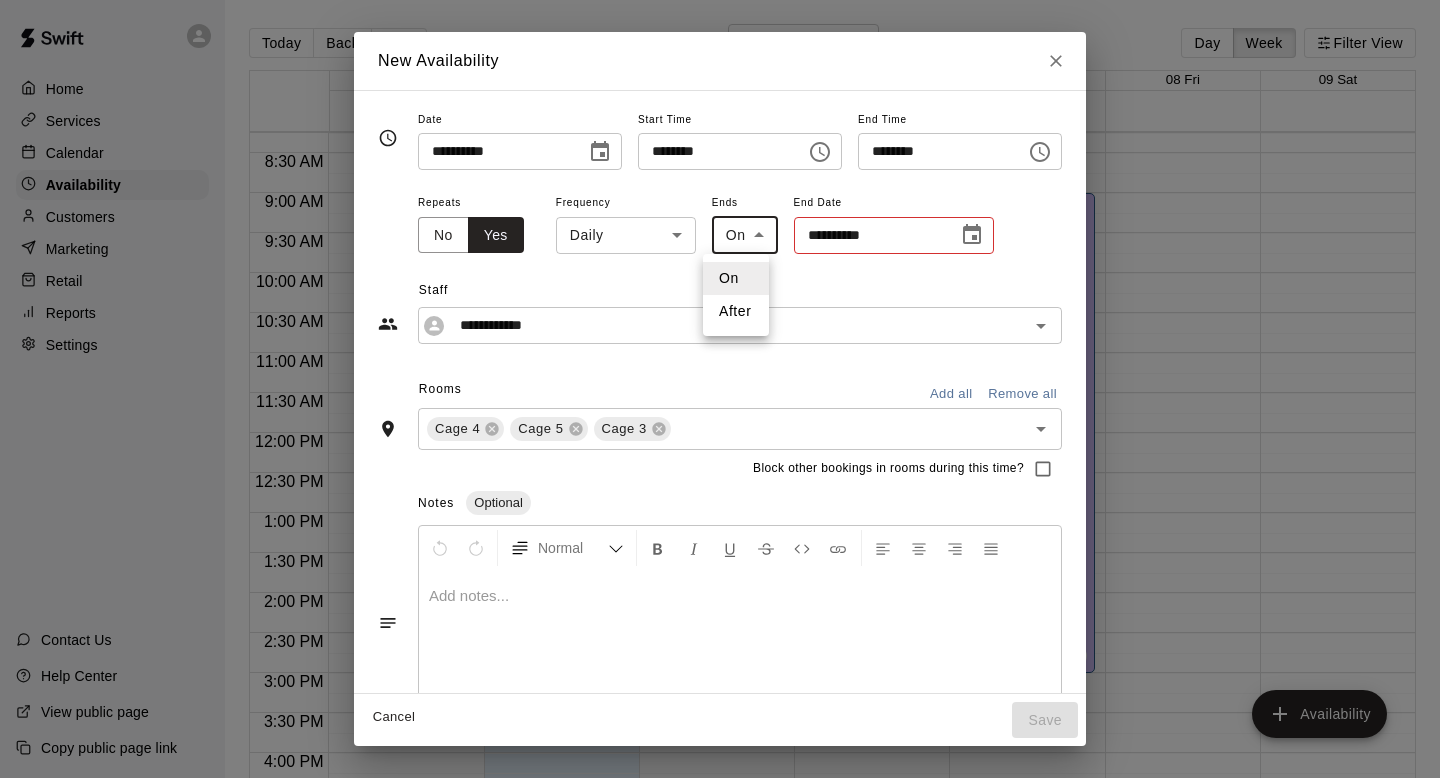 click on "9:00 AM – 3:00 PM [PERSON] Cage 2 TM 9:00 PM – 11:59 PM Closed 12:00 AM – 6:30 AM Closed 9:00 AM – 3:00 PM [PERSON] Cage 2 TM 9:00 PM – 11:59 PM Closed 12:00 AM – 6:30 AM Closed 9:00 AM – 3:00 PM [PERSON] Cage 2 TM 9:00 PM – 11:59 PM Closed 12:00 AM – 6:30 AM Closed TM No" at bounding box center [720, 405] 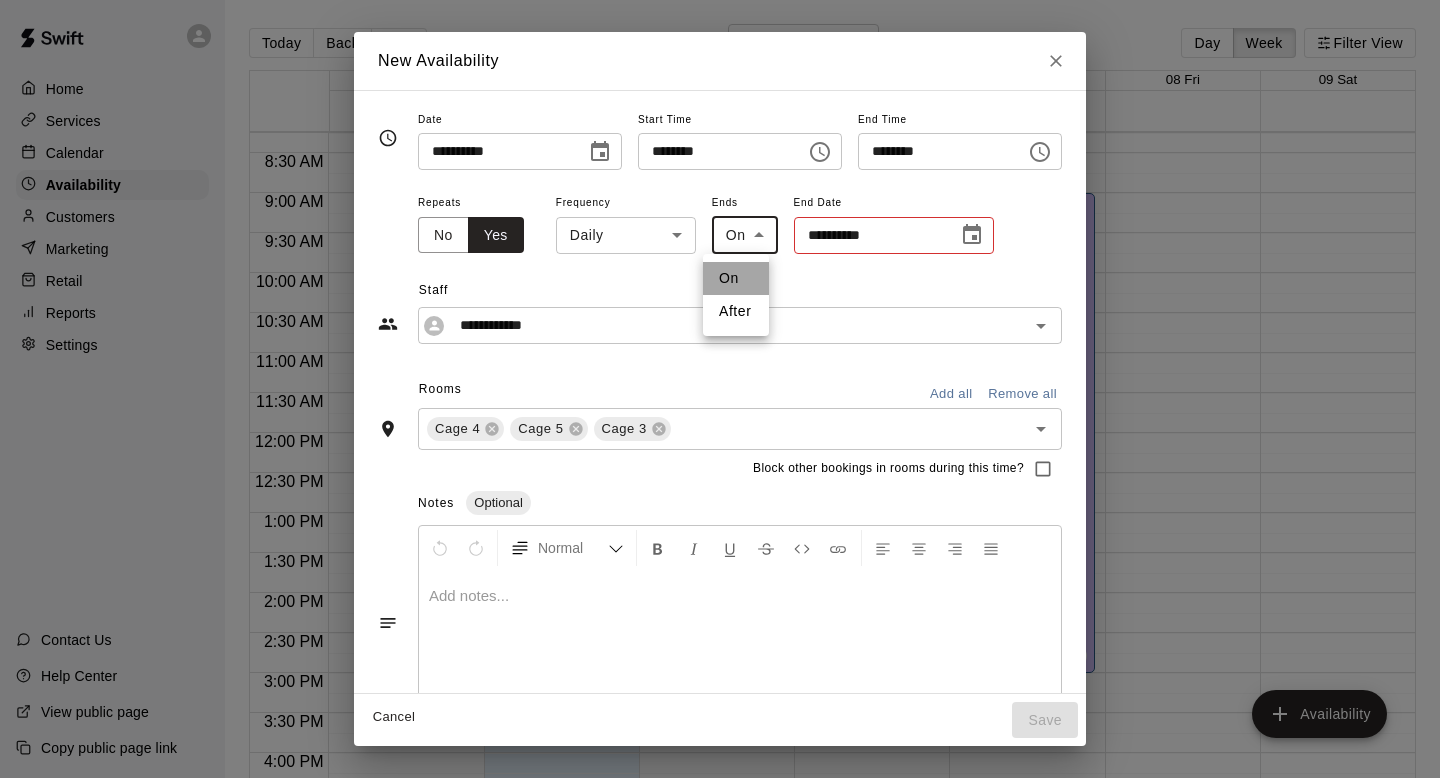 click on "On" at bounding box center (736, 278) 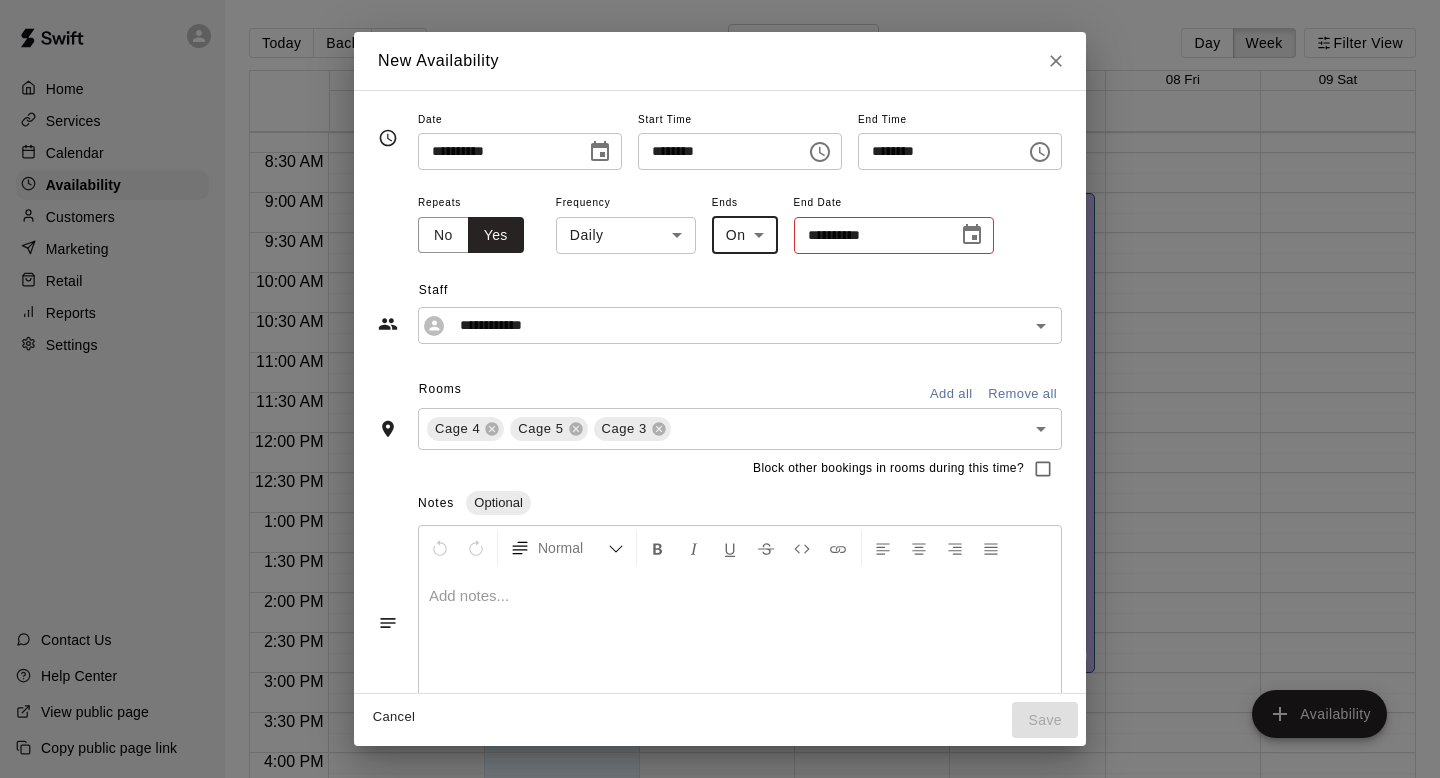 click 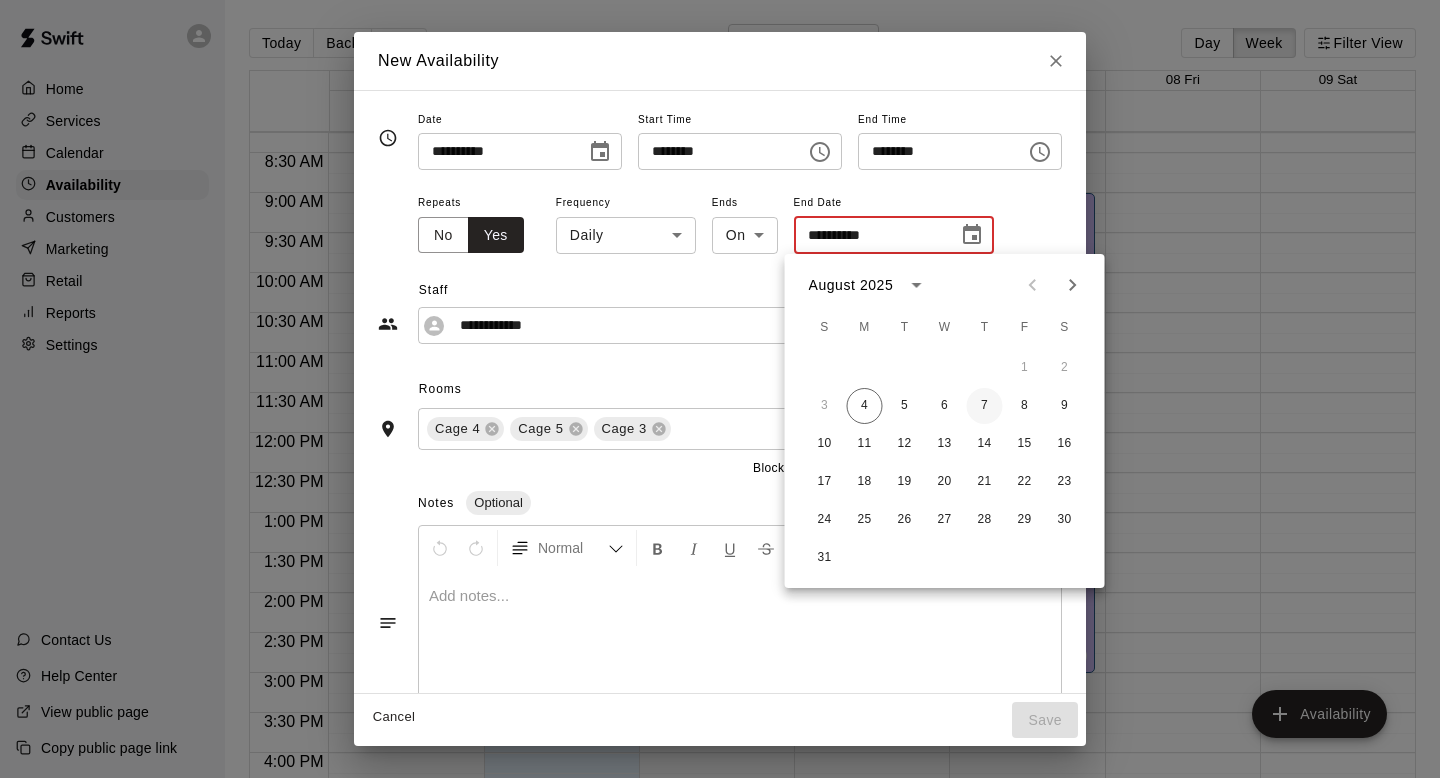 click on "7" at bounding box center (985, 406) 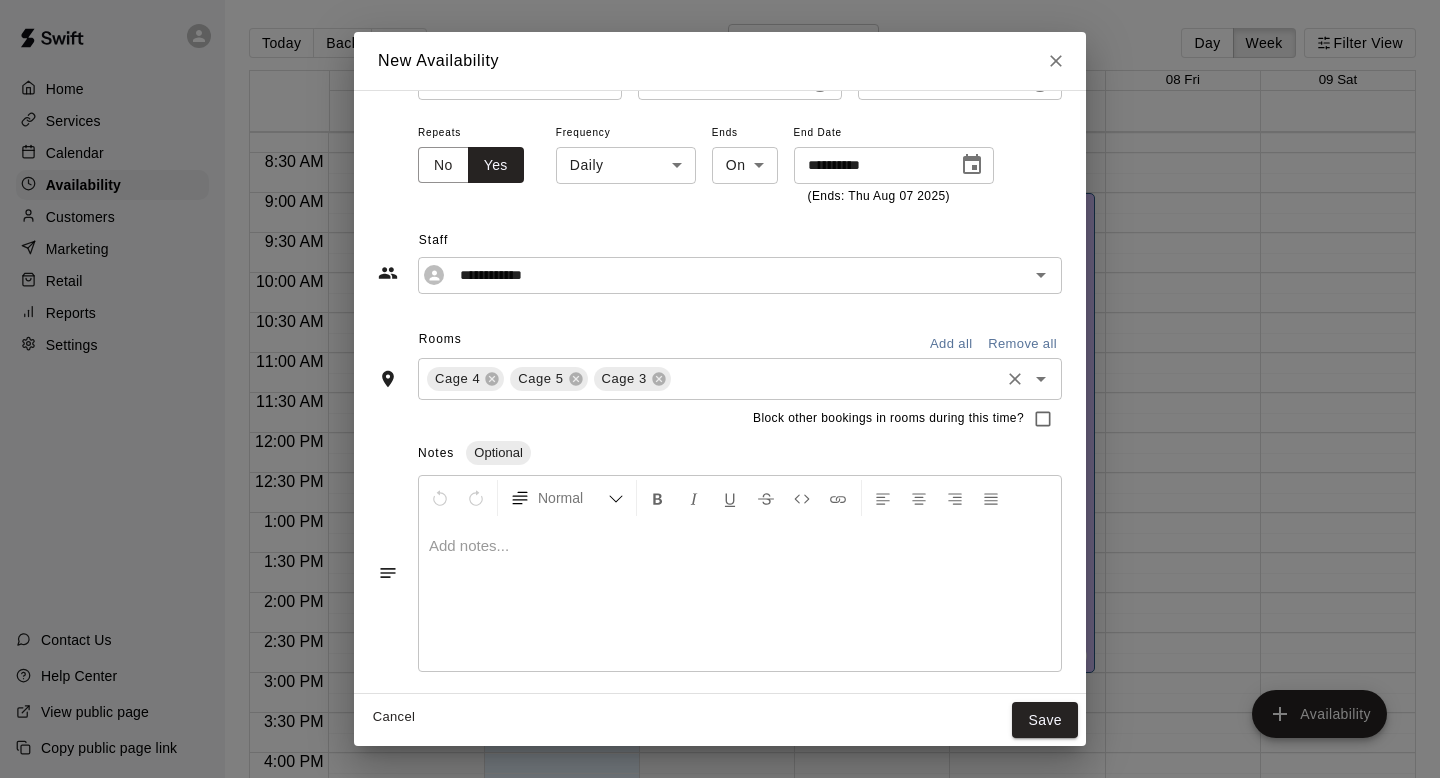 scroll, scrollTop: 0, scrollLeft: 0, axis: both 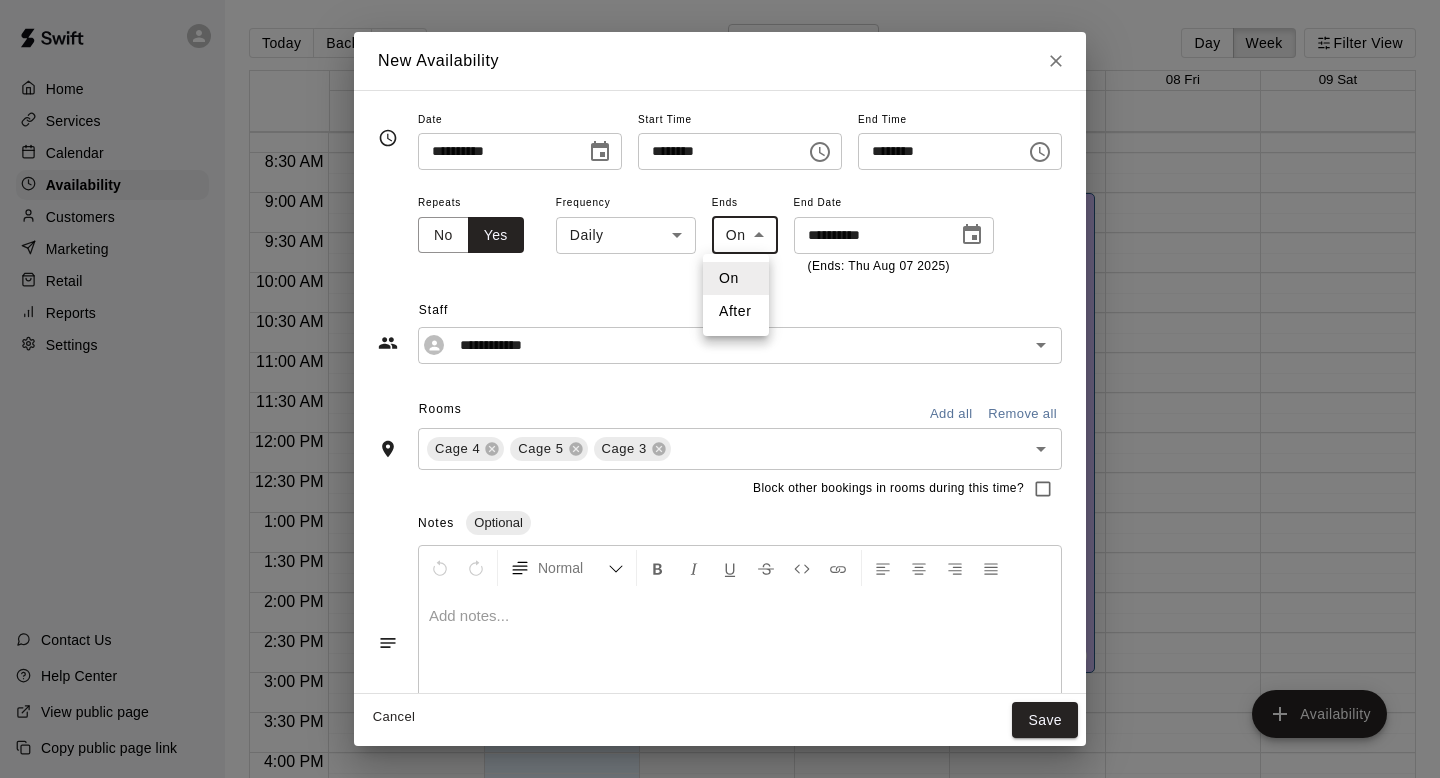 click on "9:00 AM – 3:00 PM [PERSON] Cage 2 TM 9:00 PM – 11:59 PM Closed 12:00 AM – 6:30 AM Closed 9:00 AM – 3:00 PM [PERSON] Cage 2 TM 9:00 PM – 11:59 PM Closed 12:00 AM – 6:30 AM Closed 9:00 AM – 3:00 PM [PERSON] Cage 2 TM 9:00 PM – 11:59 PM Closed 12:00 AM – 6:30 AM Closed TM No" at bounding box center [720, 405] 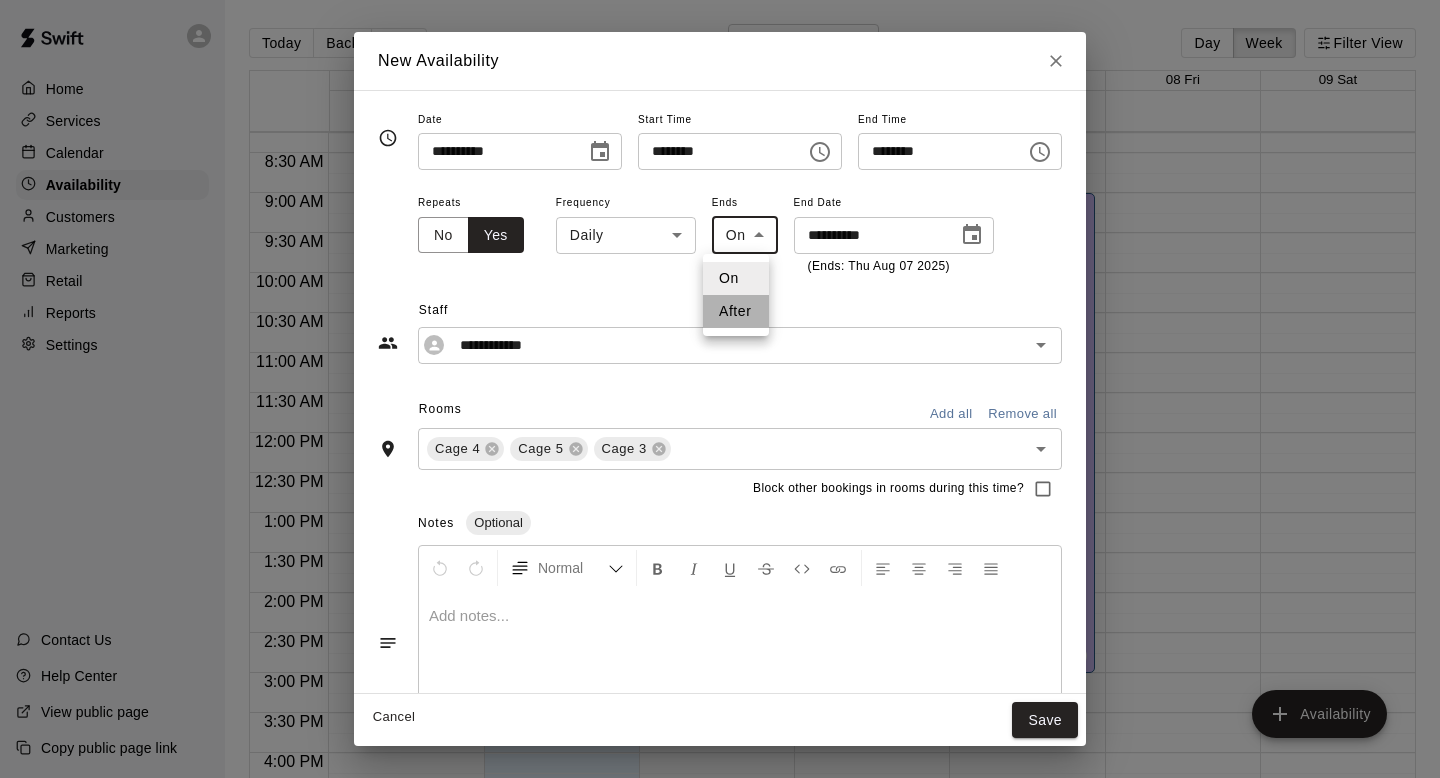 click on "After" at bounding box center (736, 311) 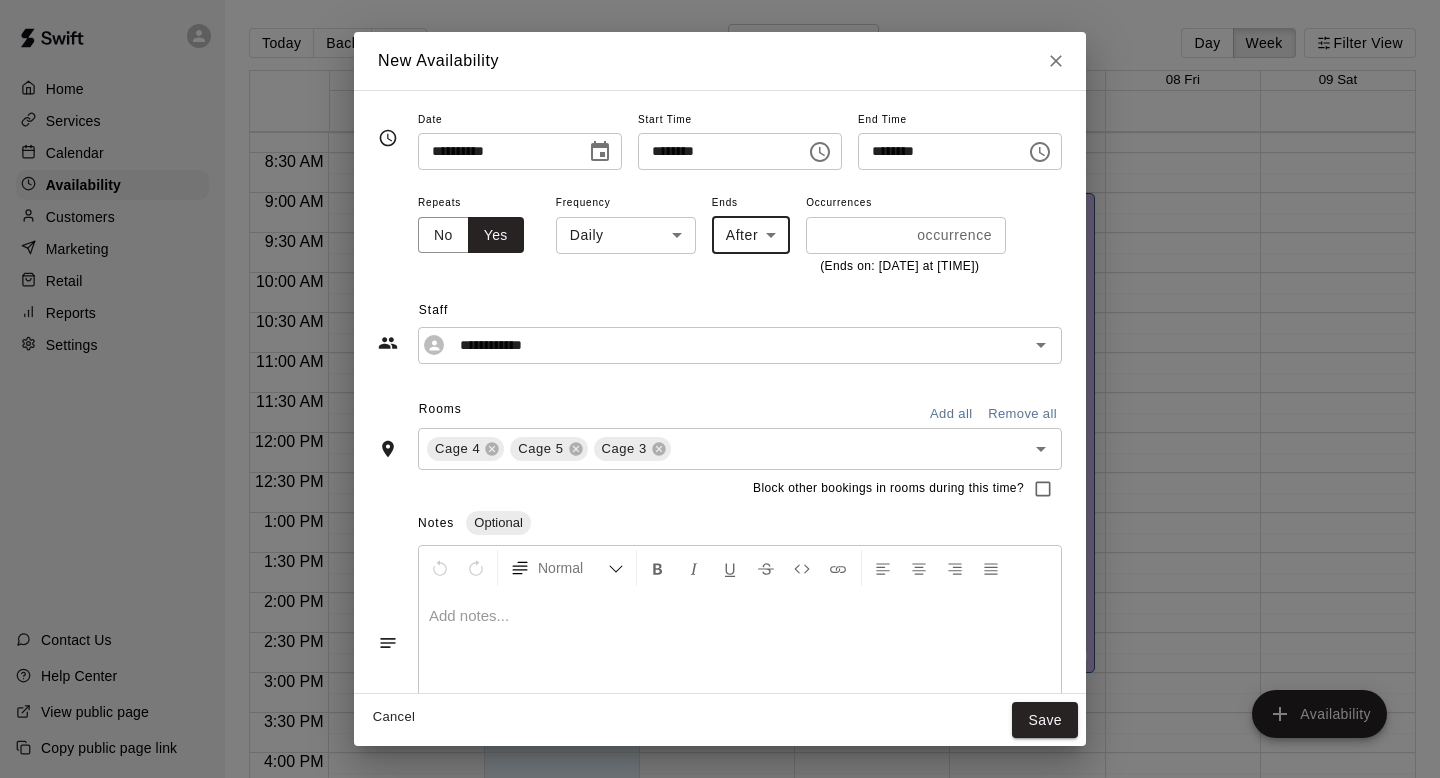 click on "*" at bounding box center (857, 235) 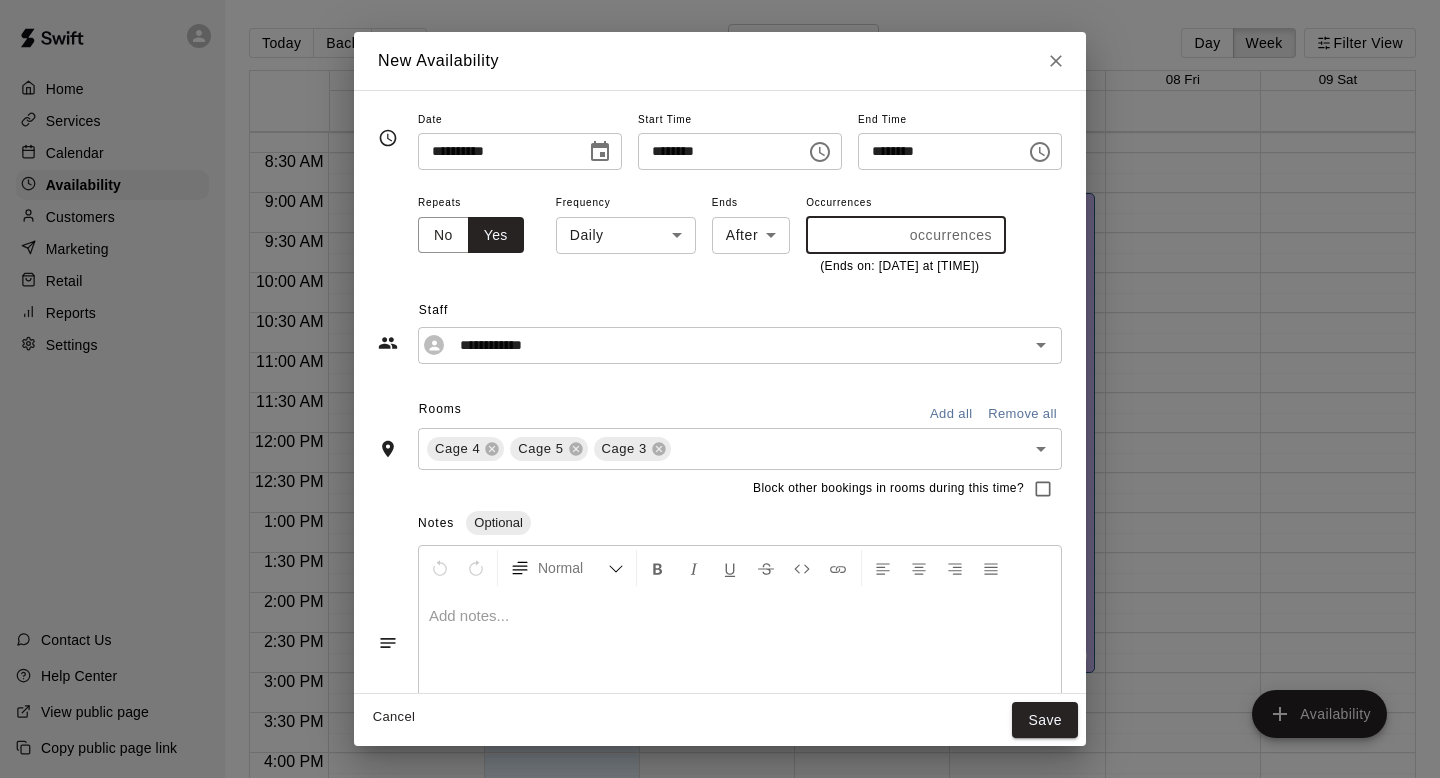 click on "*" at bounding box center (854, 235) 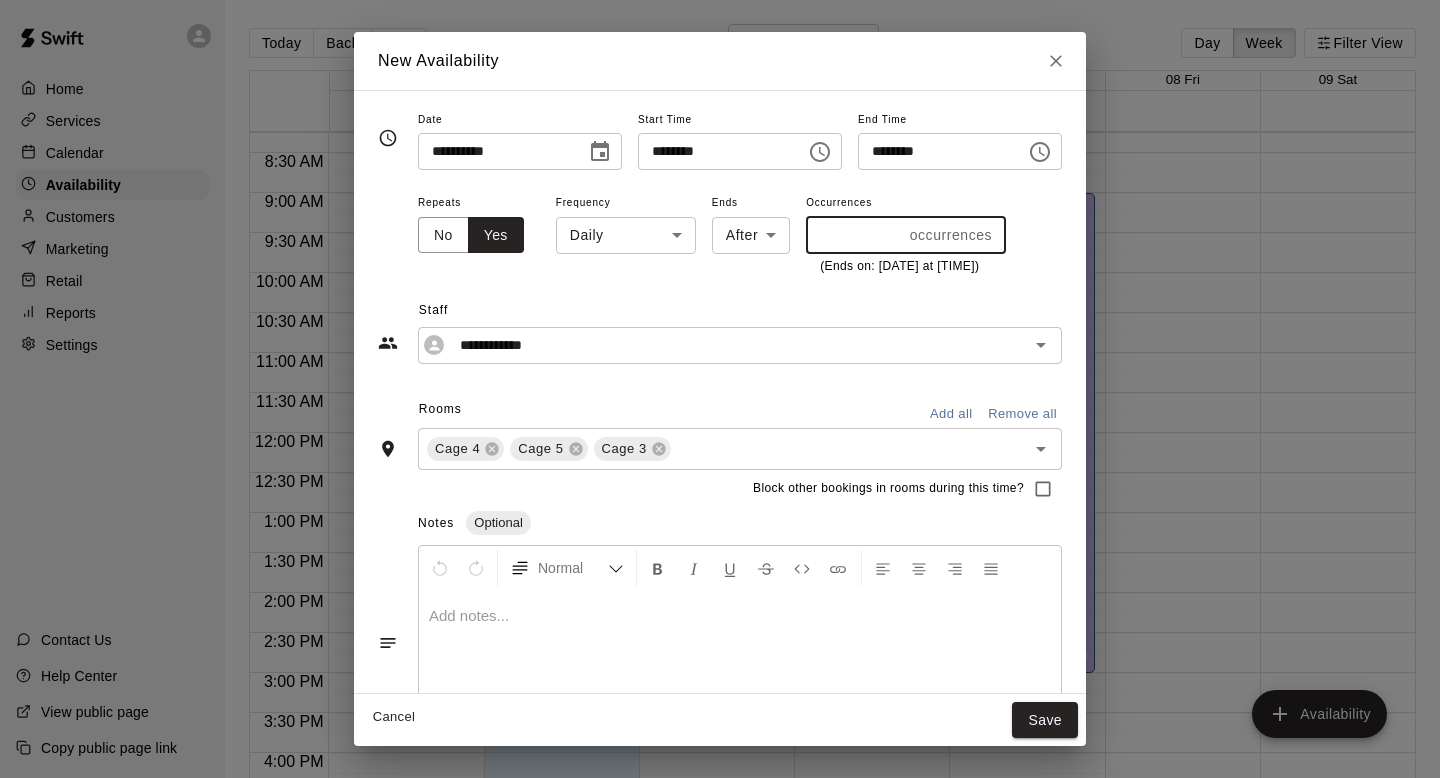 click on "Staff" at bounding box center (740, 311) 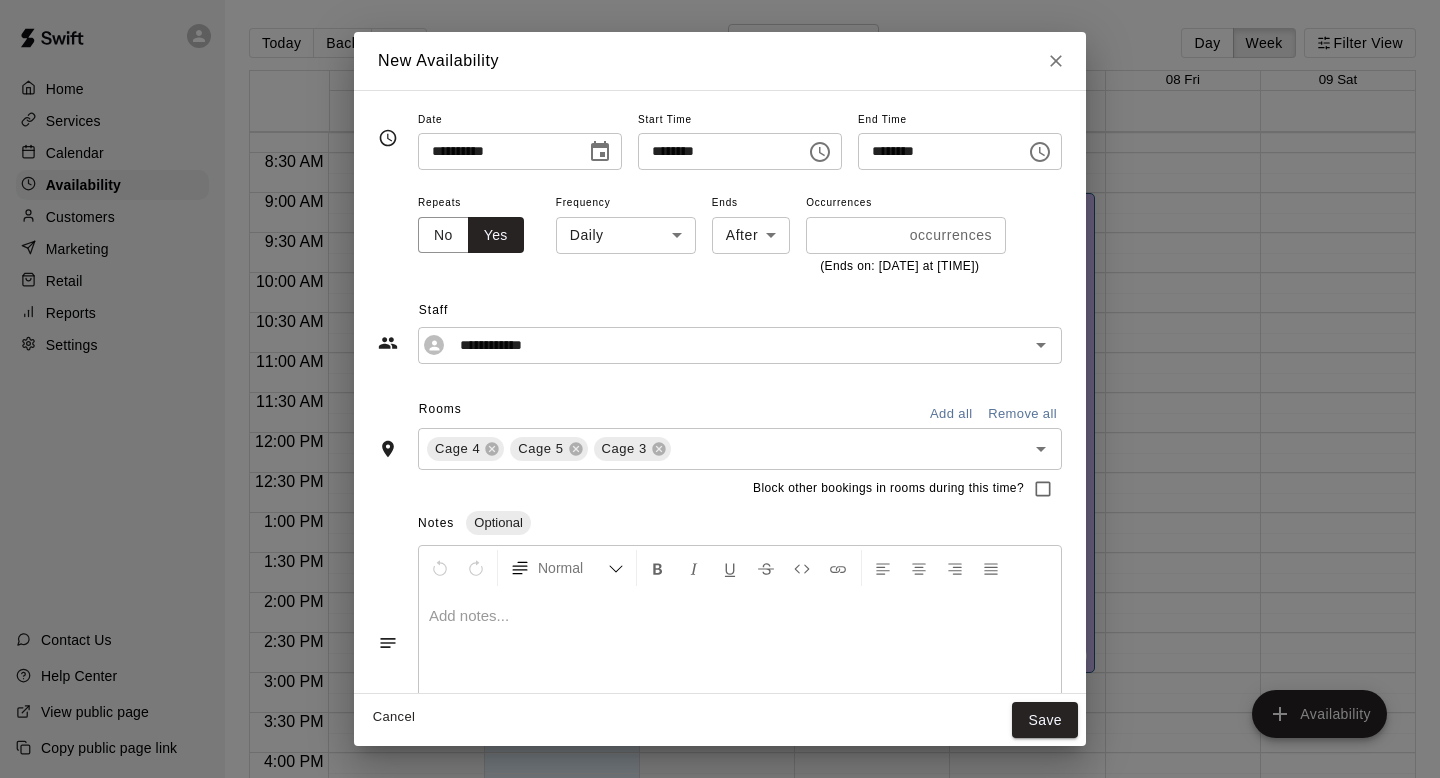 scroll, scrollTop: 70, scrollLeft: 0, axis: vertical 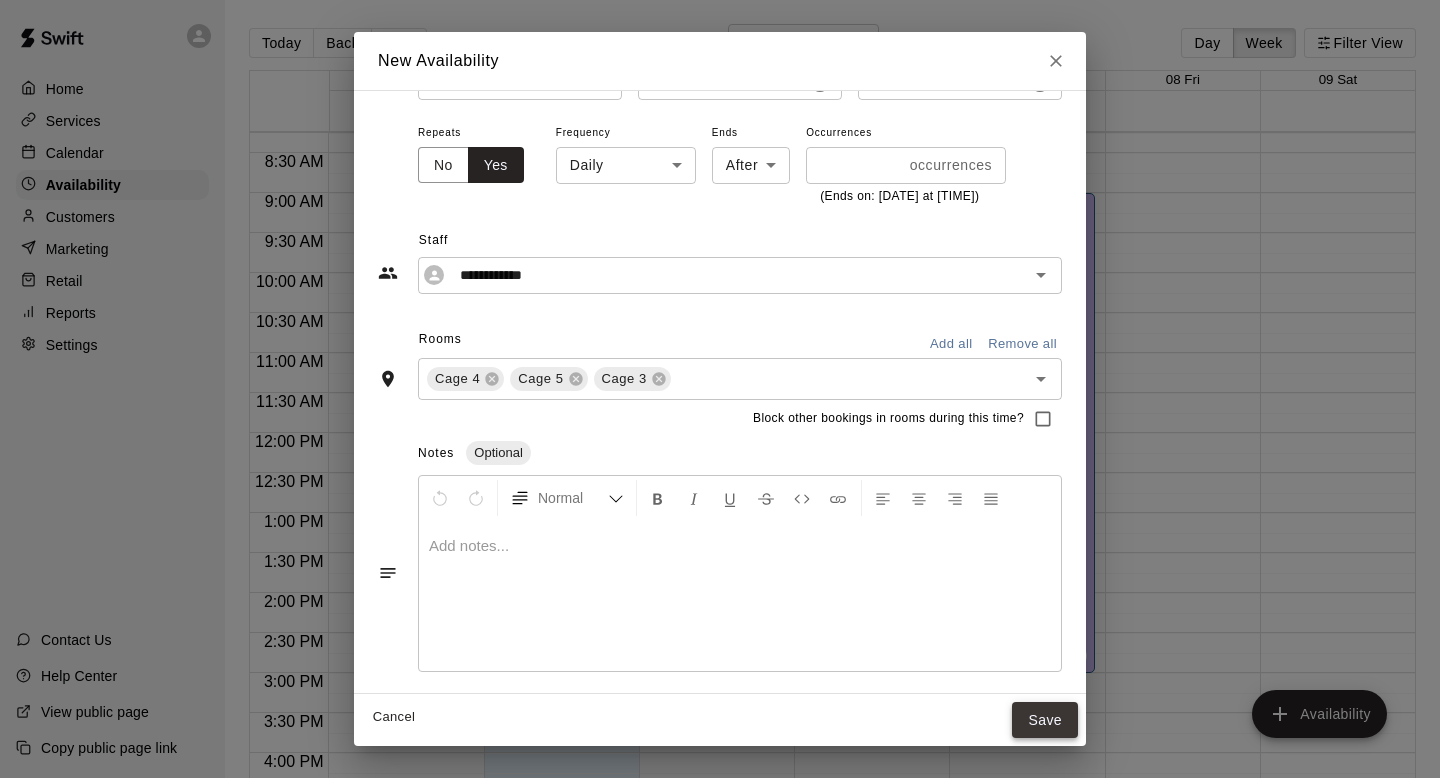 click on "Save" at bounding box center (1045, 720) 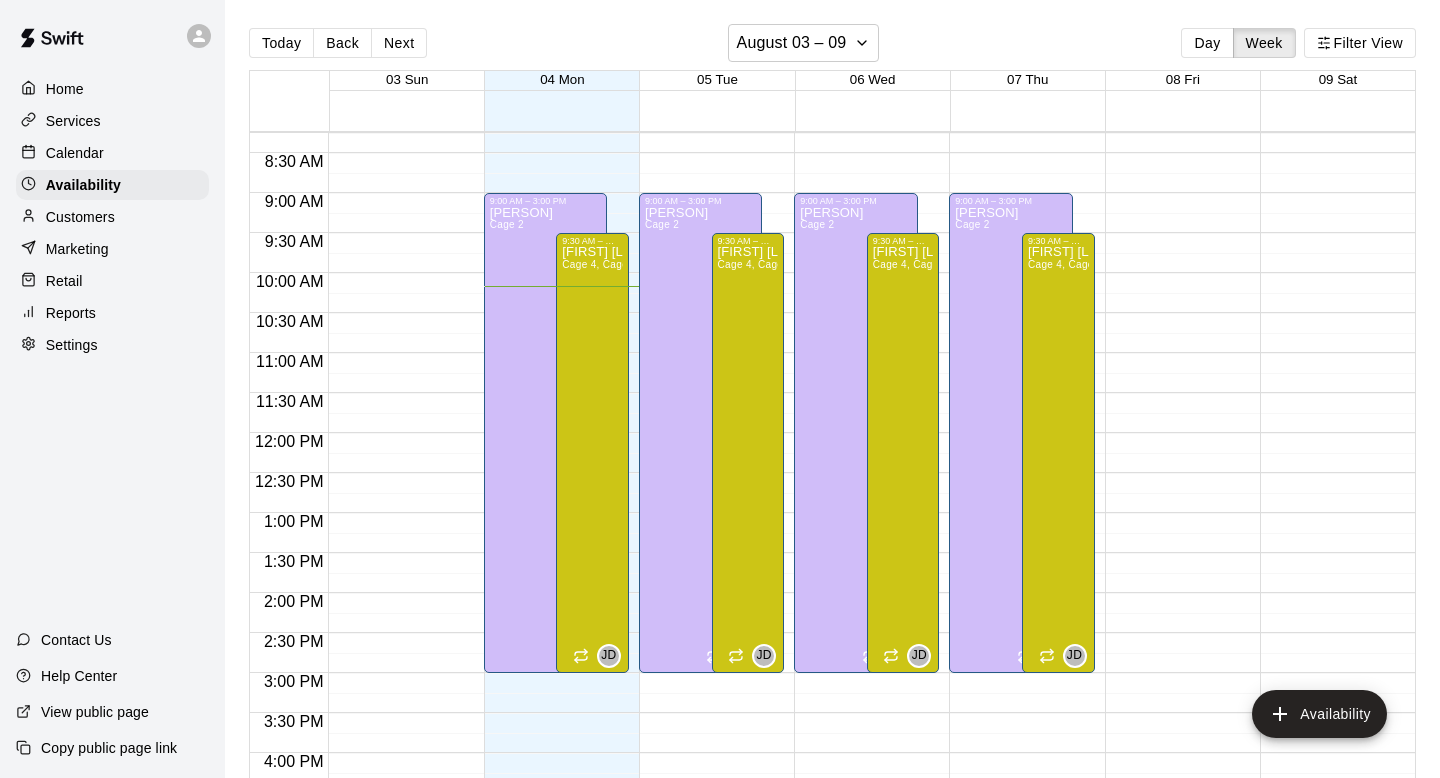 click on "9:30 AM – 3:00 PM [PERSON] Cage 4, Cage 5, Cage 3  JD 12:00 AM – 6:30 AM Closed 9:00 AM – 3:00 PM [PERSON] Cage 2 TM 9:00 PM – 11:59 PM Closed 9:30 AM – 3:00 PM [PERSON] Cage 4, Cage 5, Cage 3  JD 12:00 AM – 6:30 AM Closed 9:00 AM – 3:00 PM [PERSON] Cage 2 TM 9:00 PM – 11:59 PM Closed 9:30 AM – 3:00 PM [PERSON] JD Closed [PERSON]" at bounding box center (832, 405) 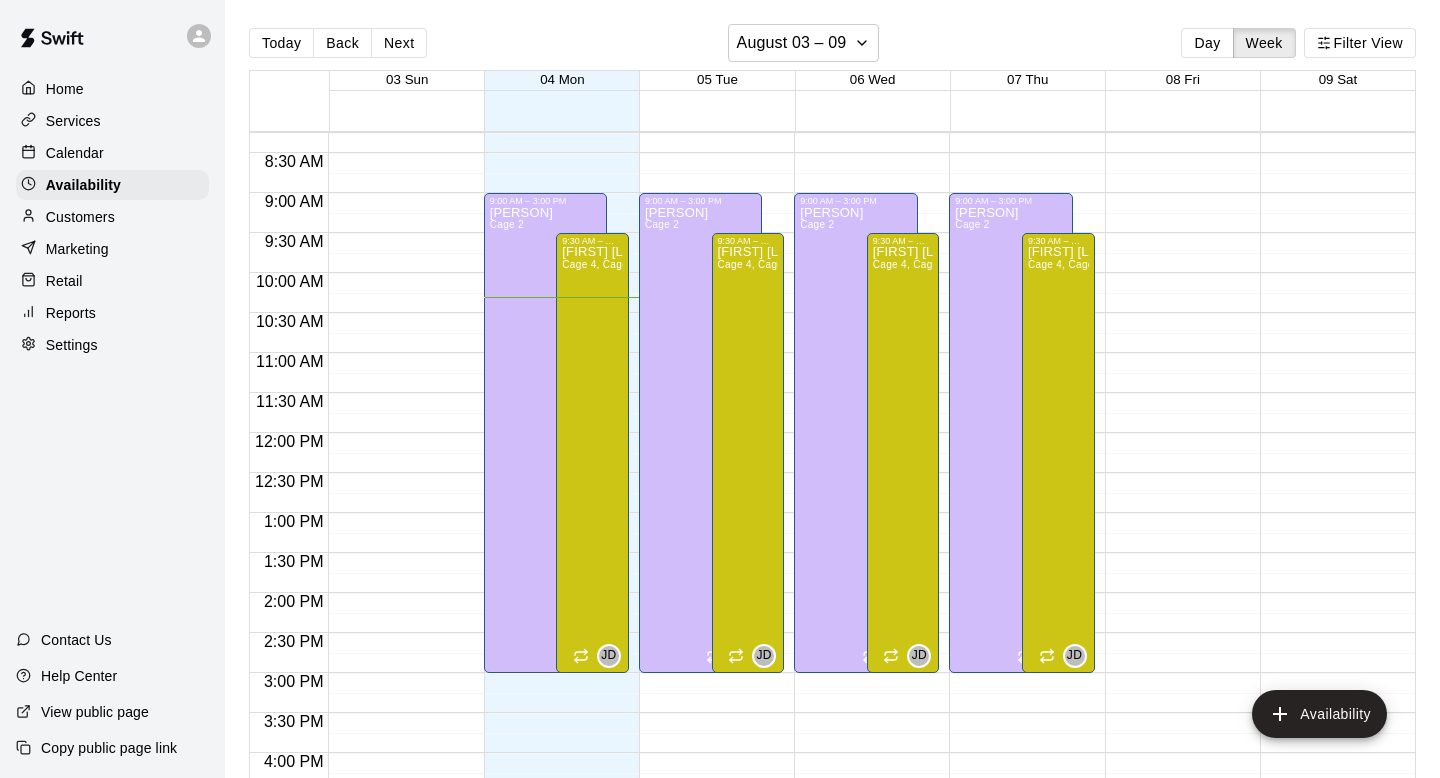 click on "9:30 AM – 3:00 PM [PERSON] Cage 4, Cage 5, Cage 3  JD 12:00 AM – 6:30 AM Closed 9:00 AM – 3:00 PM [PERSON] Cage 2 TM 9:00 PM – 11:59 PM Closed 9:30 AM – 3:00 PM [PERSON] Cage 4, Cage 5, Cage 3  JD 12:00 AM – 6:30 AM Closed 9:00 AM – 3:00 PM [PERSON] Cage 2 TM 9:00 PM – 11:59 PM Closed 9:30 AM – 3:00 PM [PERSON] JD Closed [PERSON]" at bounding box center (832, 405) 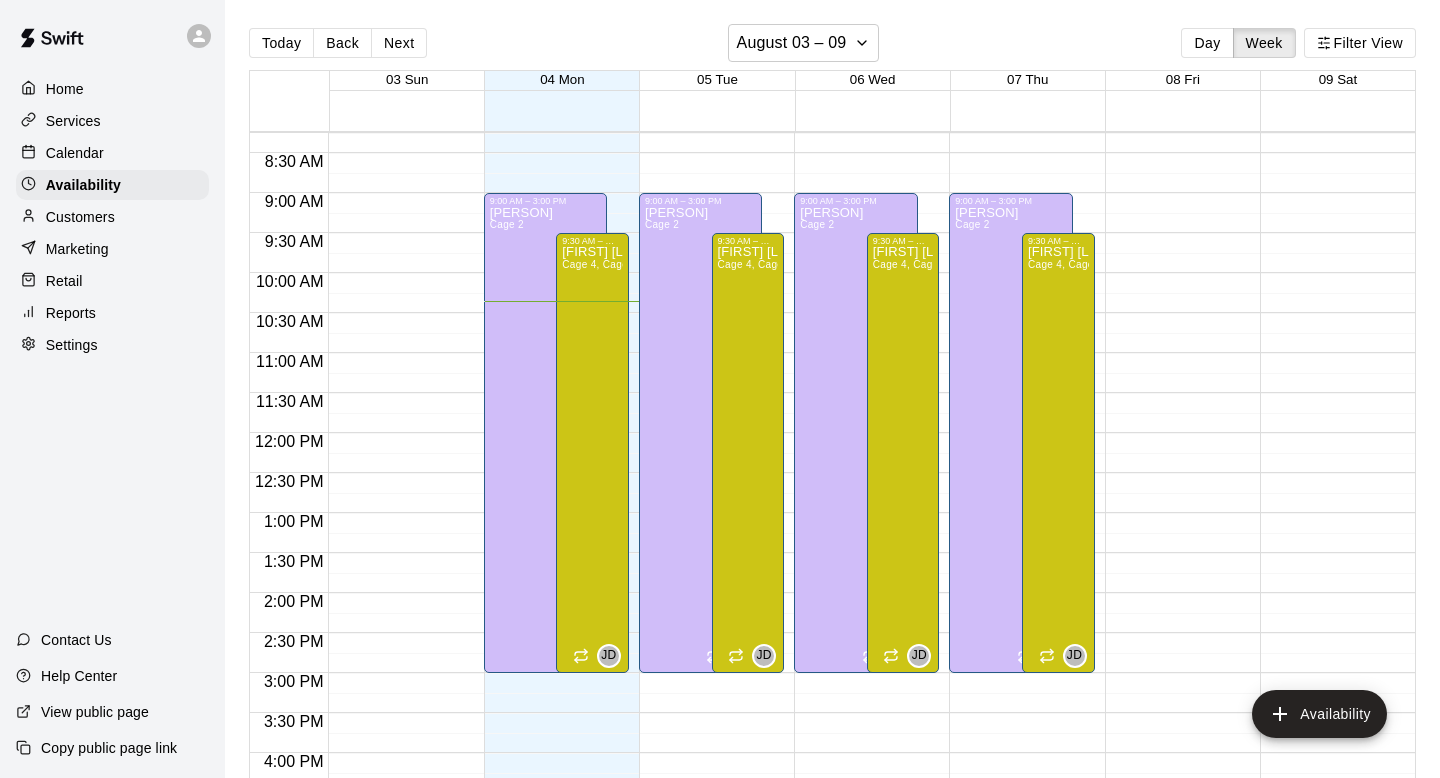 click at bounding box center (52, 38) 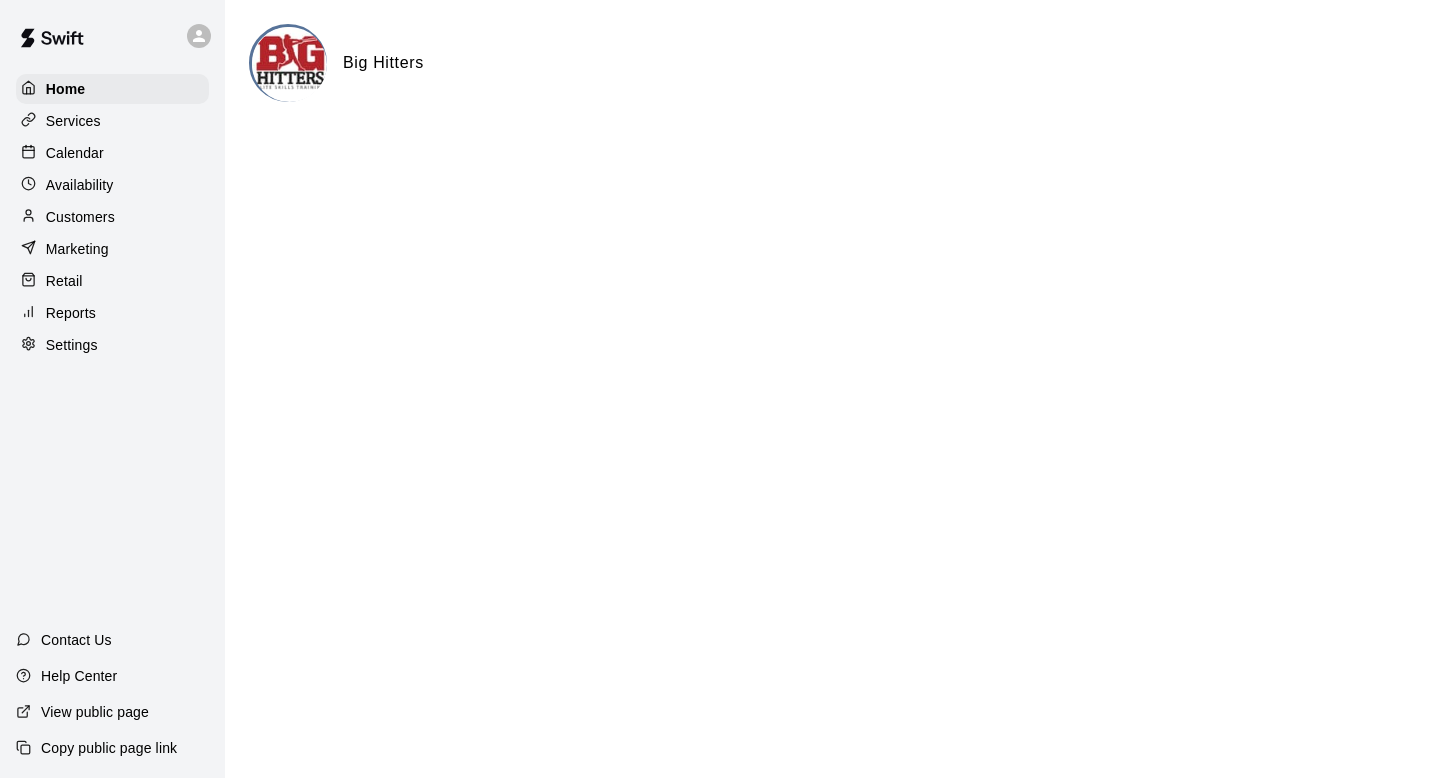 click 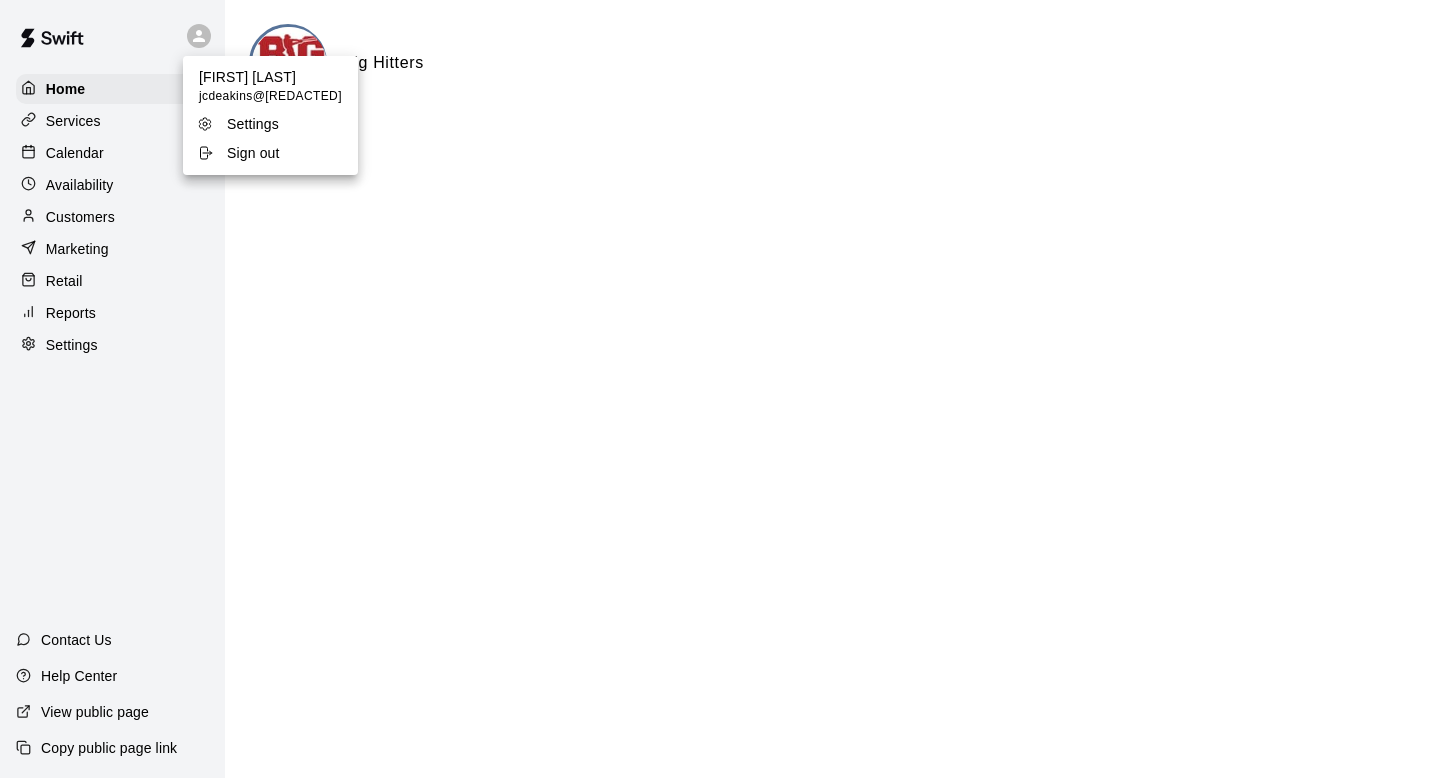 click at bounding box center [720, 389] 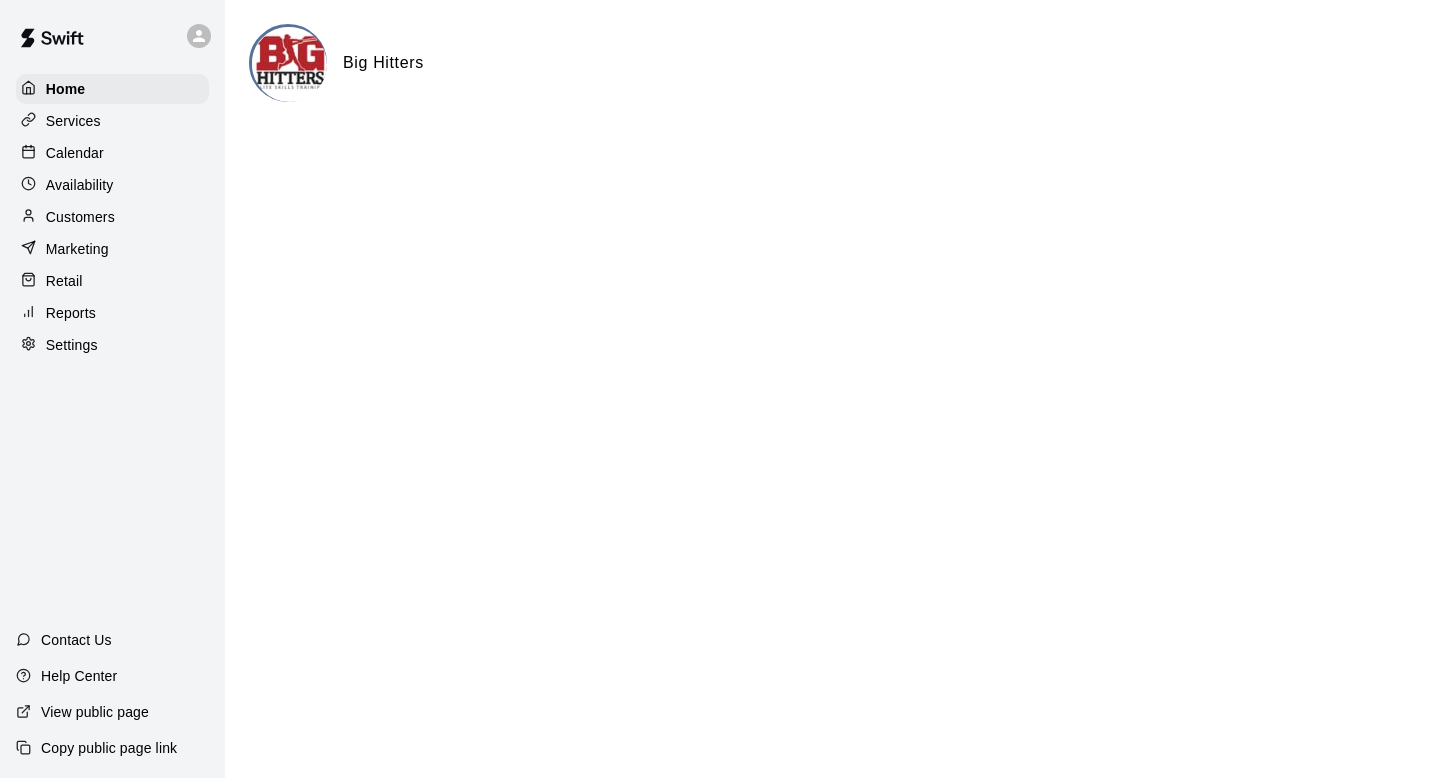 click on "Calendar" at bounding box center [75, 153] 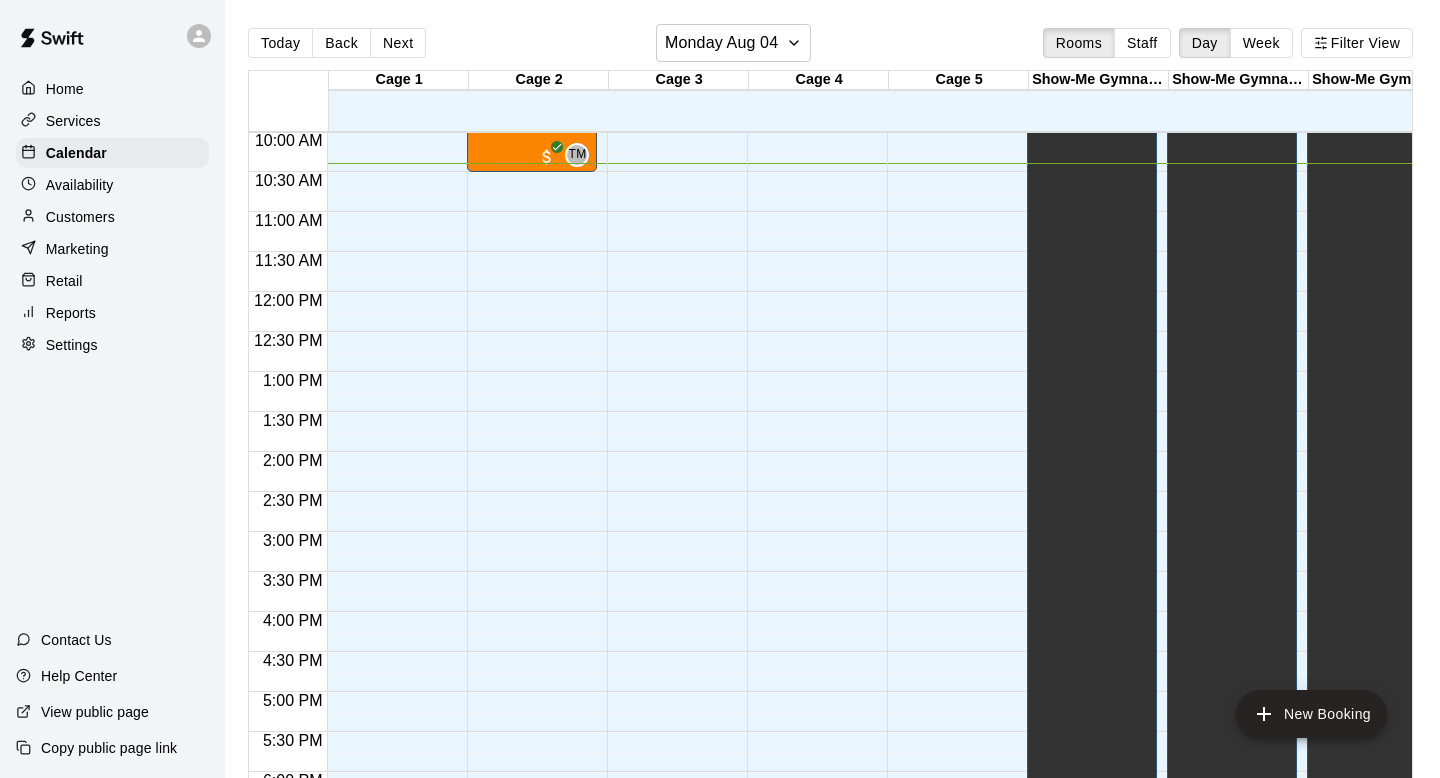 scroll, scrollTop: 911, scrollLeft: 0, axis: vertical 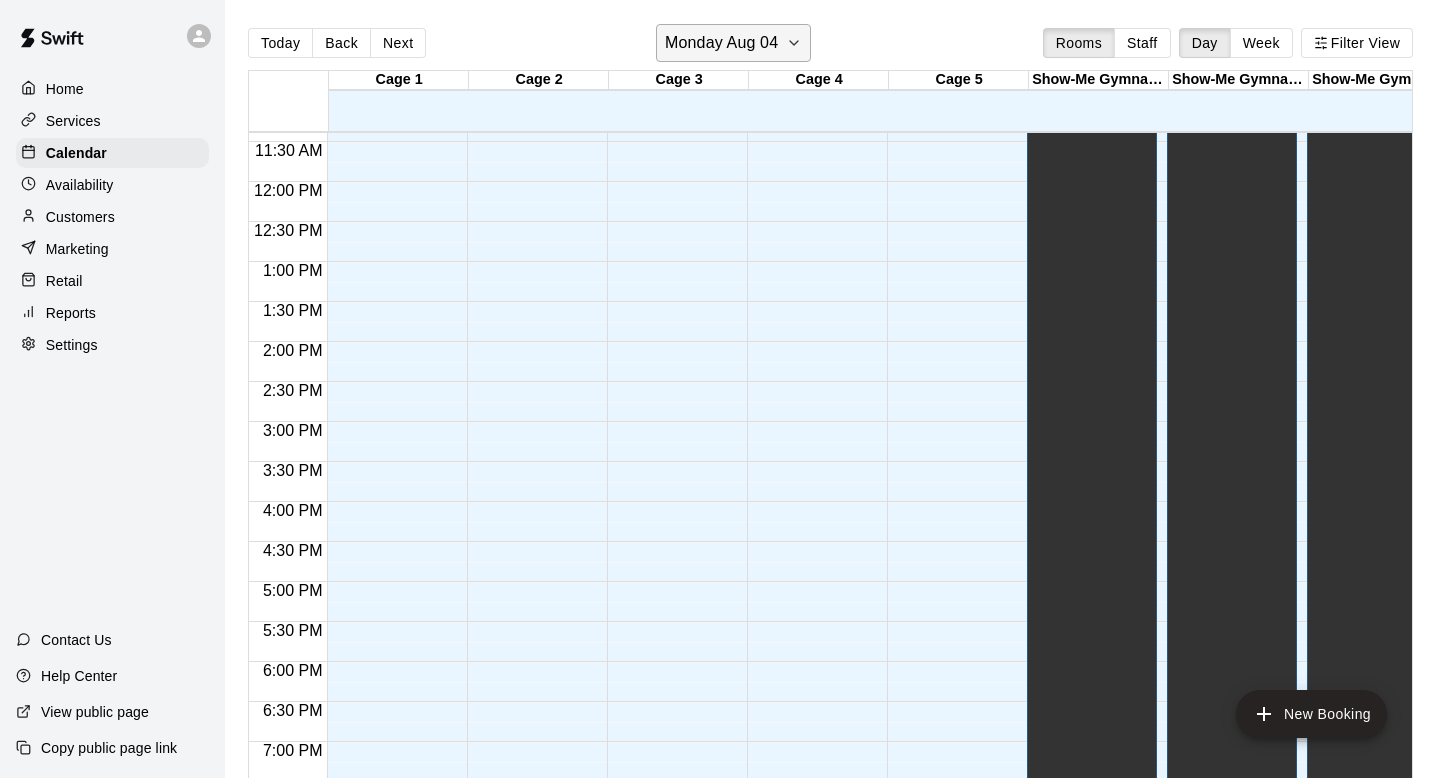 click on "Monday Aug 04" at bounding box center [721, 43] 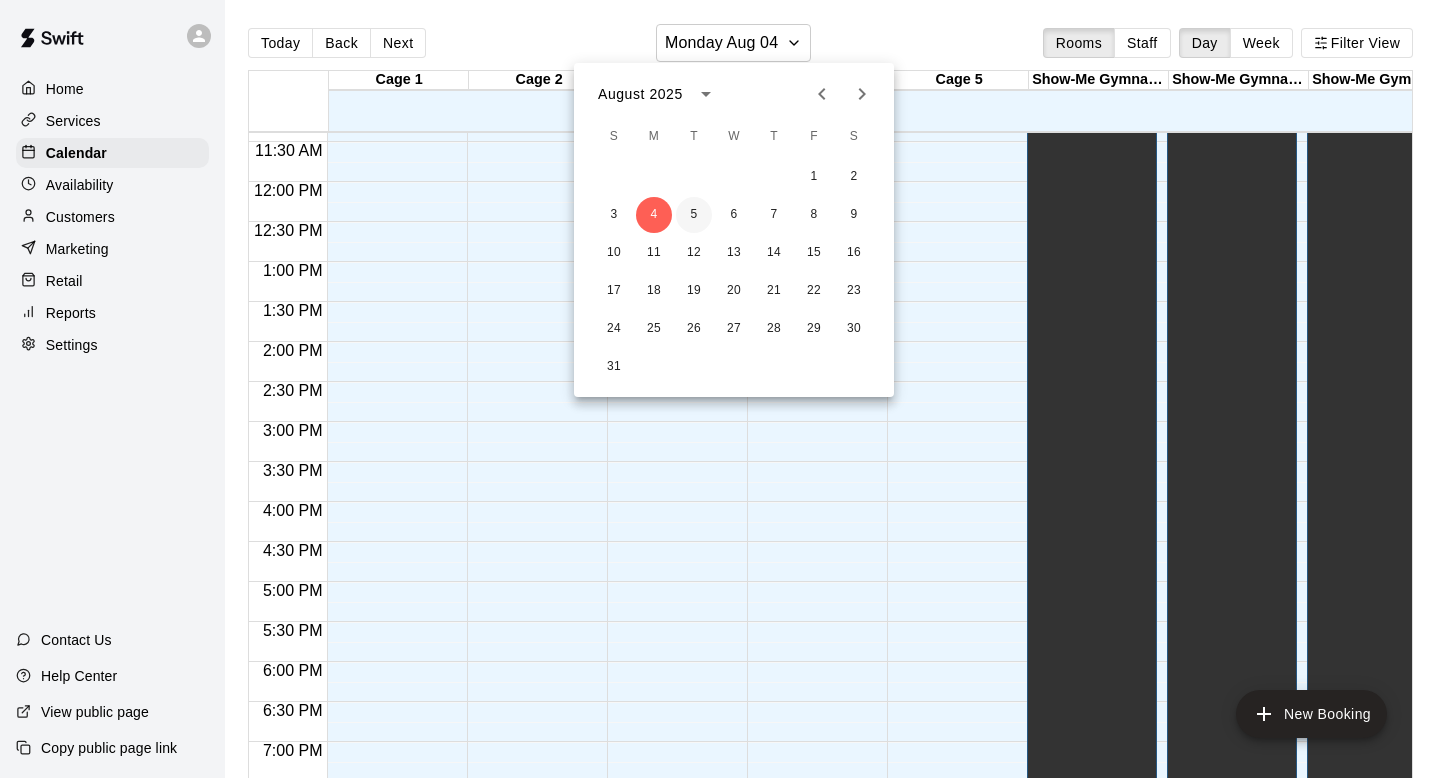 click on "5" at bounding box center [694, 215] 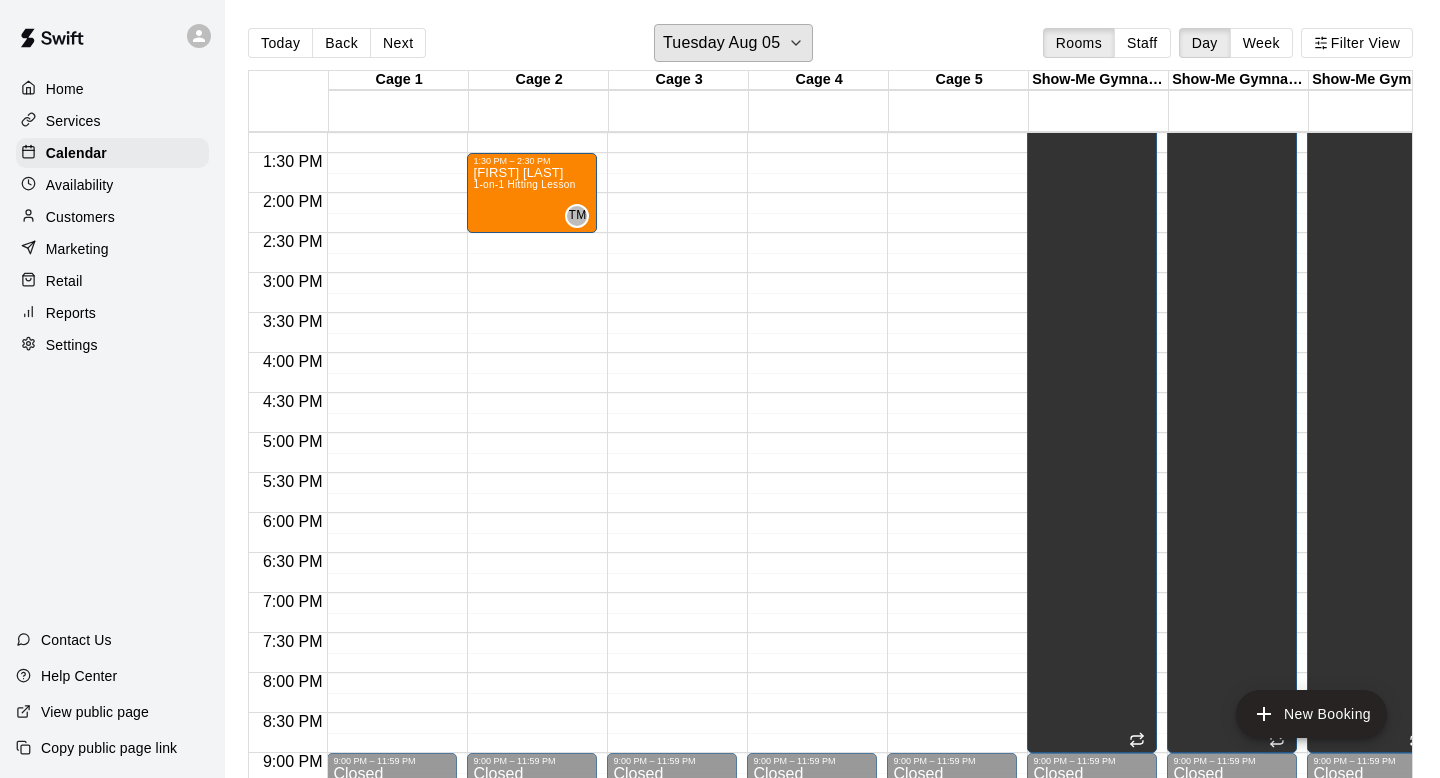 scroll, scrollTop: 1062, scrollLeft: 0, axis: vertical 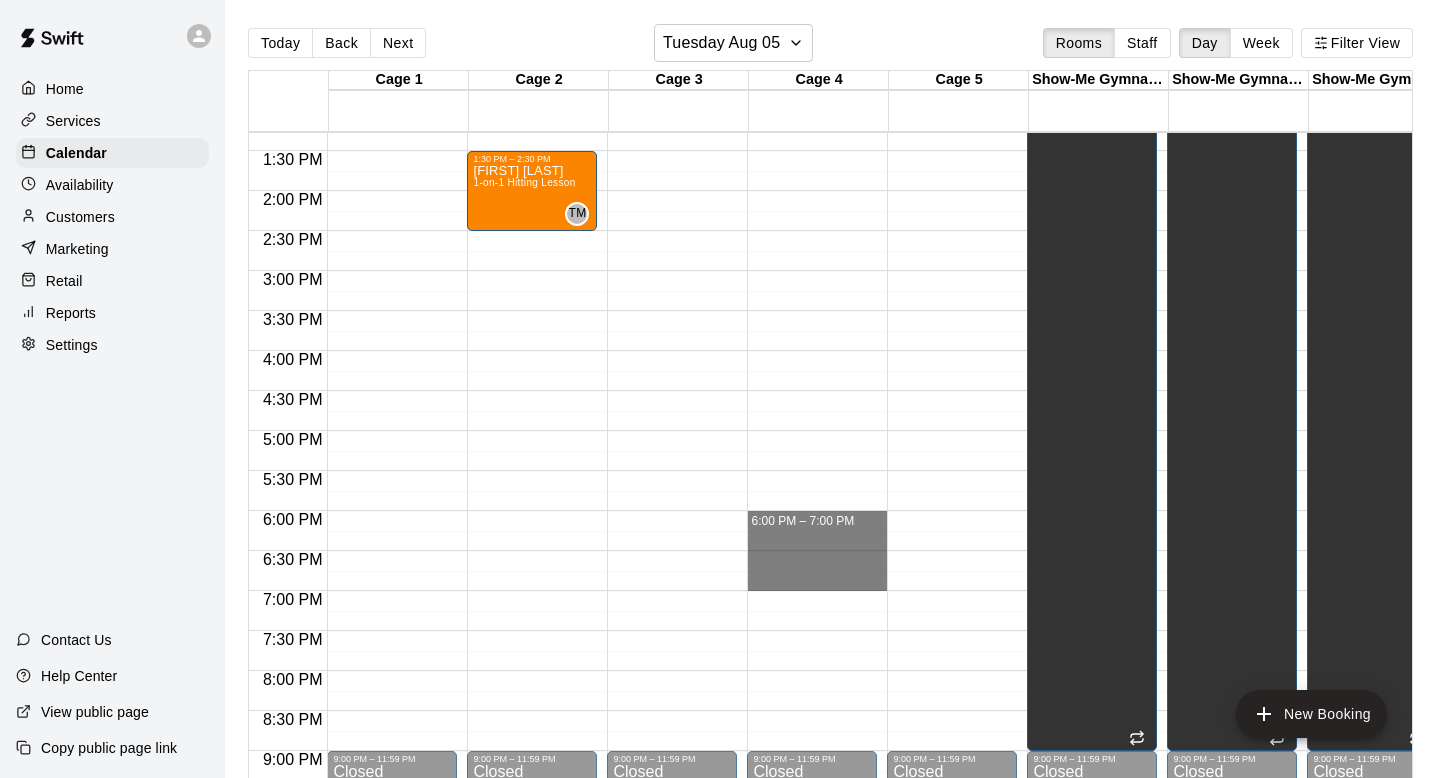 drag, startPoint x: 784, startPoint y: 519, endPoint x: 786, endPoint y: 588, distance: 69.02898 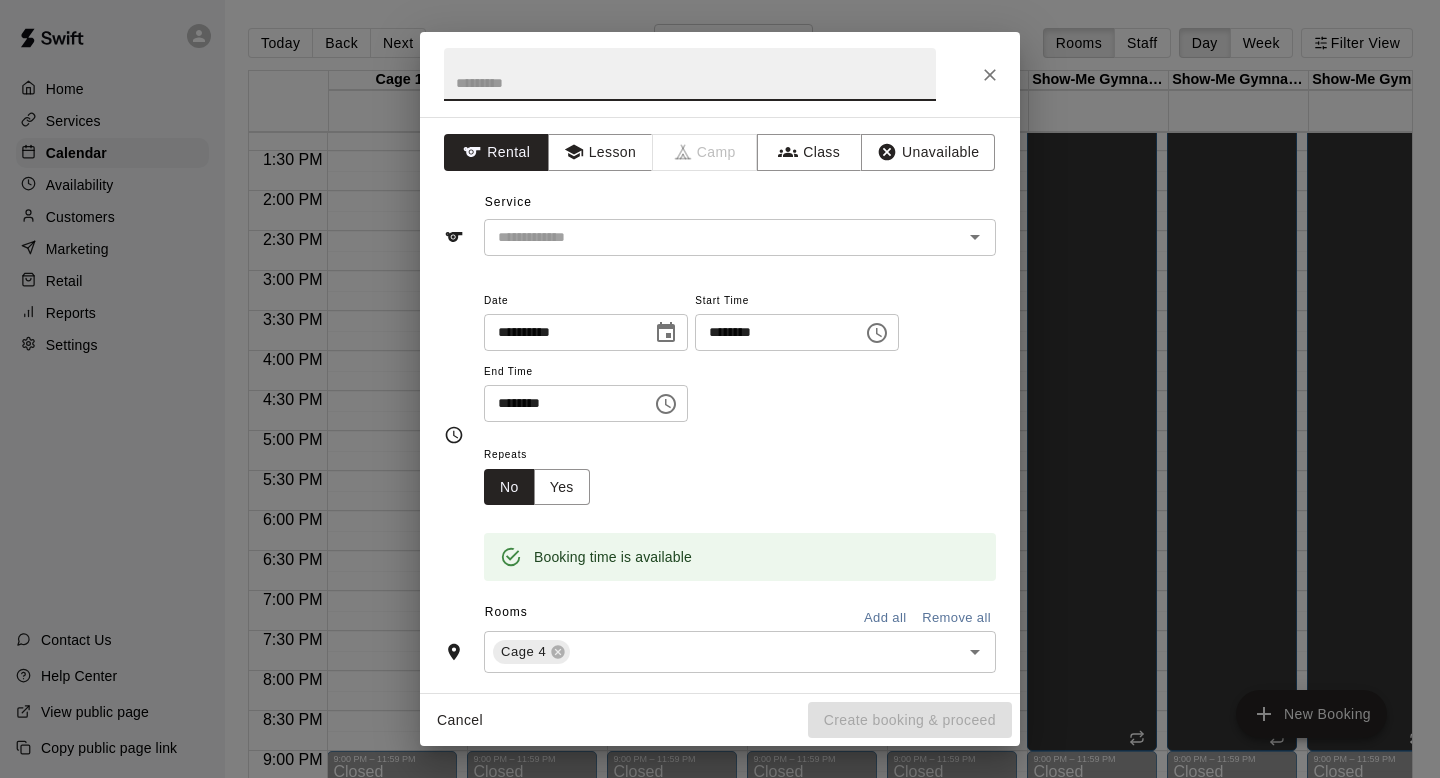 click at bounding box center (720, 74) 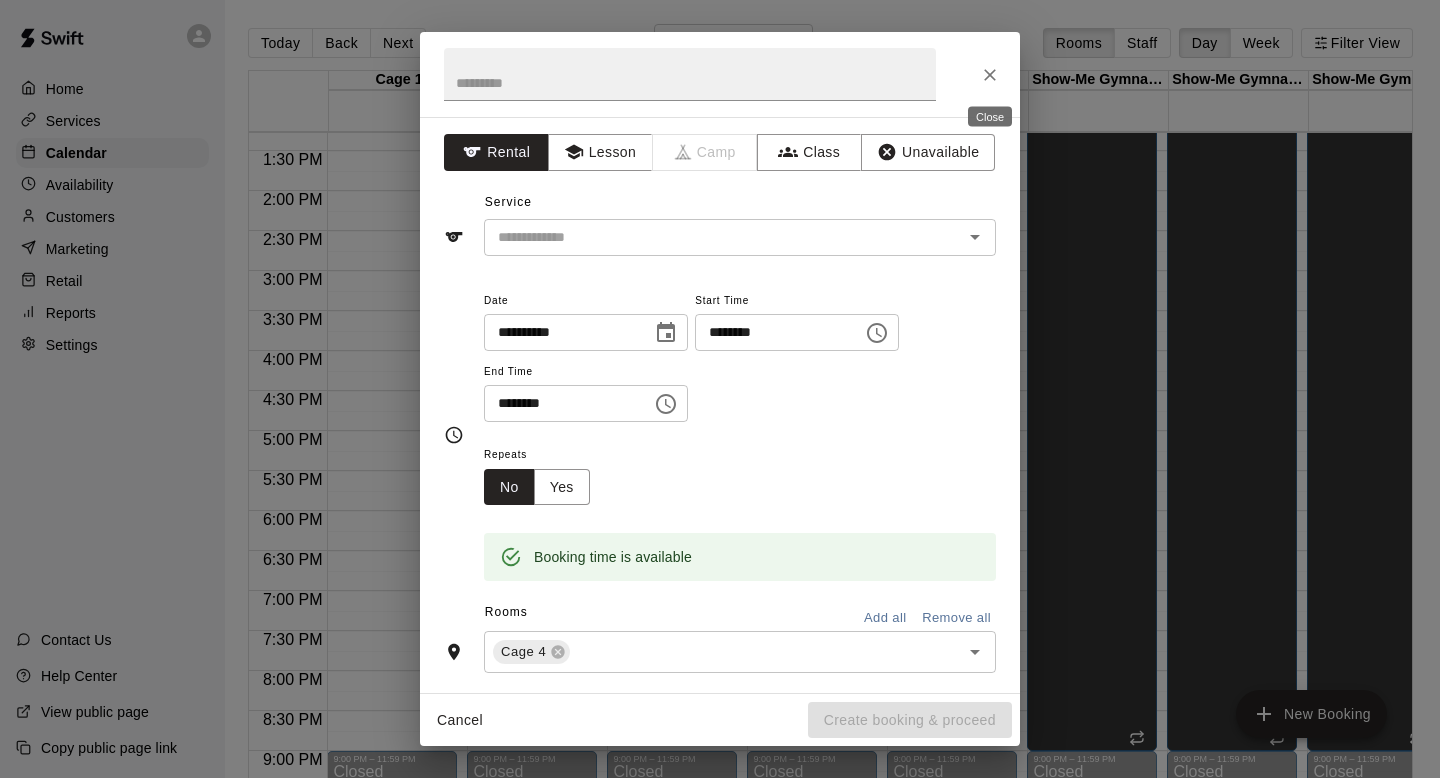 click 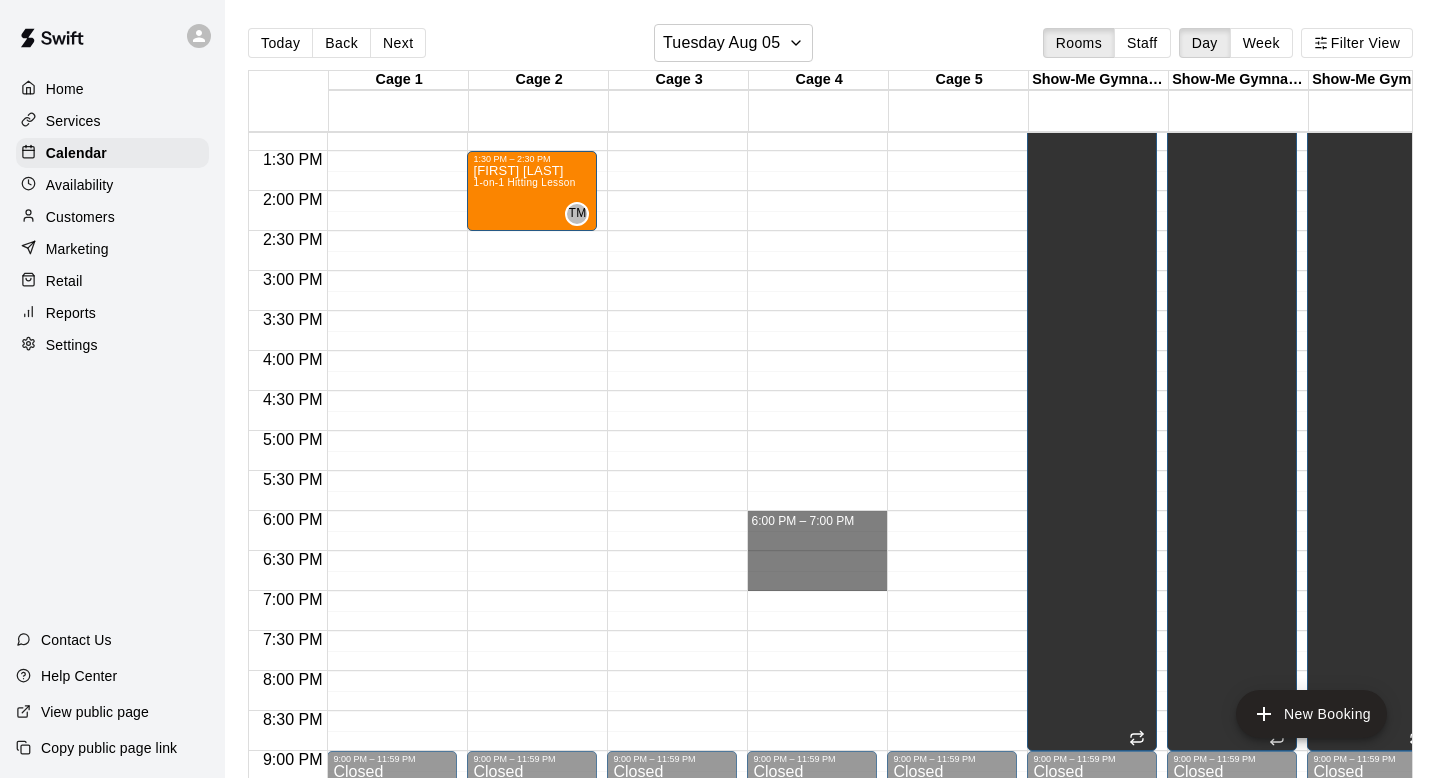 drag, startPoint x: 787, startPoint y: 519, endPoint x: 788, endPoint y: 583, distance: 64.00781 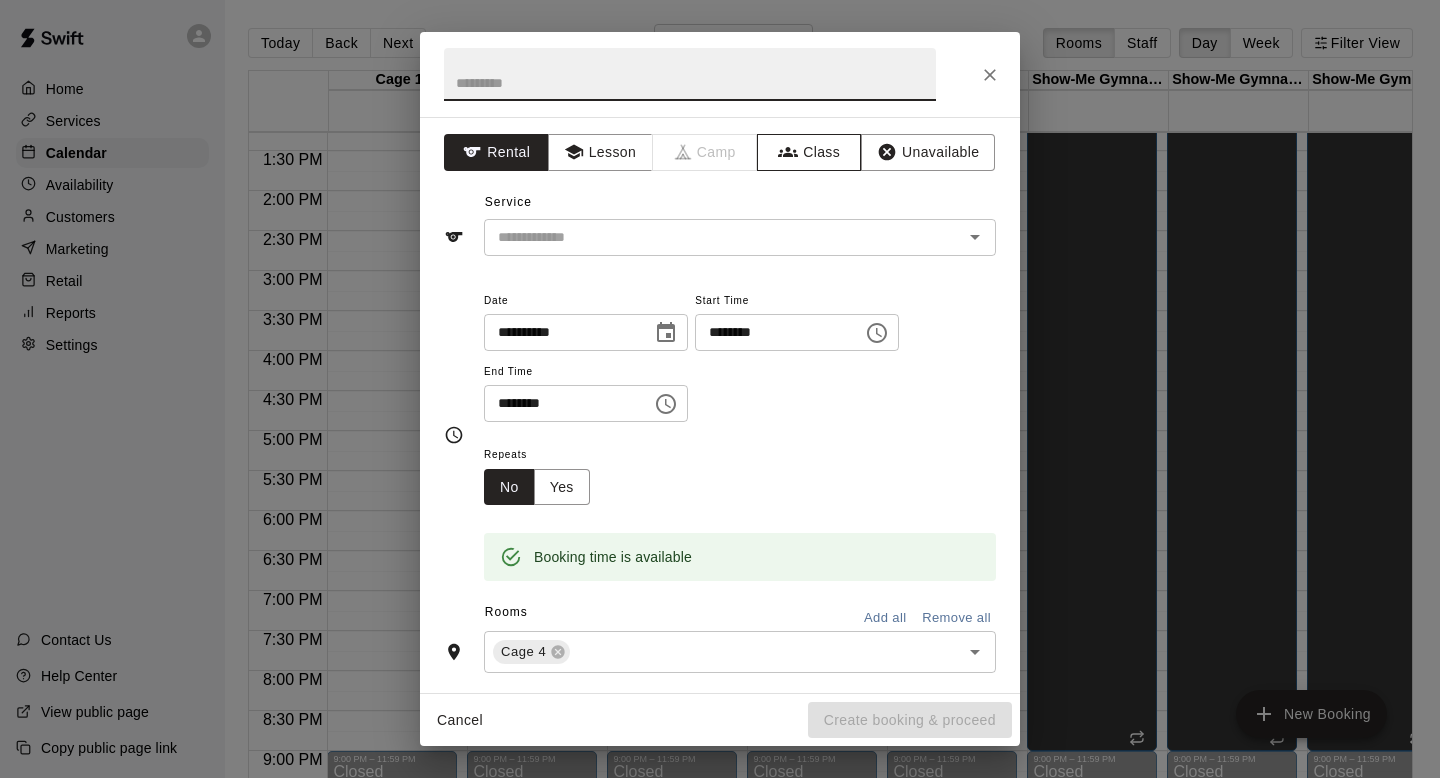click 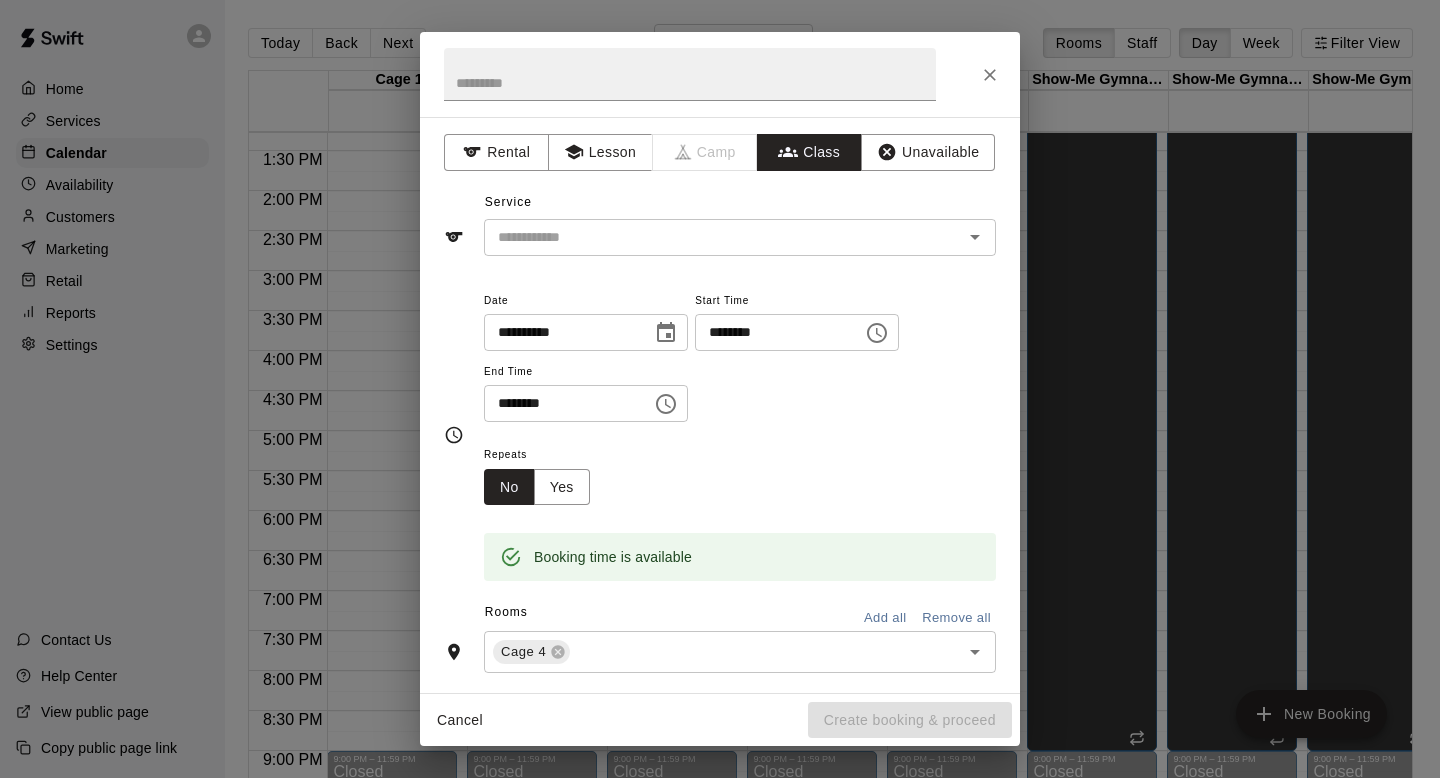 click at bounding box center [723, 237] 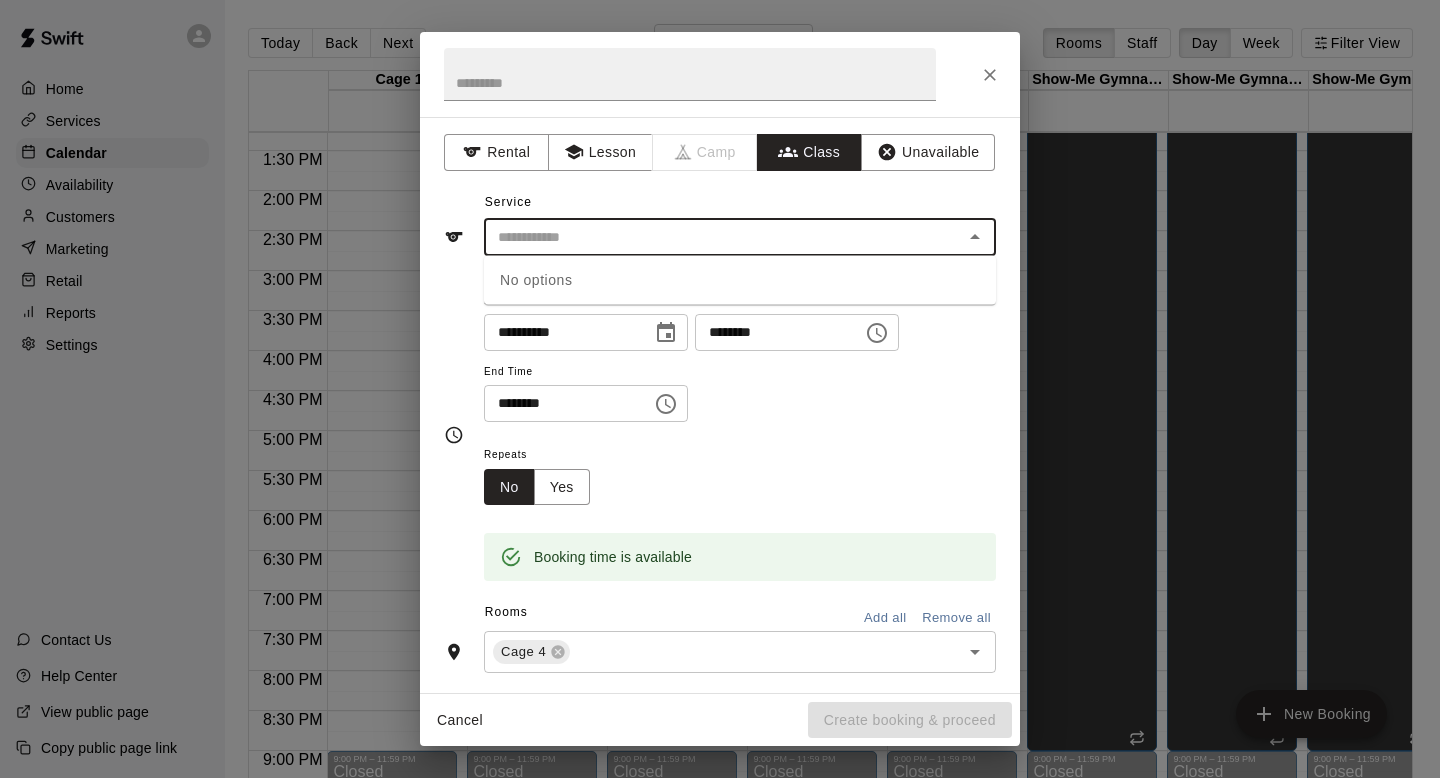 click on "No options" at bounding box center [740, 280] 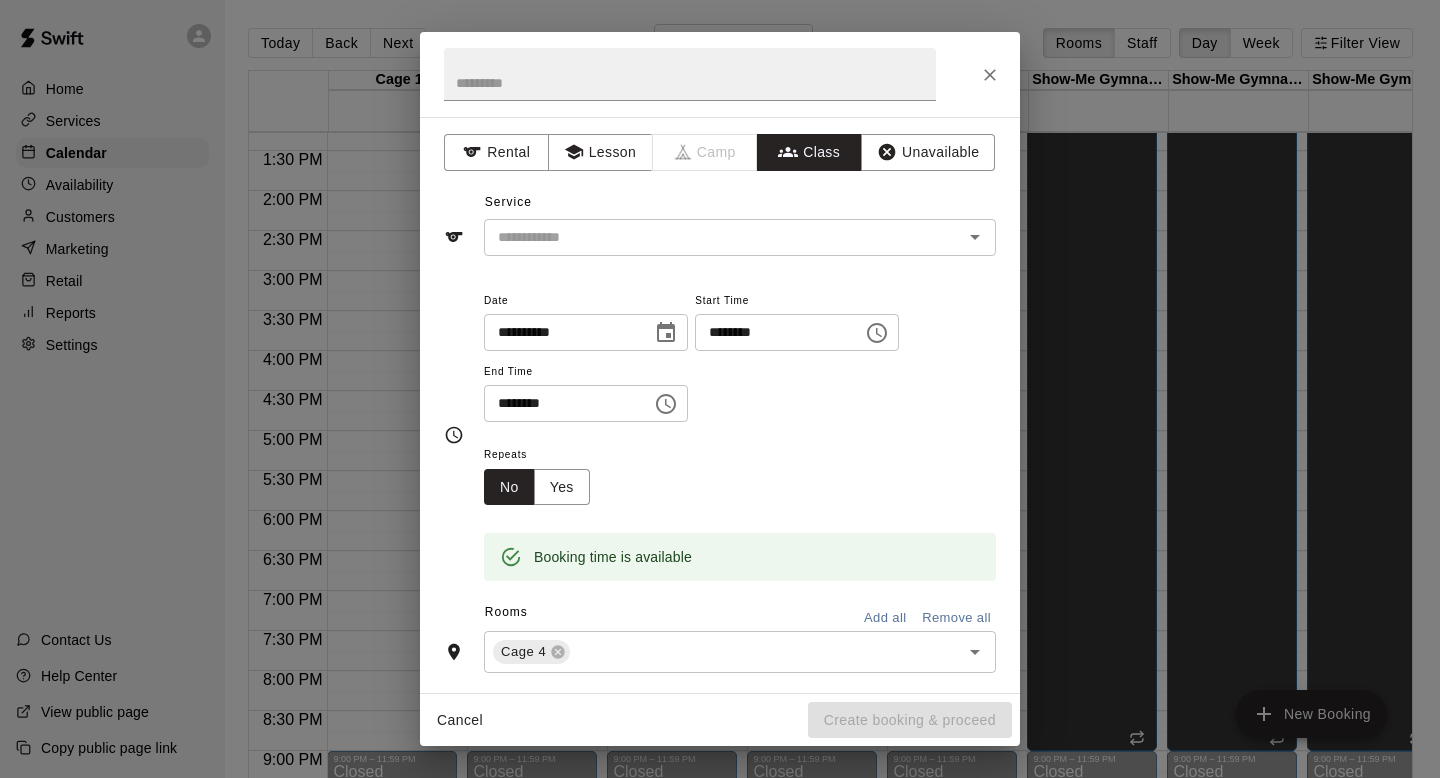 click 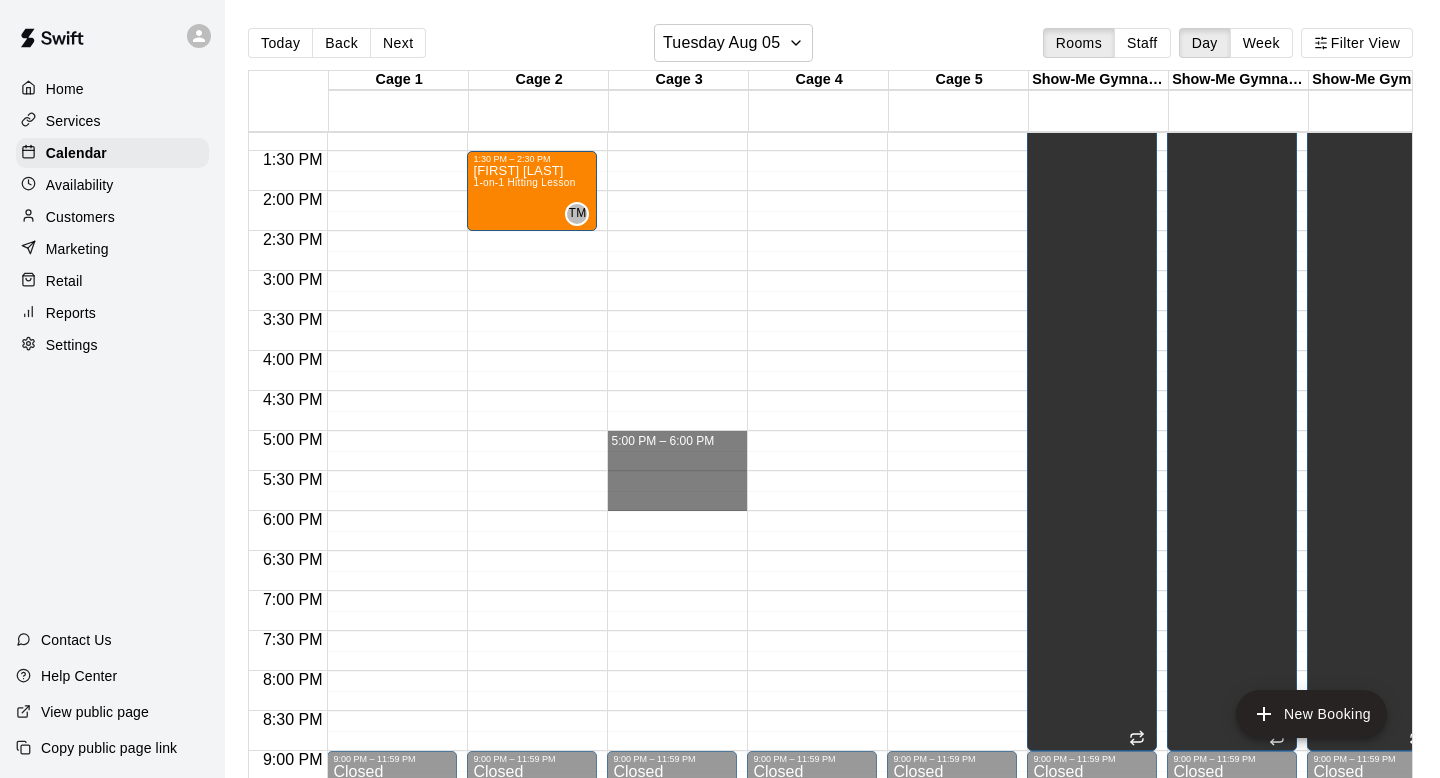 drag, startPoint x: 705, startPoint y: 443, endPoint x: 704, endPoint y: 501, distance: 58.00862 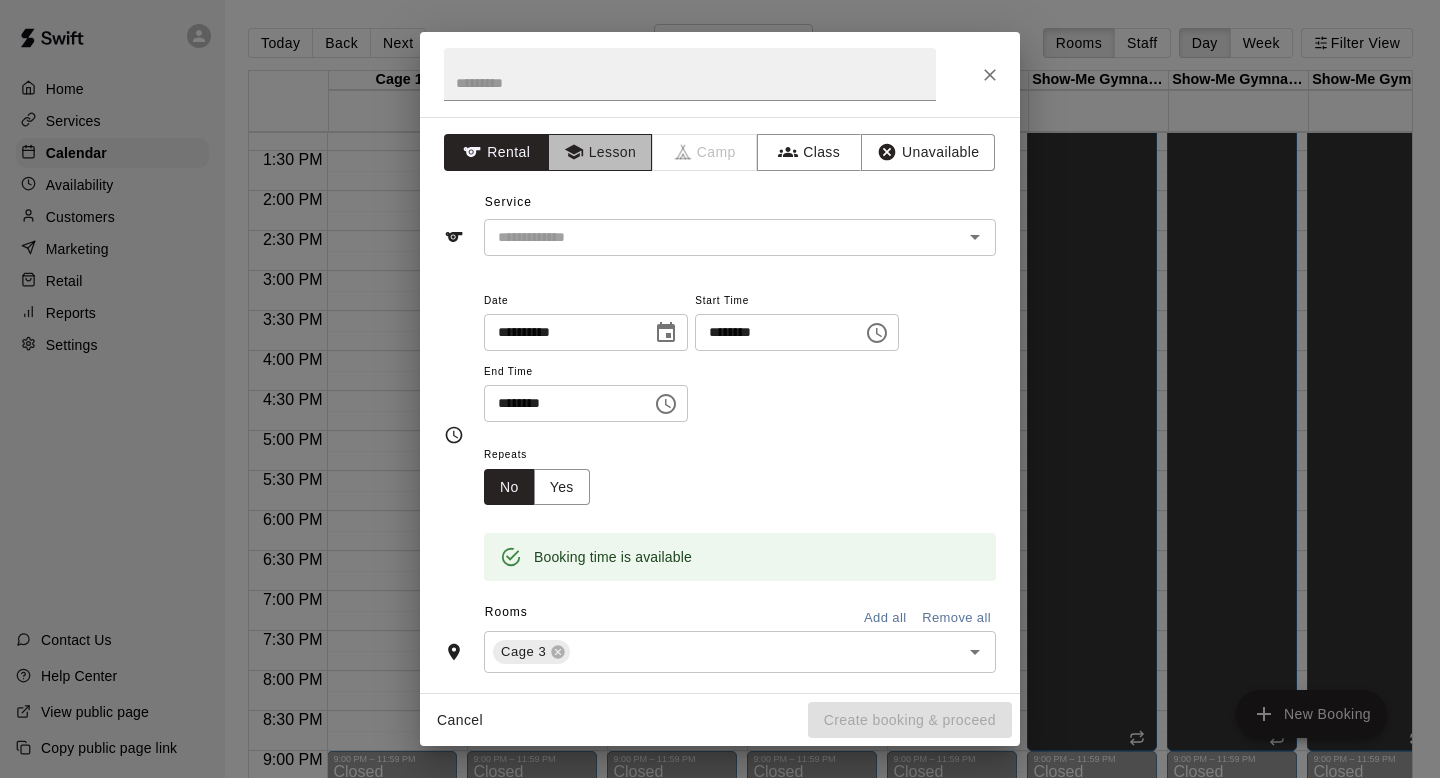 click 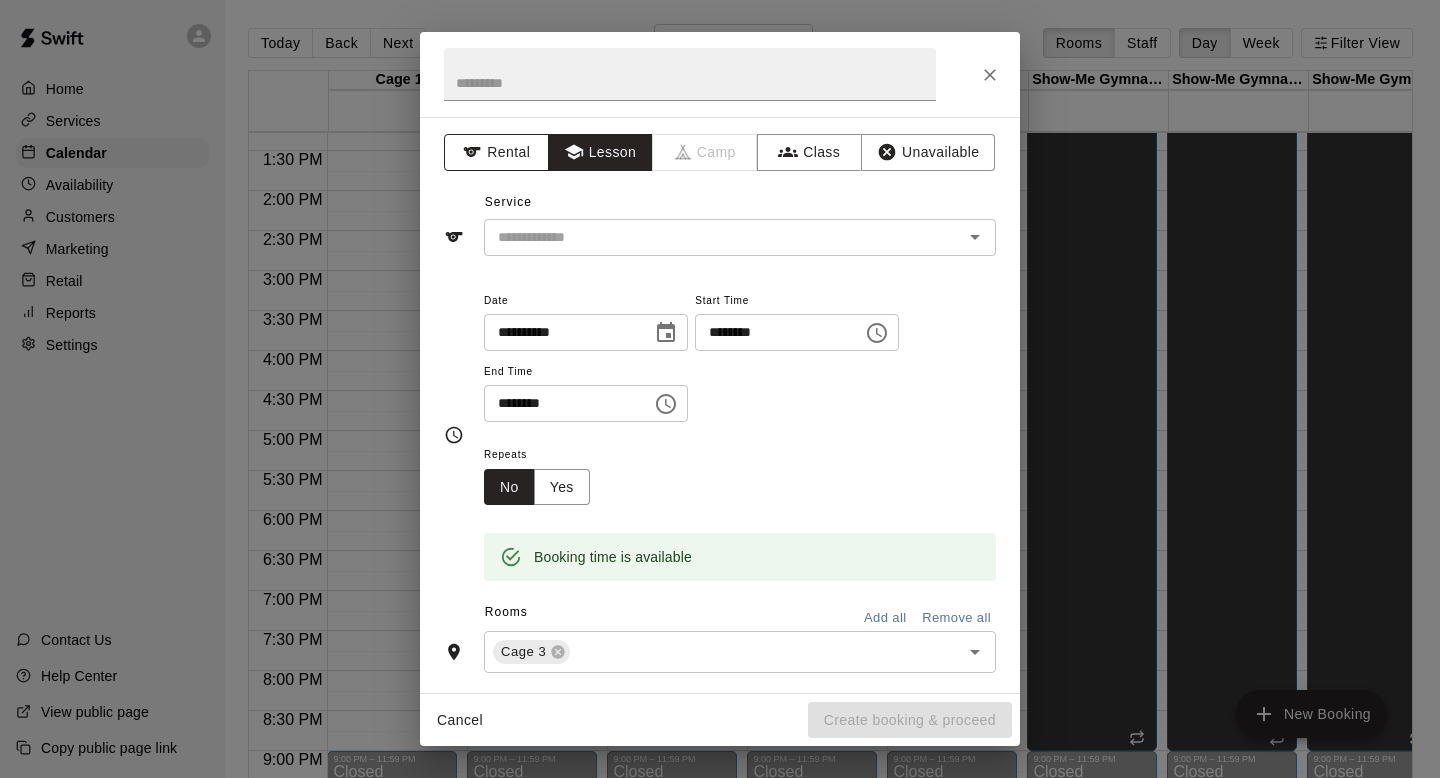 click 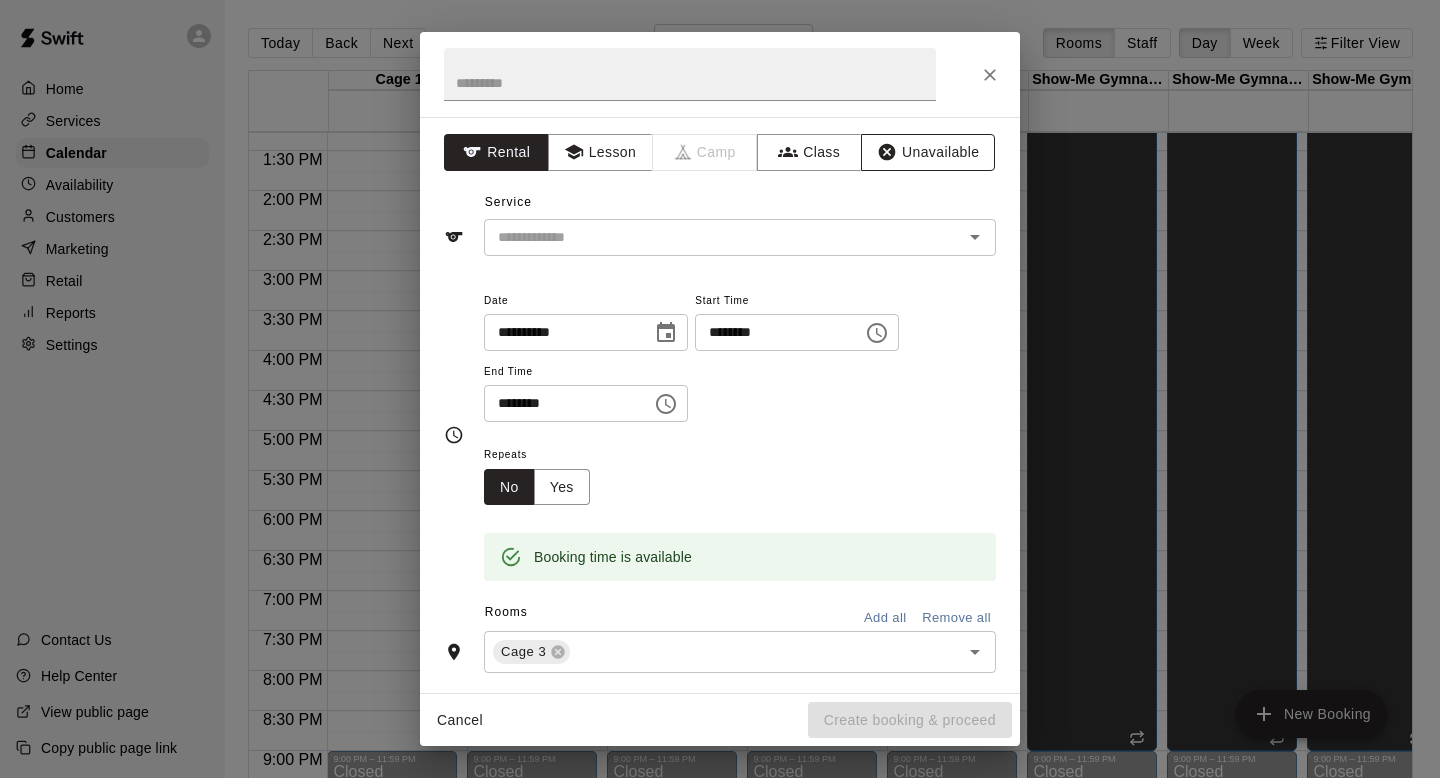 click on "Unavailable" at bounding box center [928, 152] 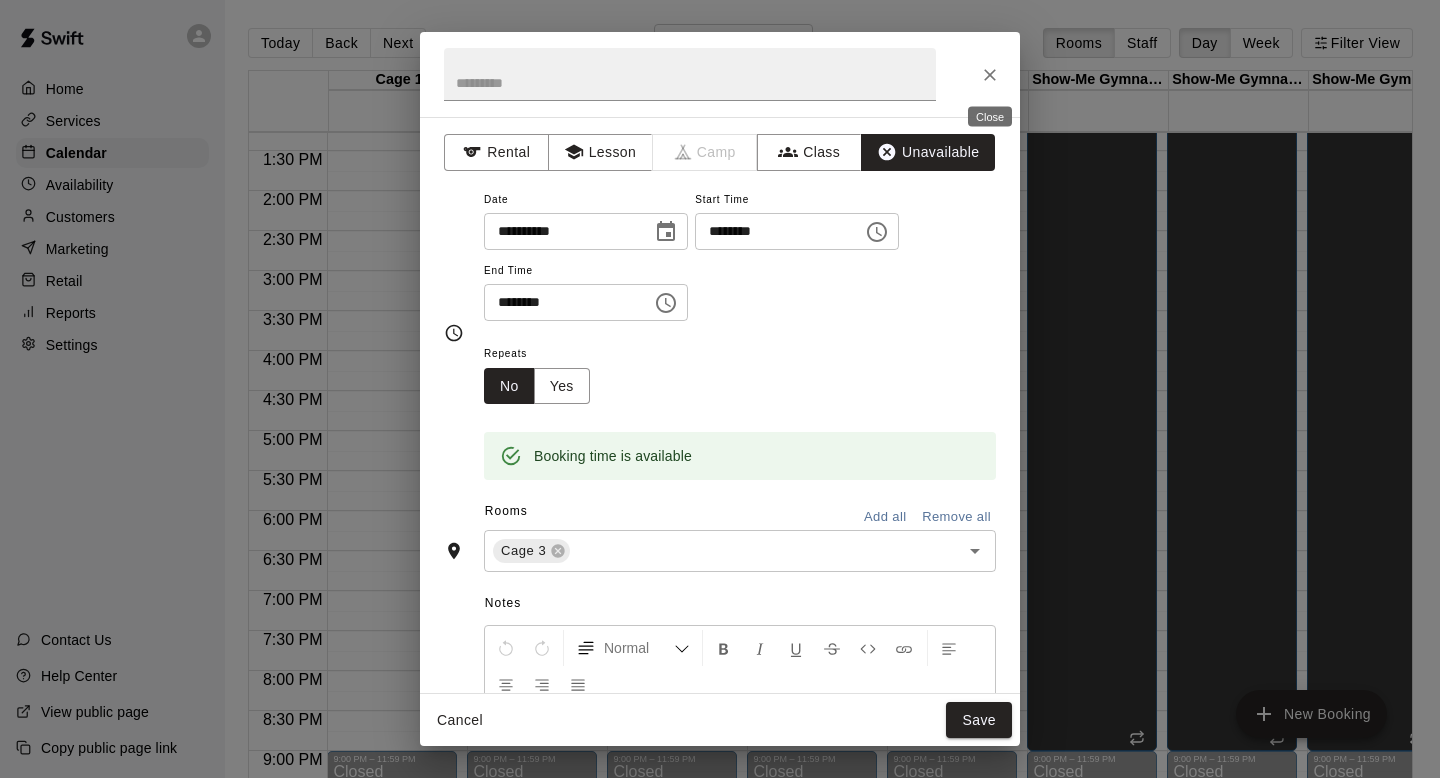 click 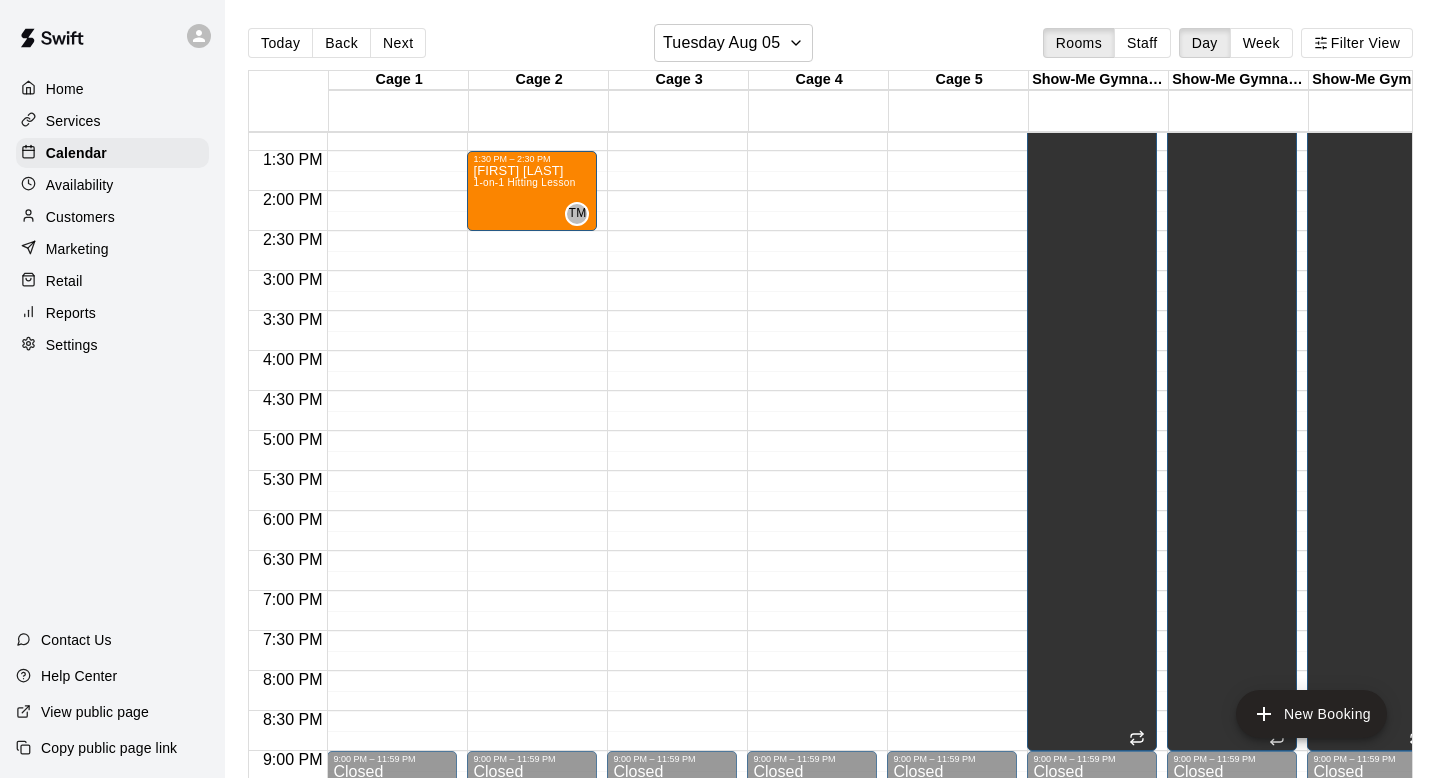 click on "Availability" at bounding box center (80, 185) 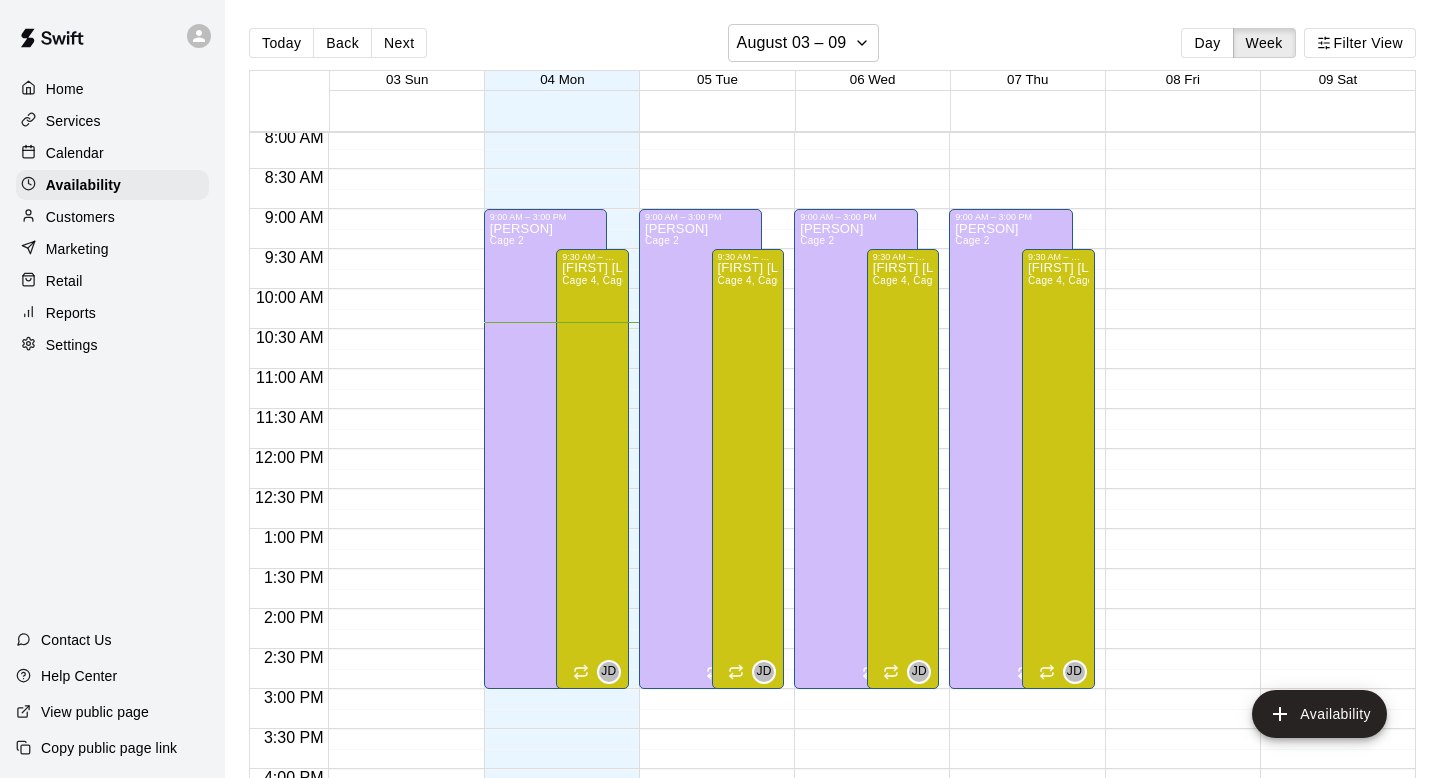 scroll, scrollTop: 671, scrollLeft: 0, axis: vertical 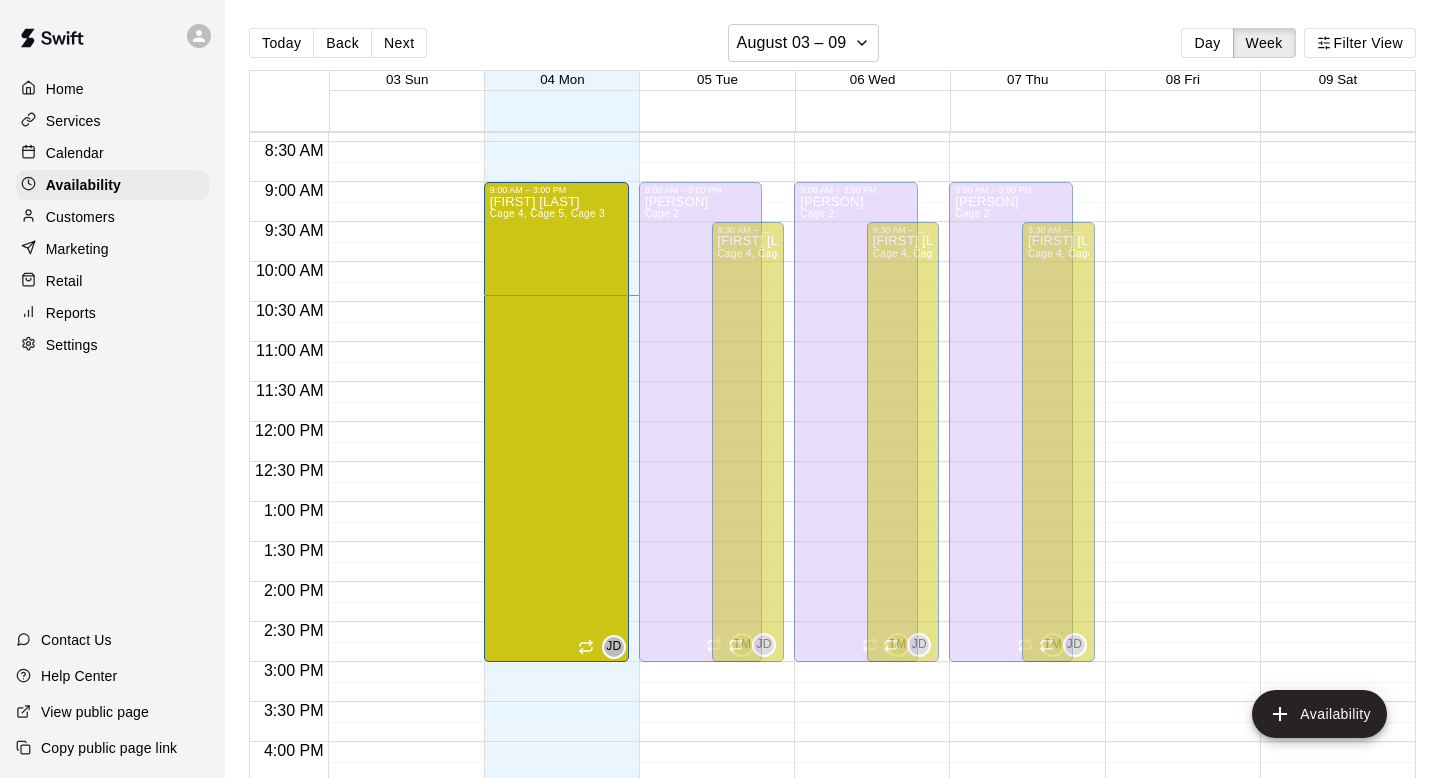 drag, startPoint x: 596, startPoint y: 227, endPoint x: 599, endPoint y: 194, distance: 33.13608 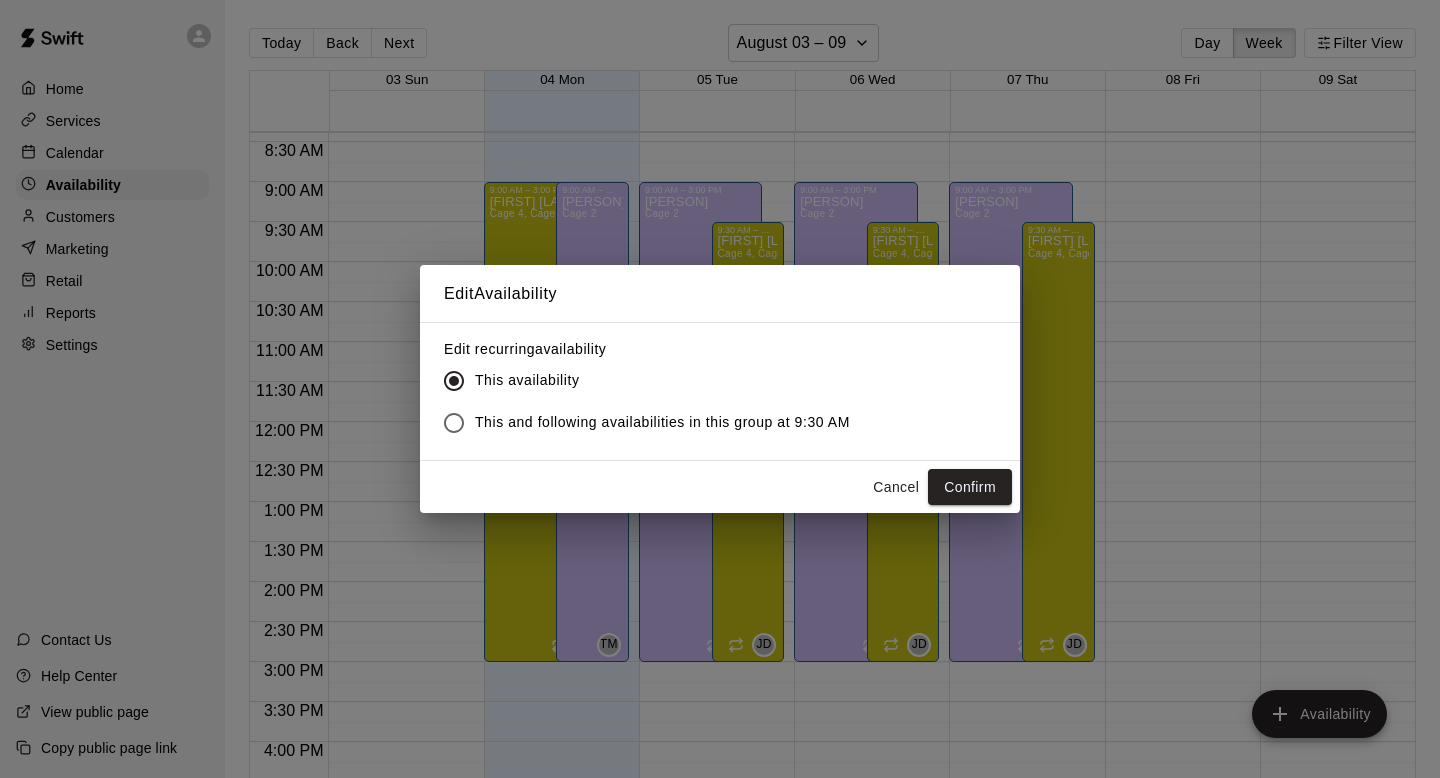 click on "This and following availabilities in this group at 9:30 AM" at bounding box center (662, 422) 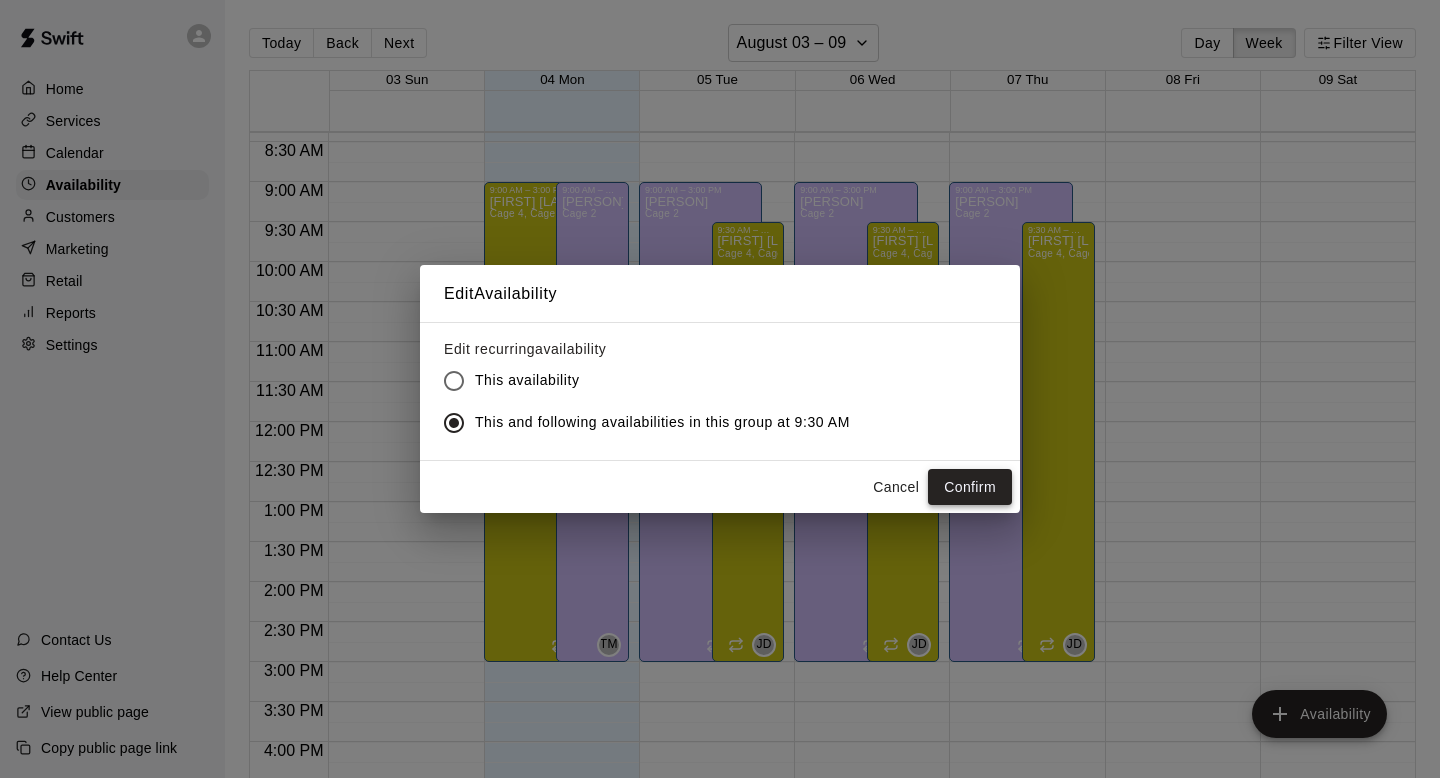 click on "Confirm" at bounding box center [970, 487] 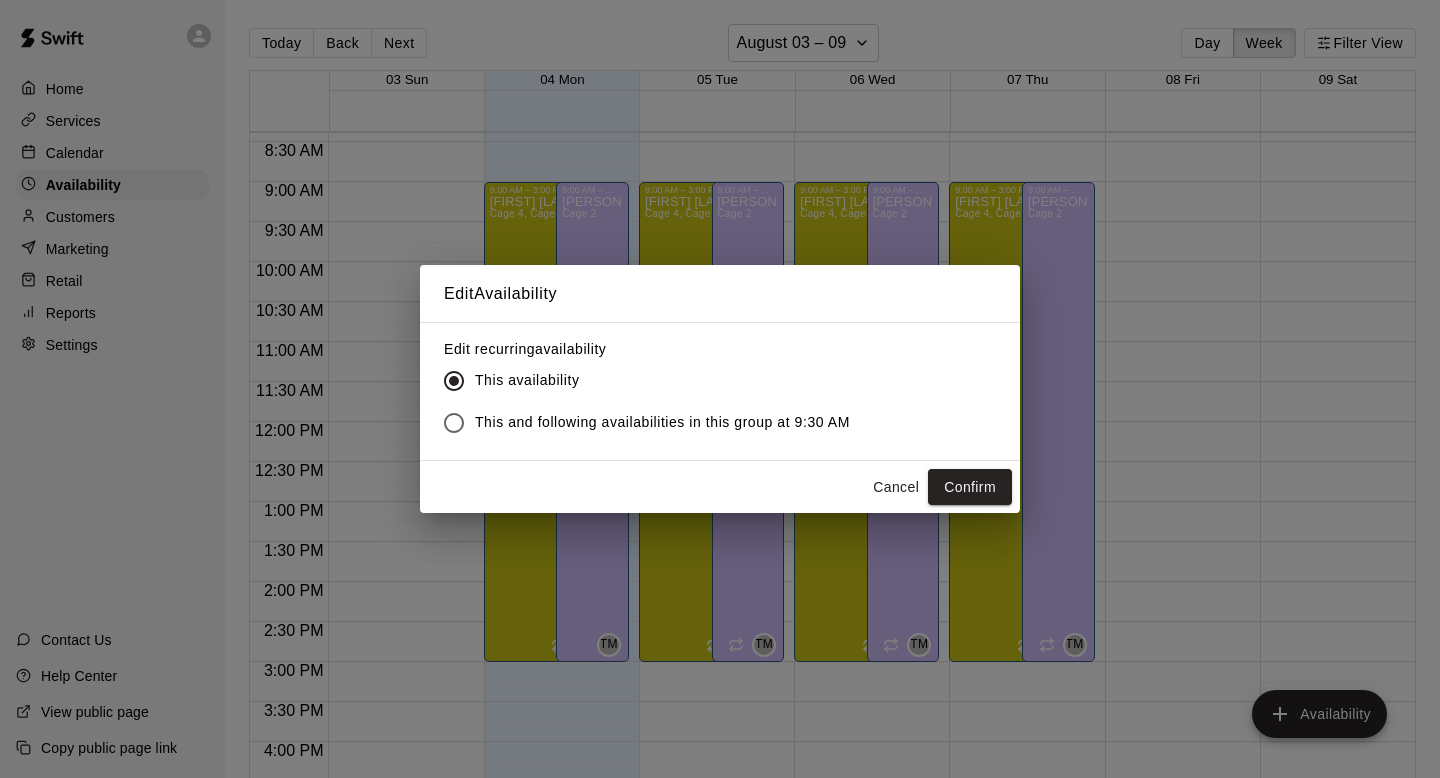 click on "Cancel" at bounding box center (896, 487) 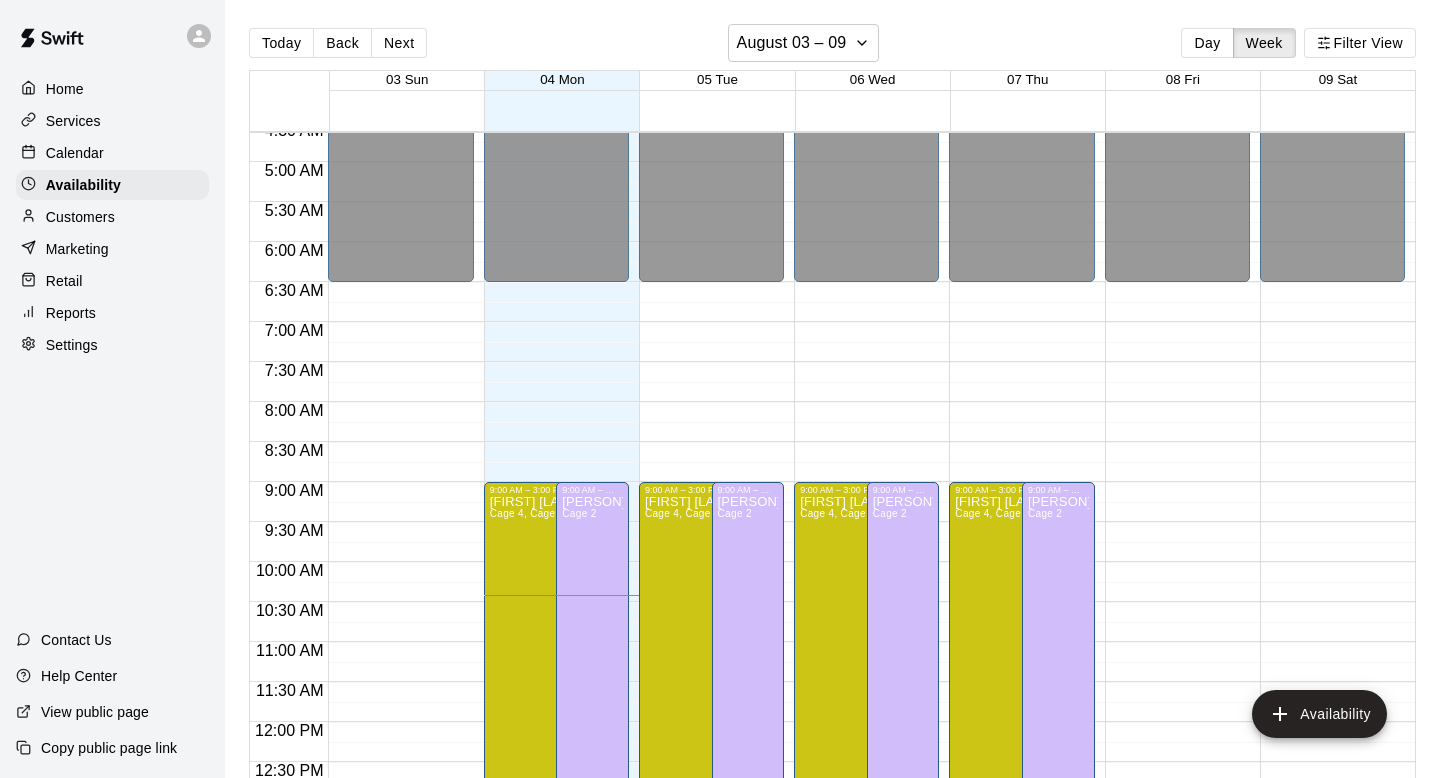scroll, scrollTop: 610, scrollLeft: 0, axis: vertical 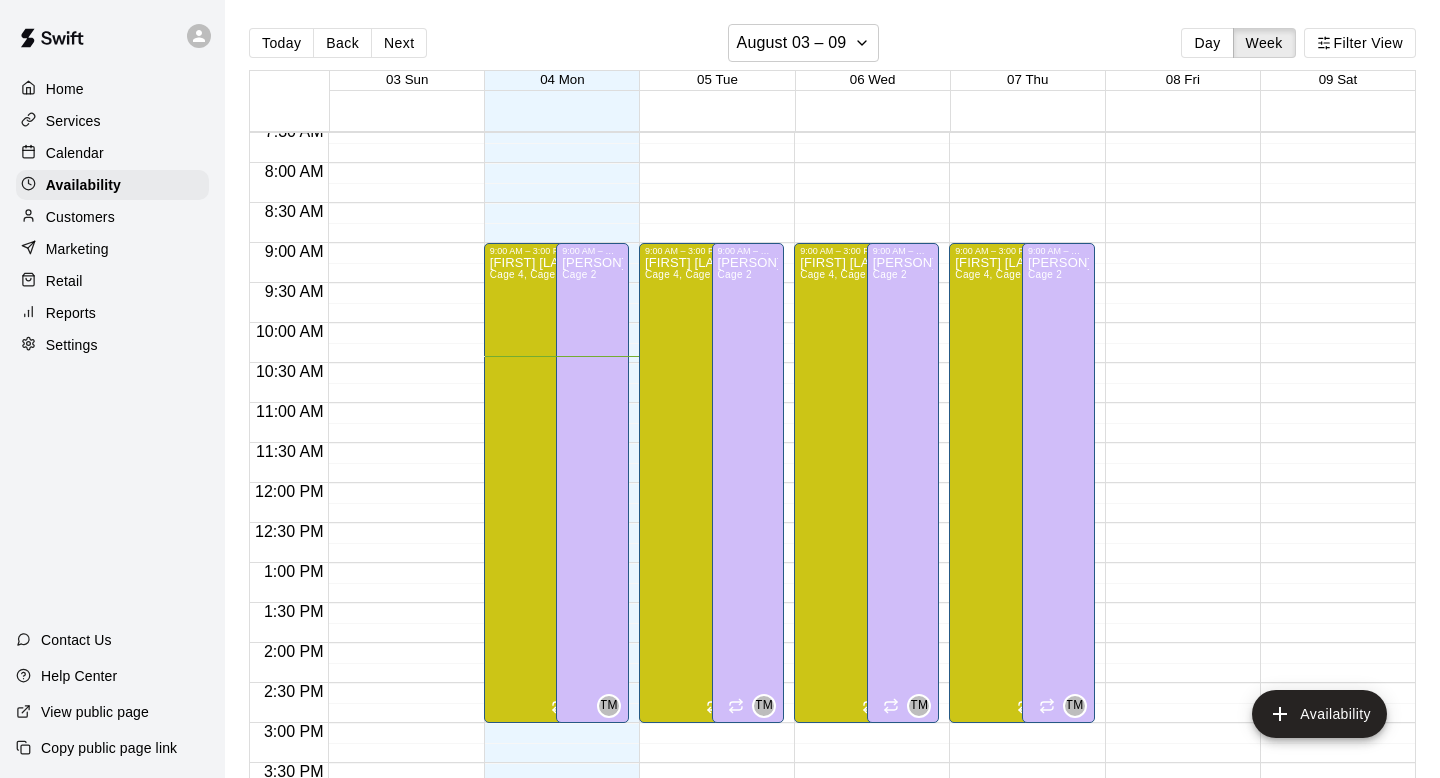 click on "05 Tue" at bounding box center (717, 79) 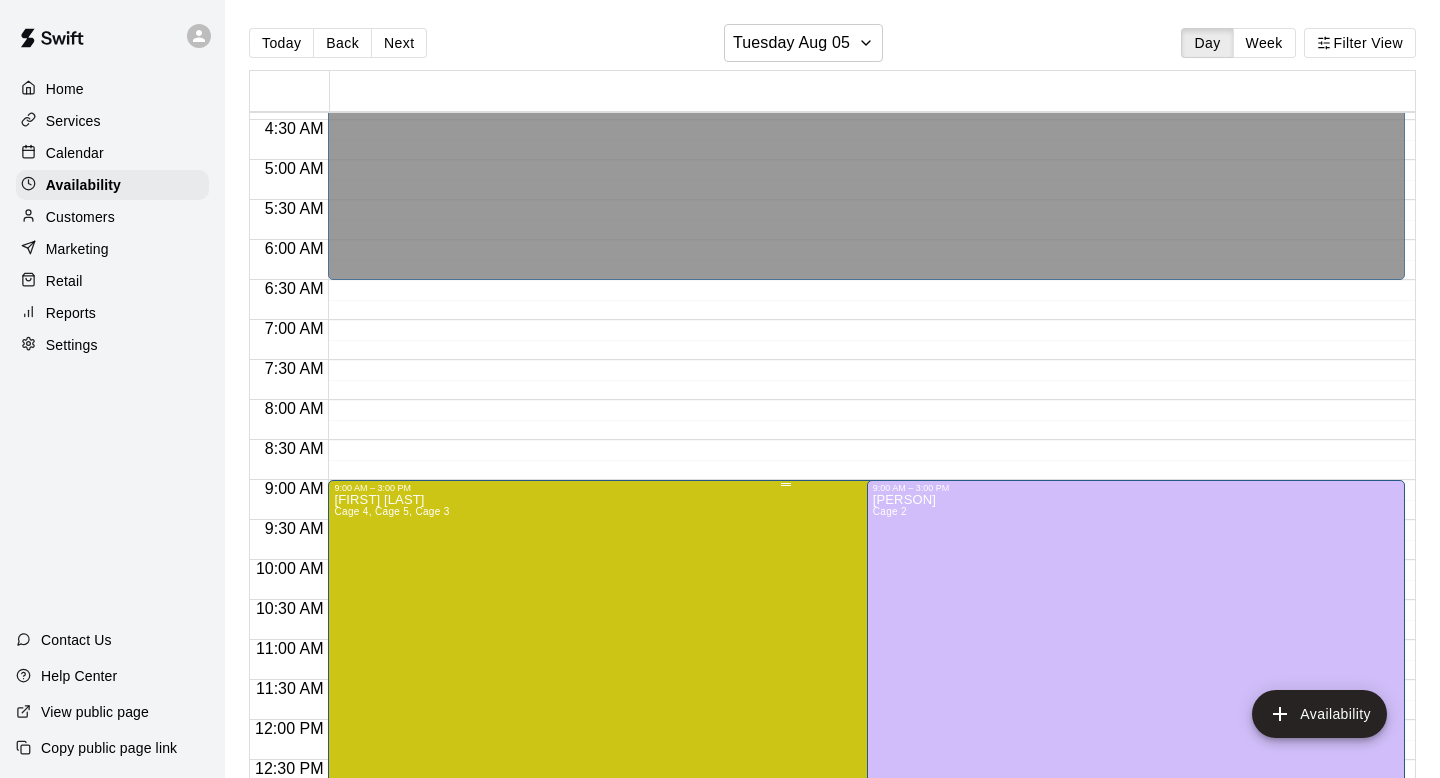 scroll, scrollTop: 352, scrollLeft: 0, axis: vertical 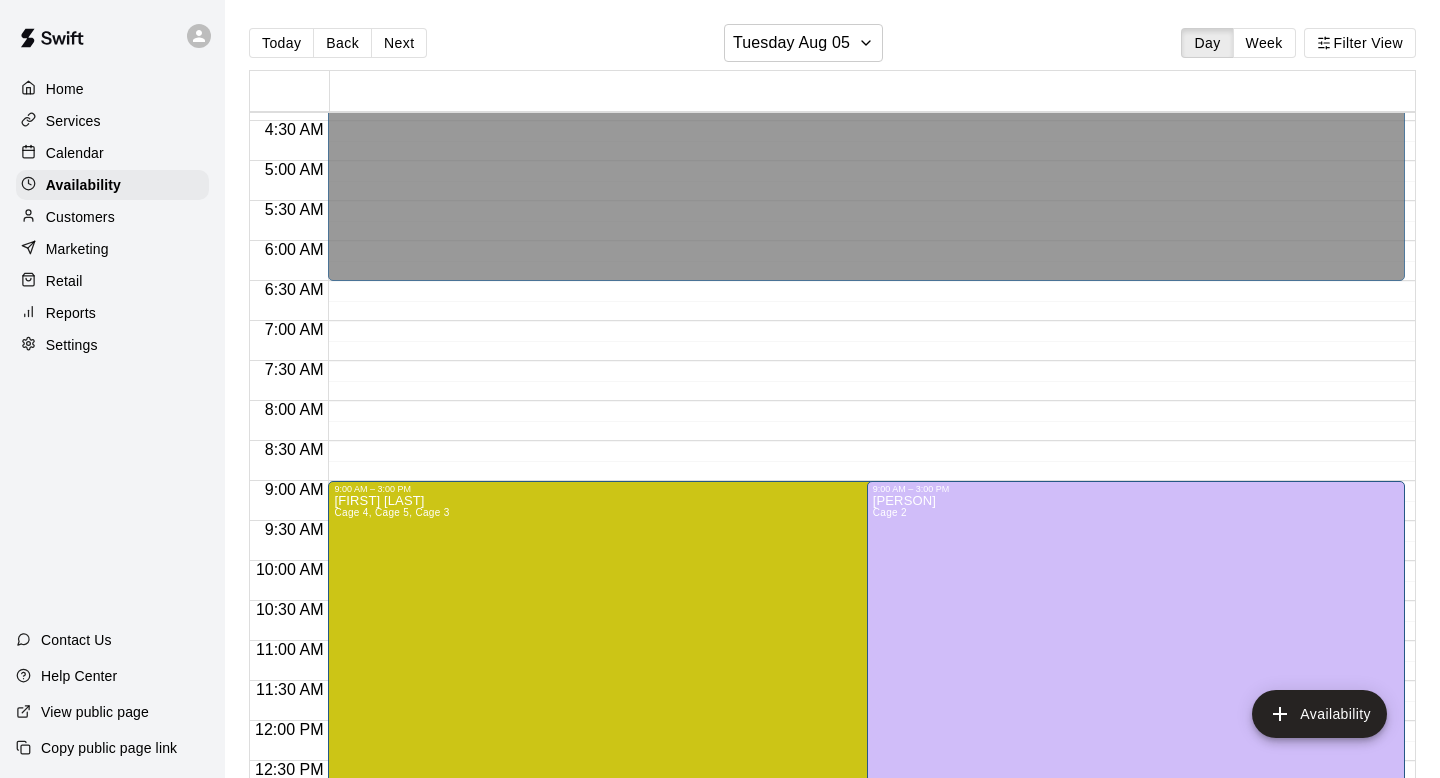 click on "Marketing" at bounding box center [77, 249] 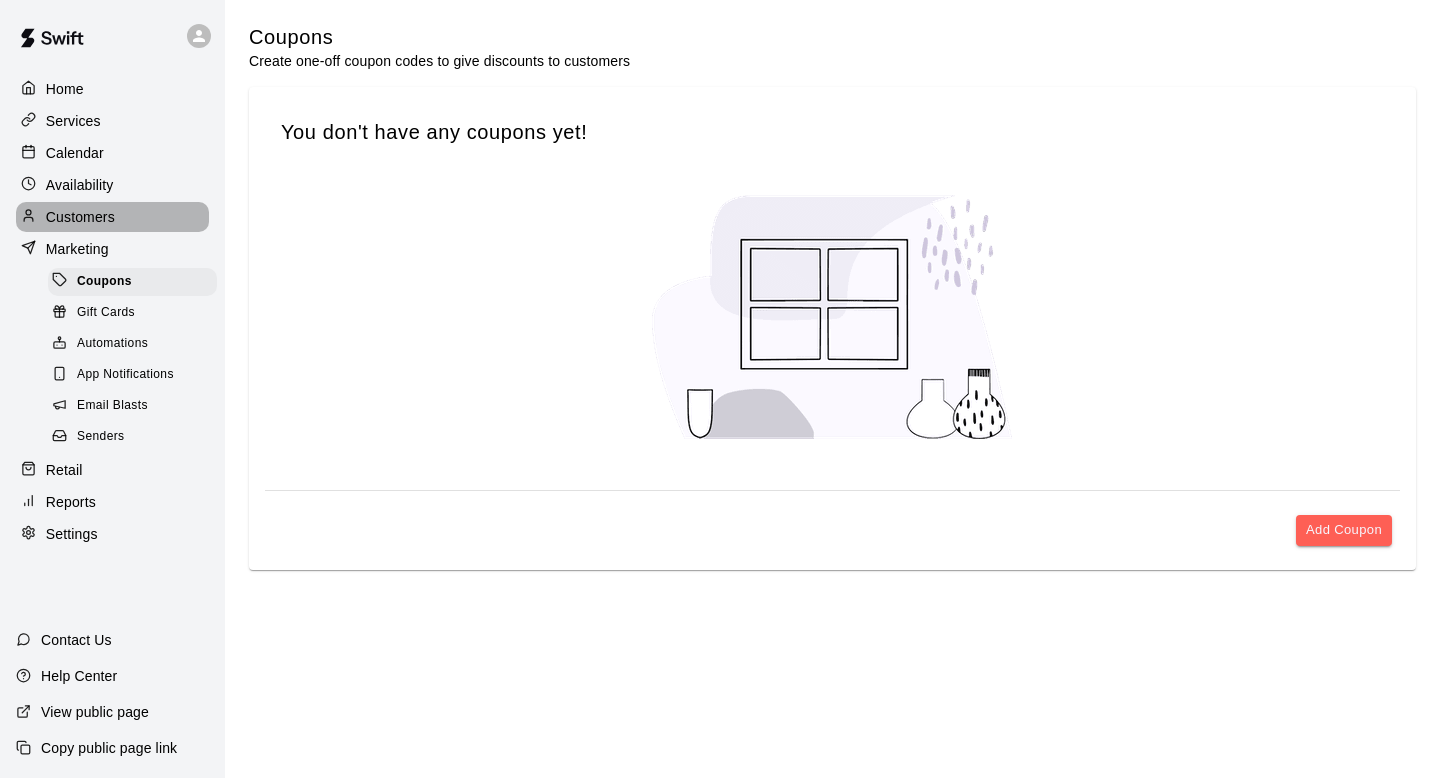 click on "Customers" at bounding box center (80, 217) 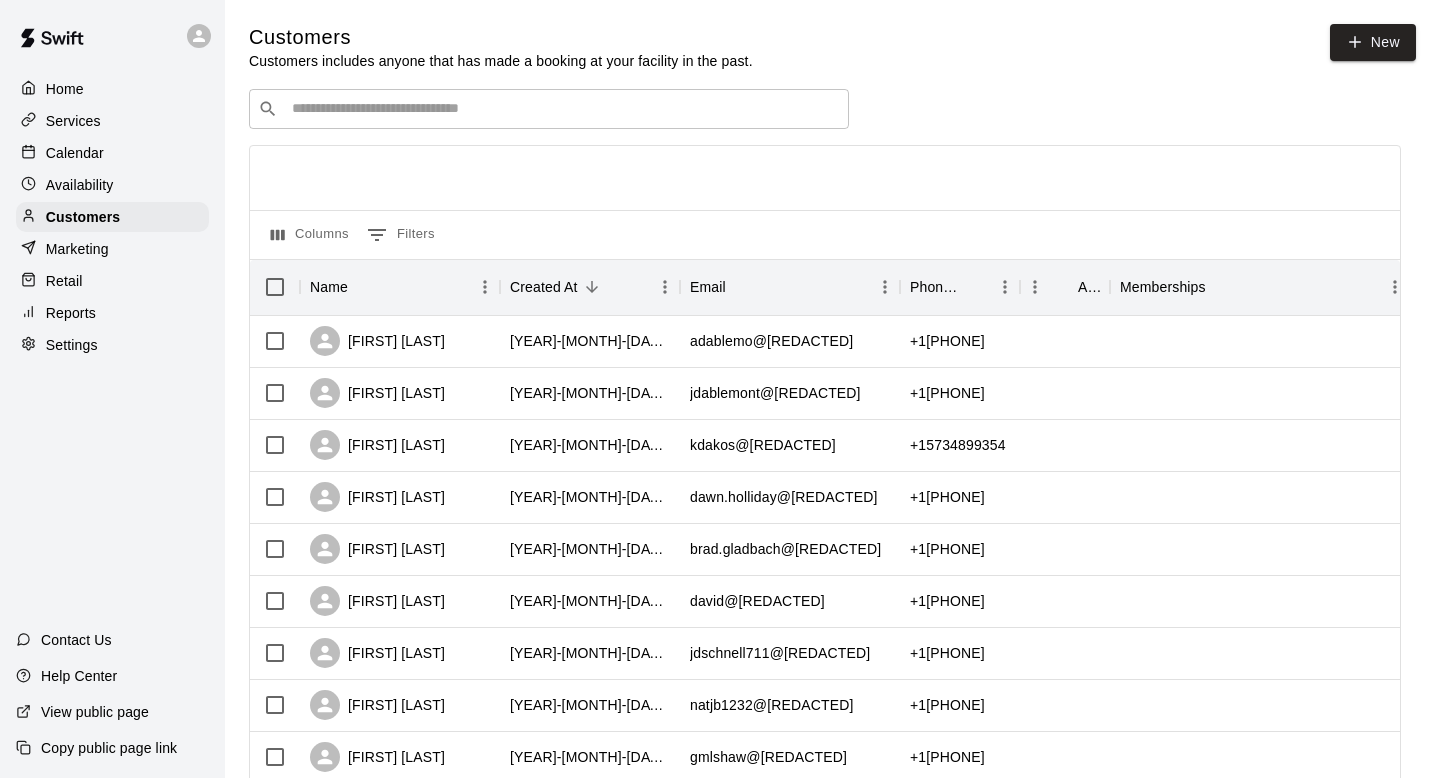 click on "Home Services Calendar Availability Customers Marketing Retail Reports Settings" at bounding box center [112, 217] 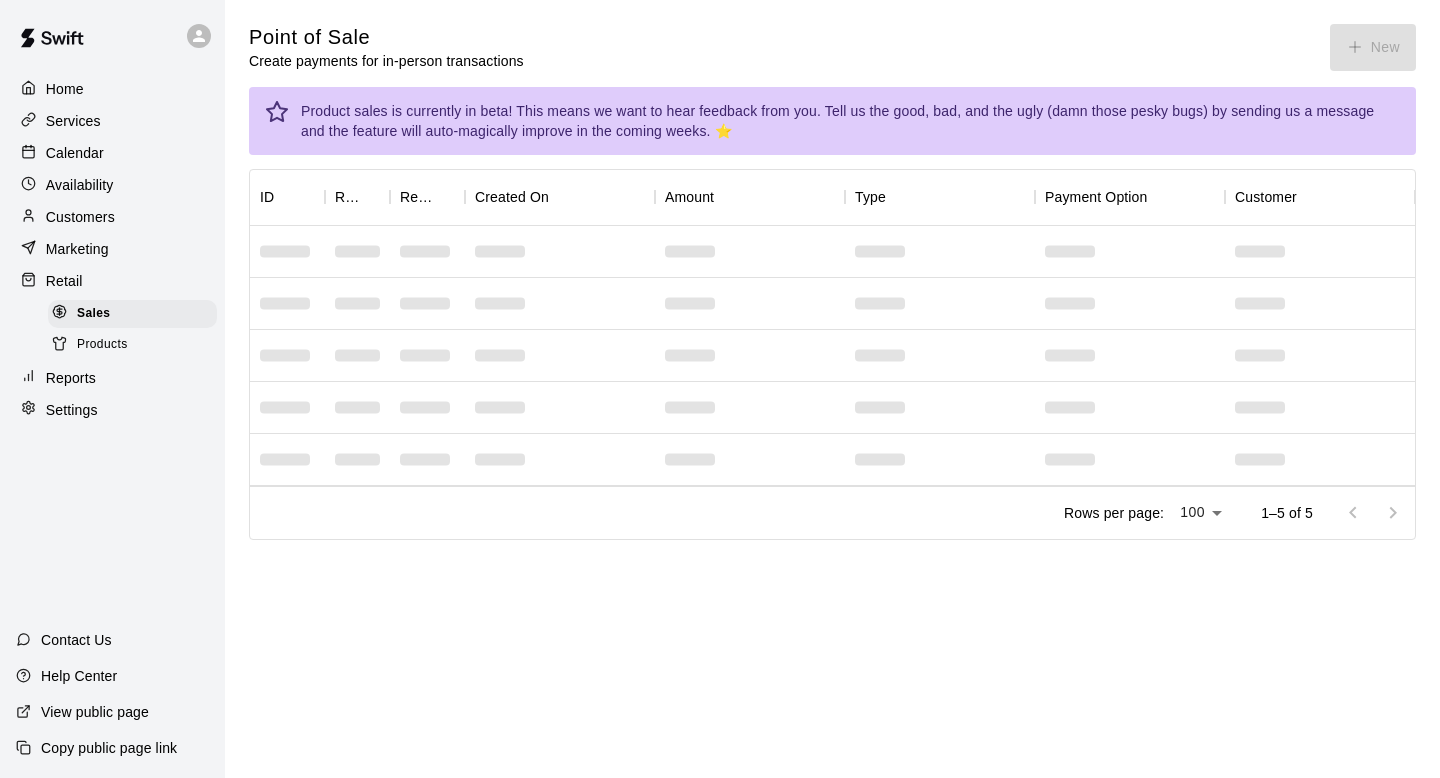 click on "Customers" at bounding box center (80, 217) 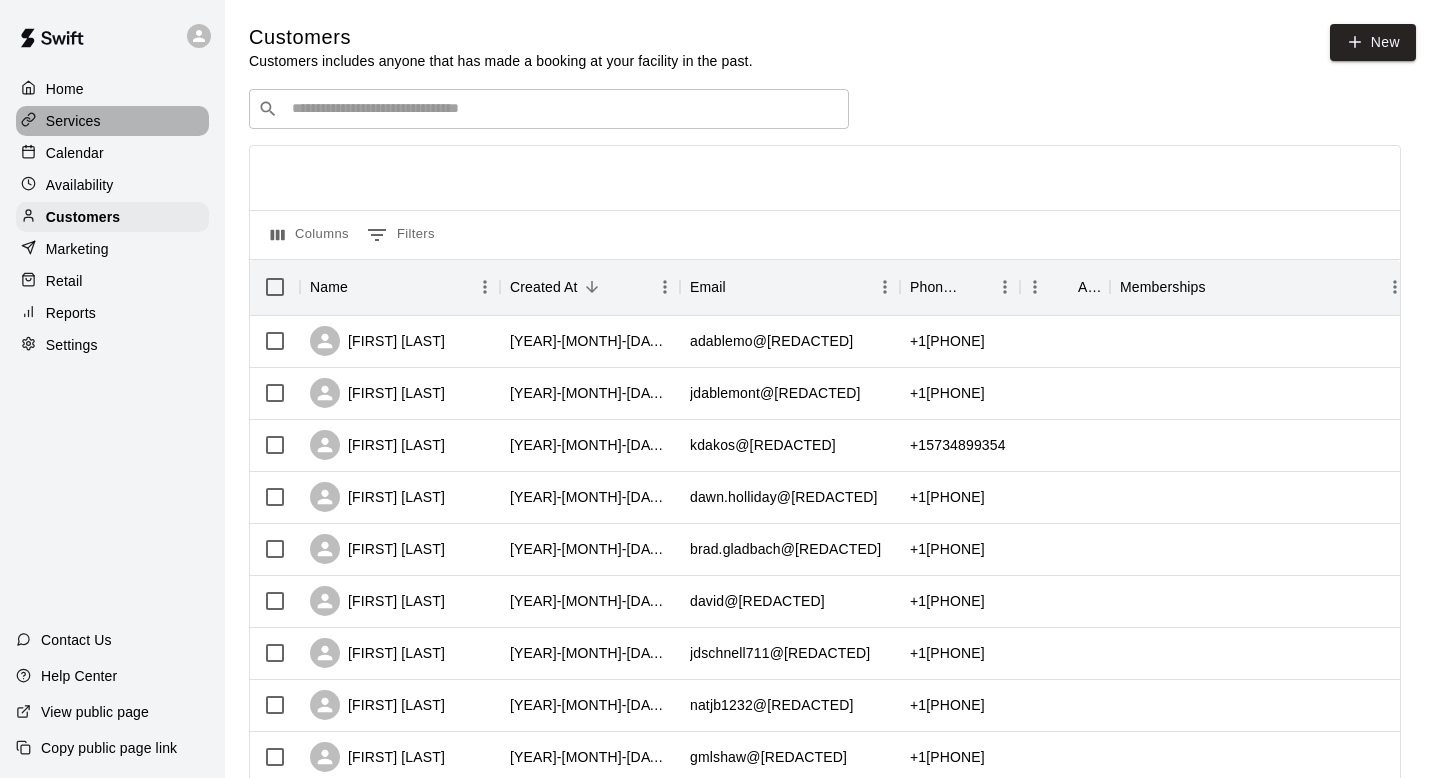 click on "Services" at bounding box center [112, 121] 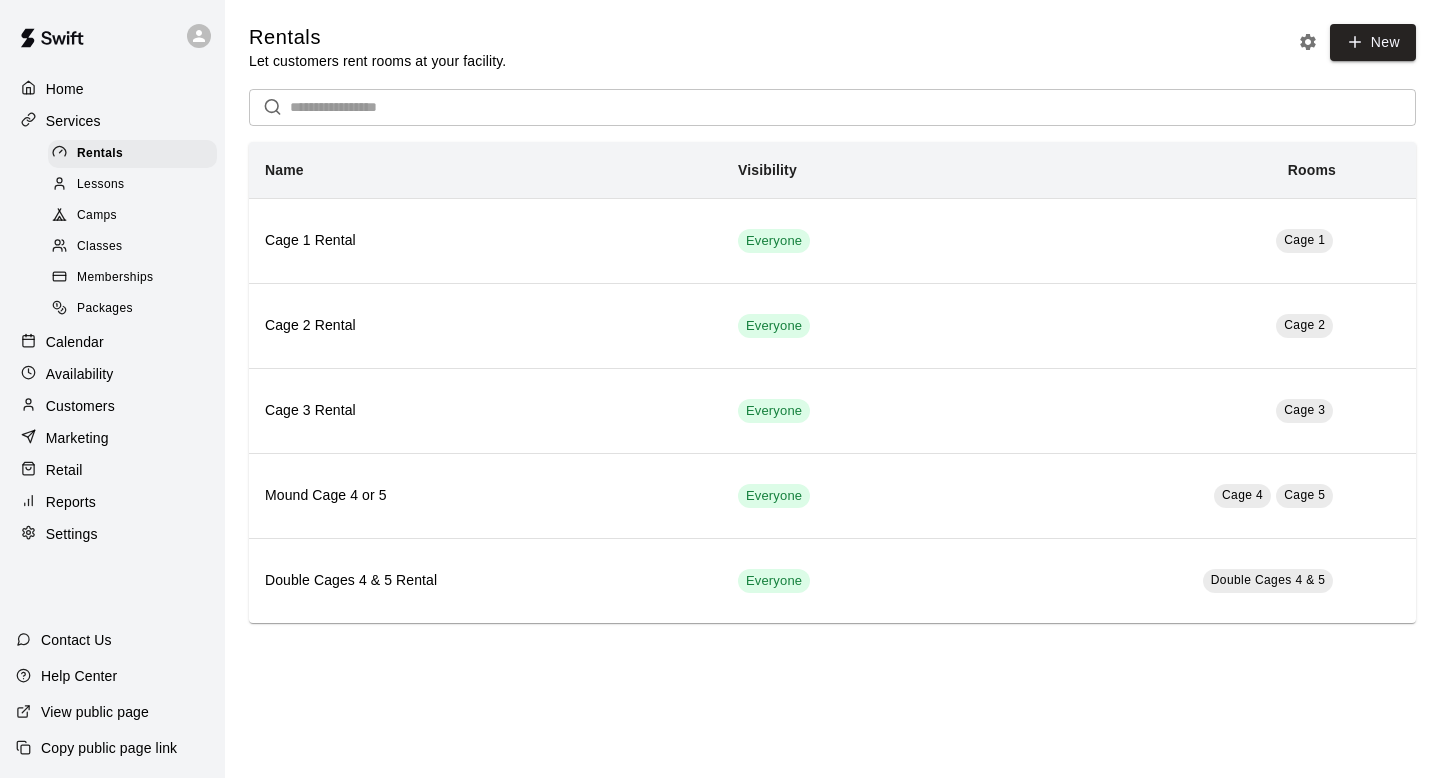 click on "Home" at bounding box center [112, 89] 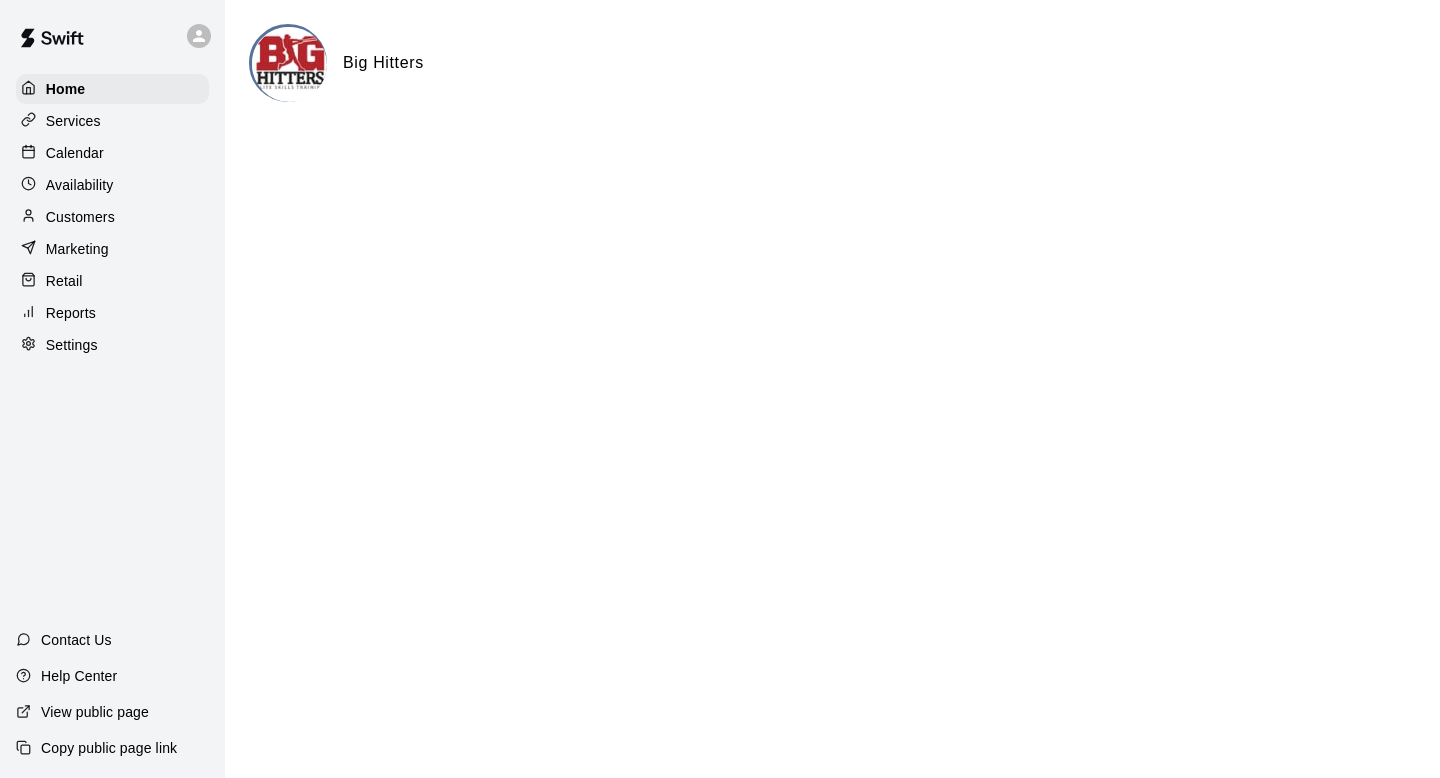 click on "Availability" at bounding box center (80, 185) 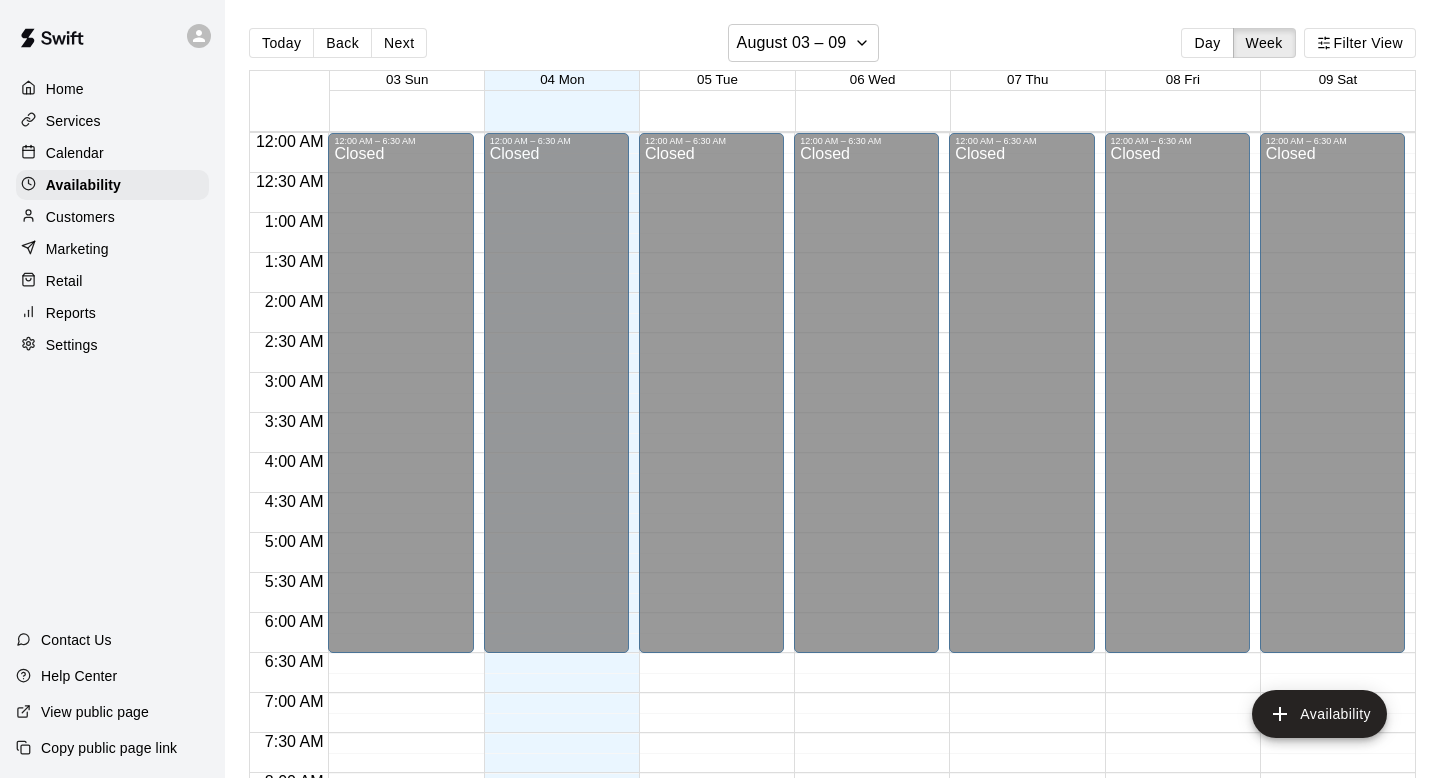 click on "Calendar" at bounding box center [75, 153] 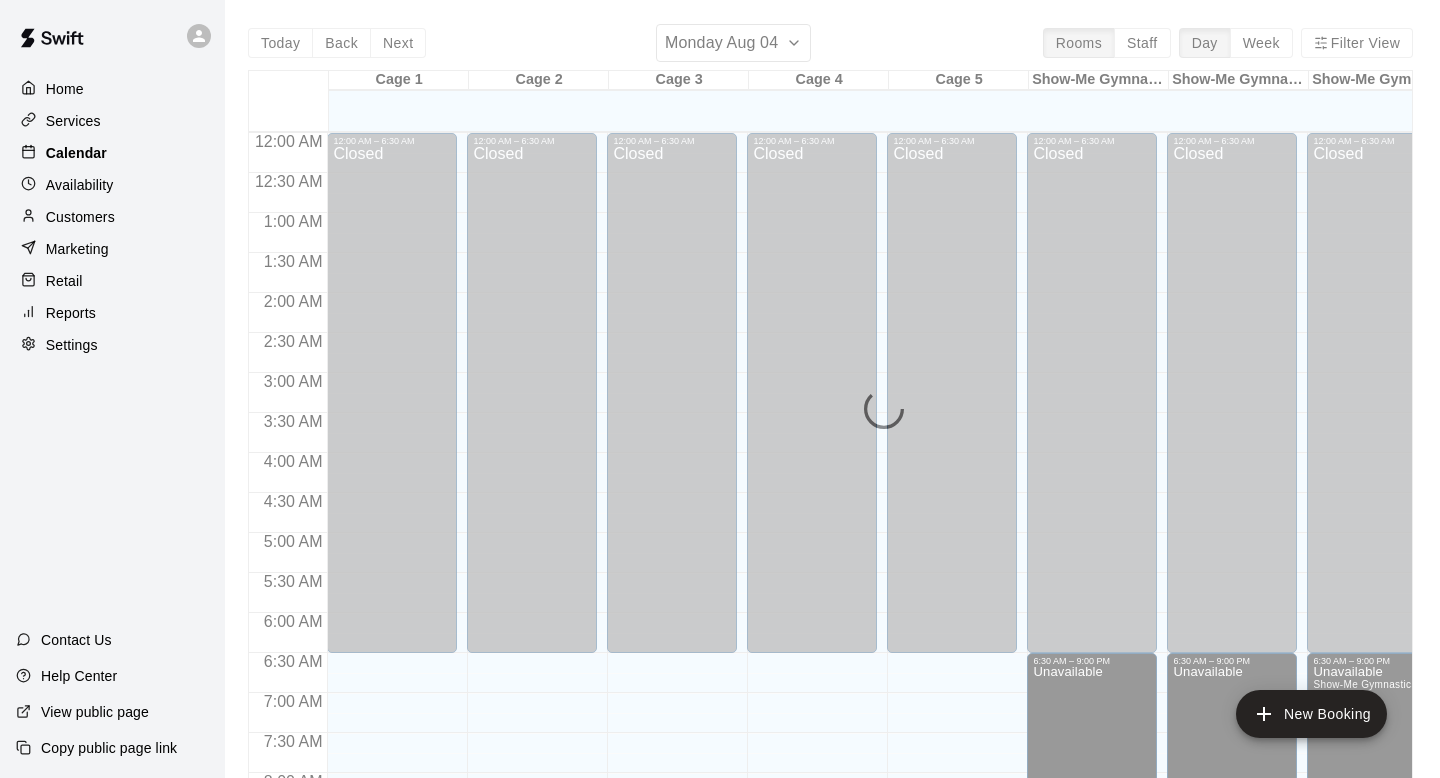 scroll, scrollTop: 835, scrollLeft: 0, axis: vertical 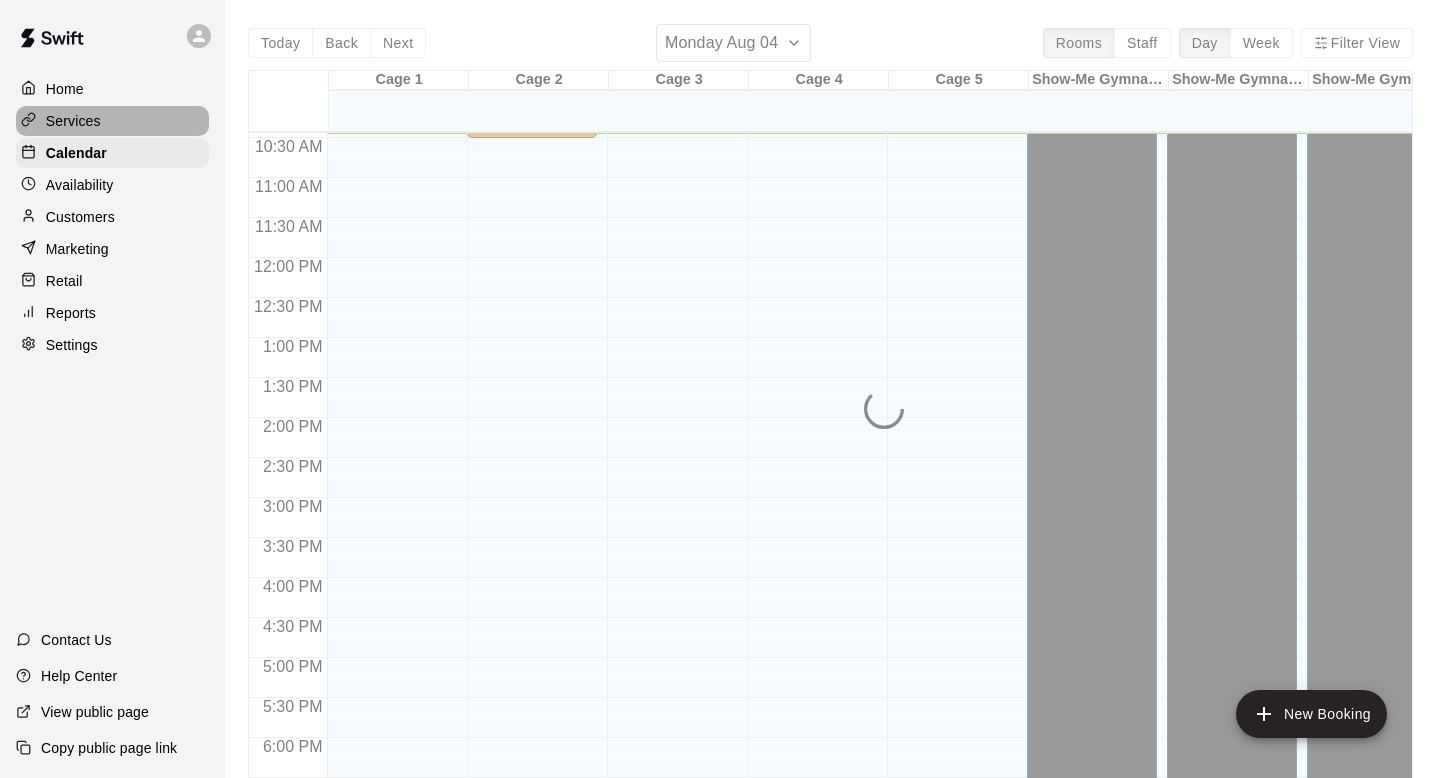 click on "Services" at bounding box center [112, 121] 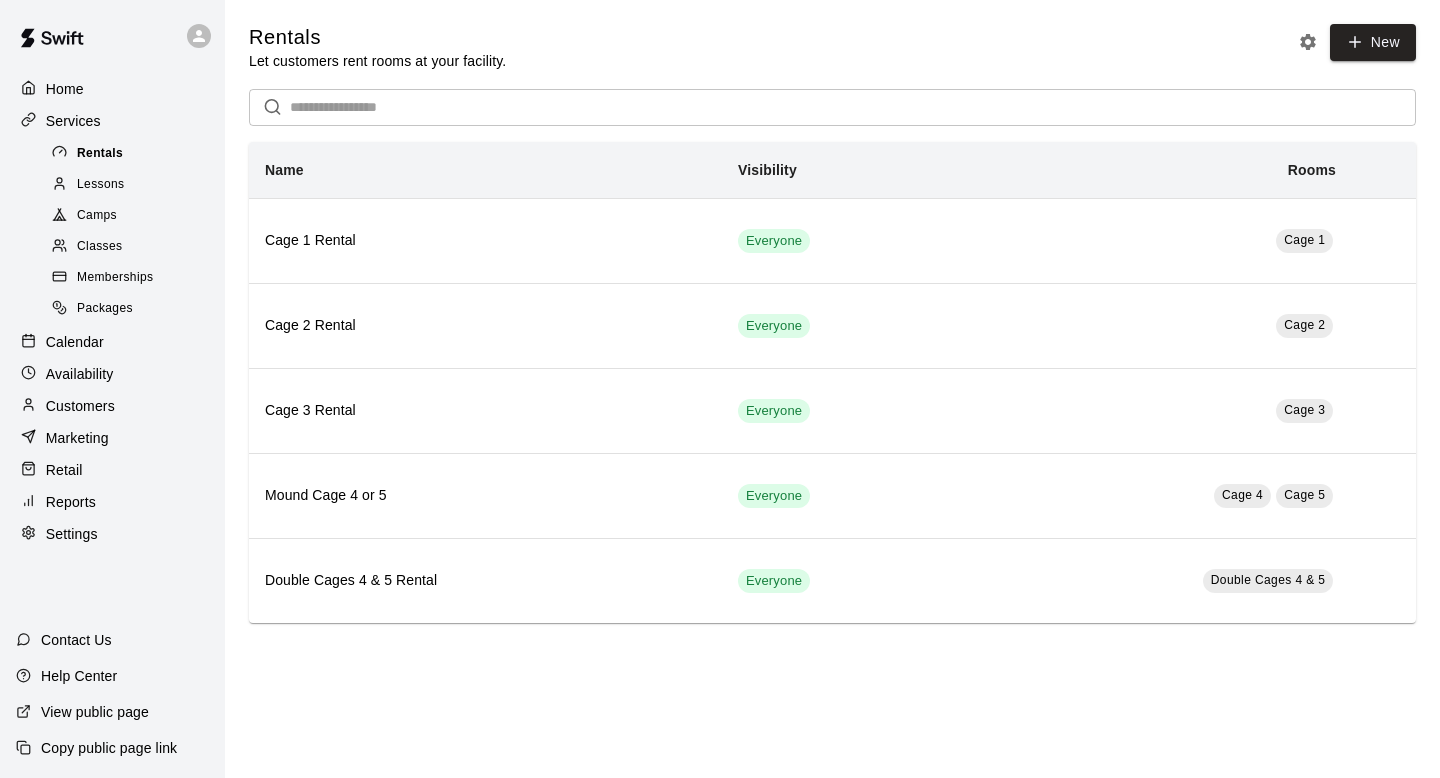 click on "Rentals" at bounding box center (100, 154) 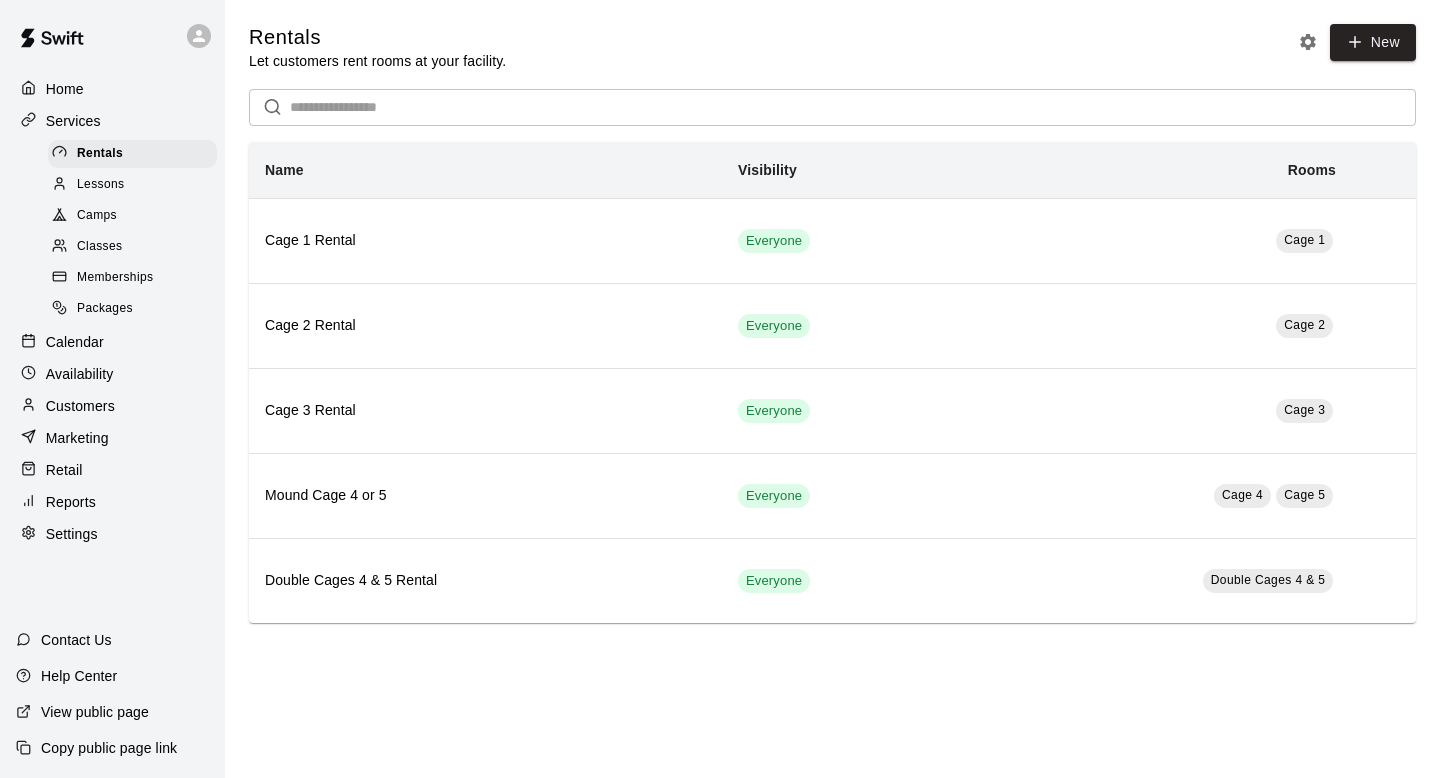 click on "Lessons" at bounding box center [101, 185] 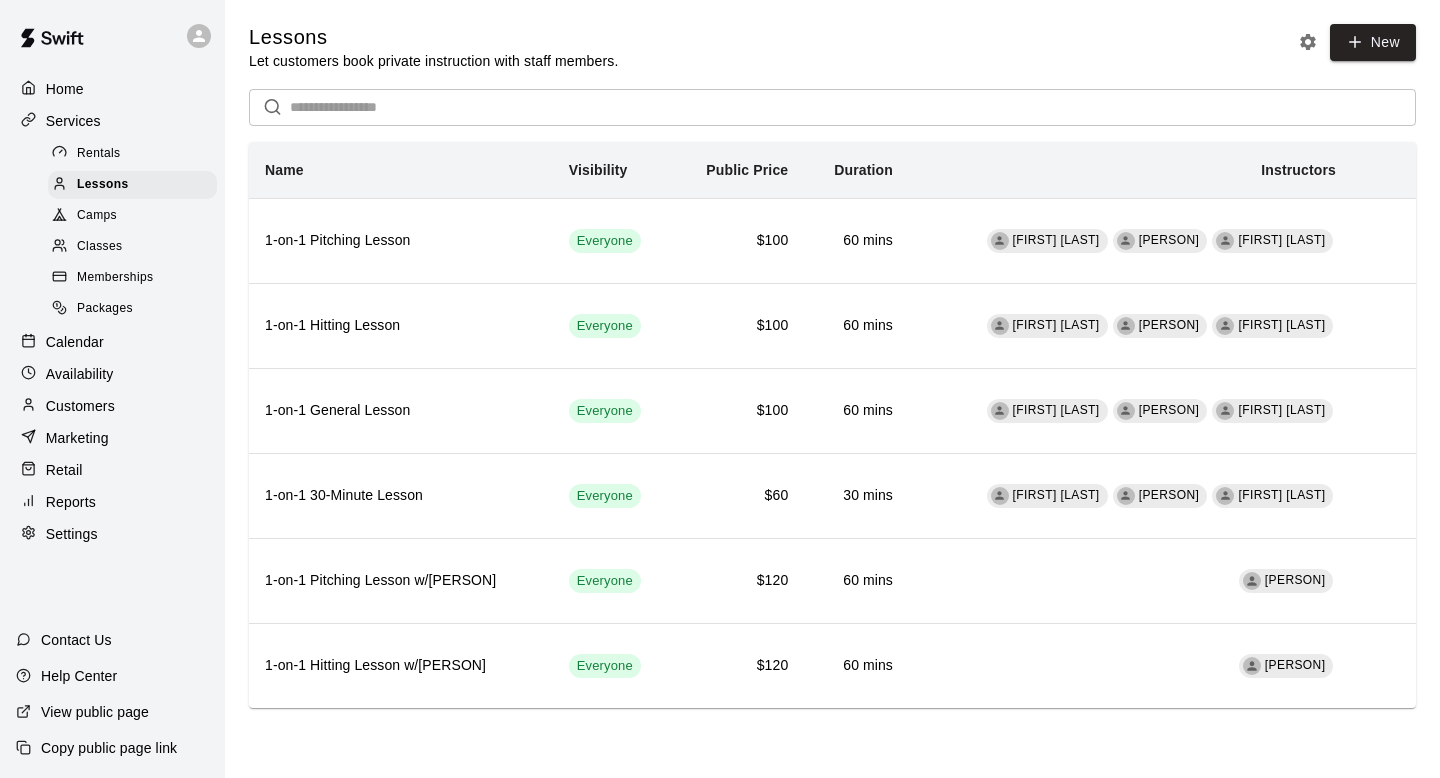 click on "Services" at bounding box center [112, 121] 